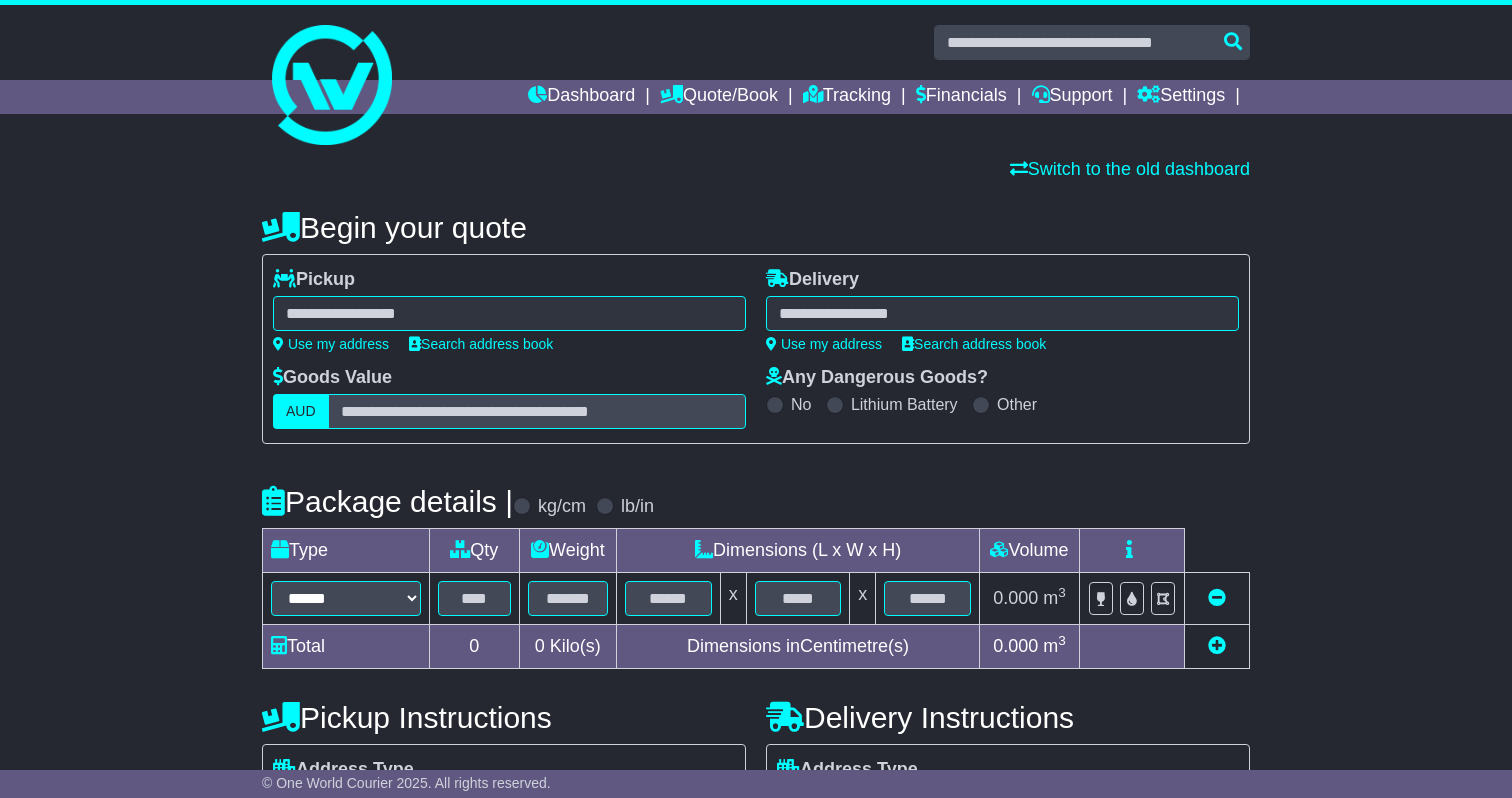 scroll, scrollTop: 0, scrollLeft: 0, axis: both 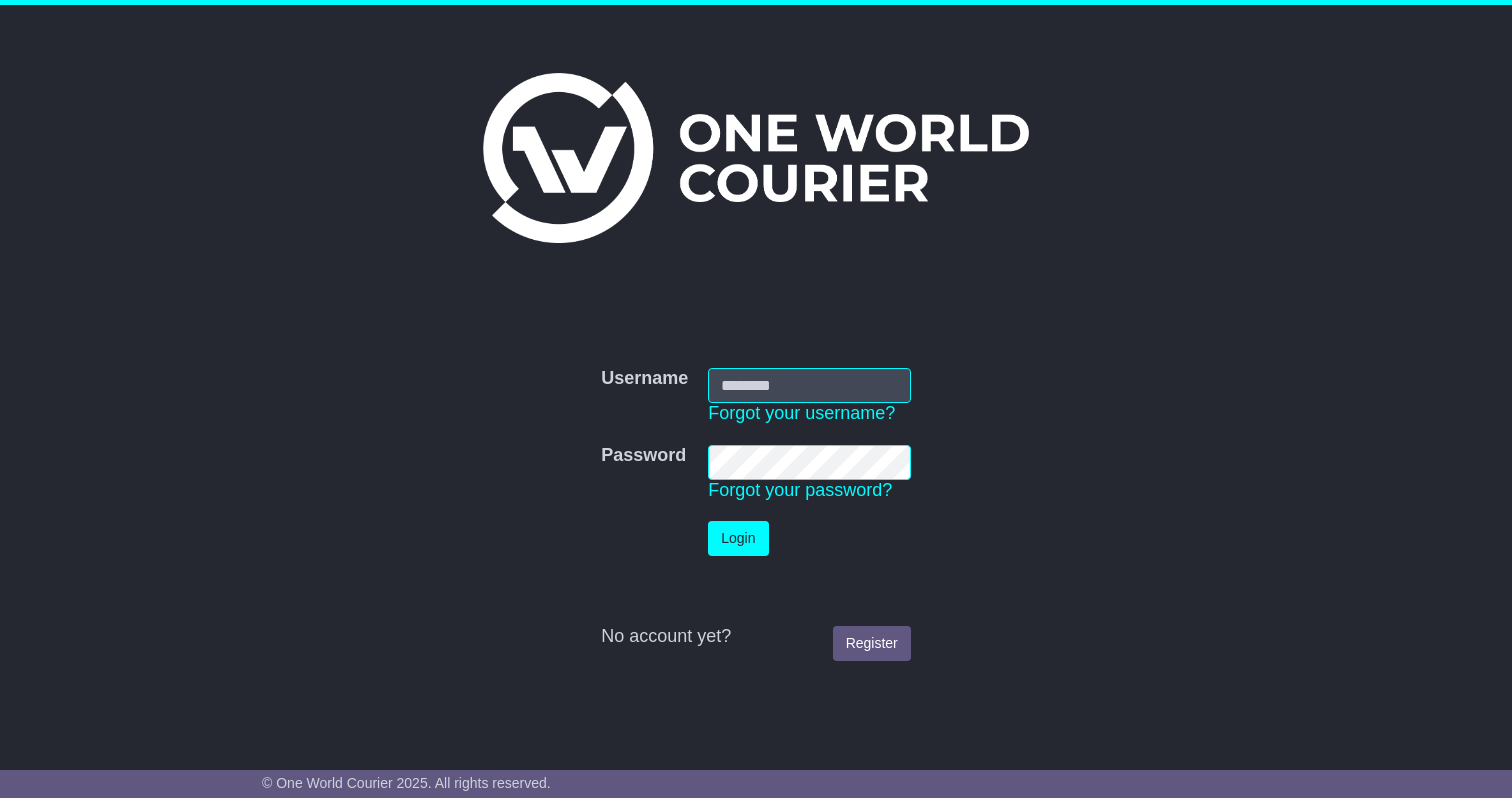 type on "**********" 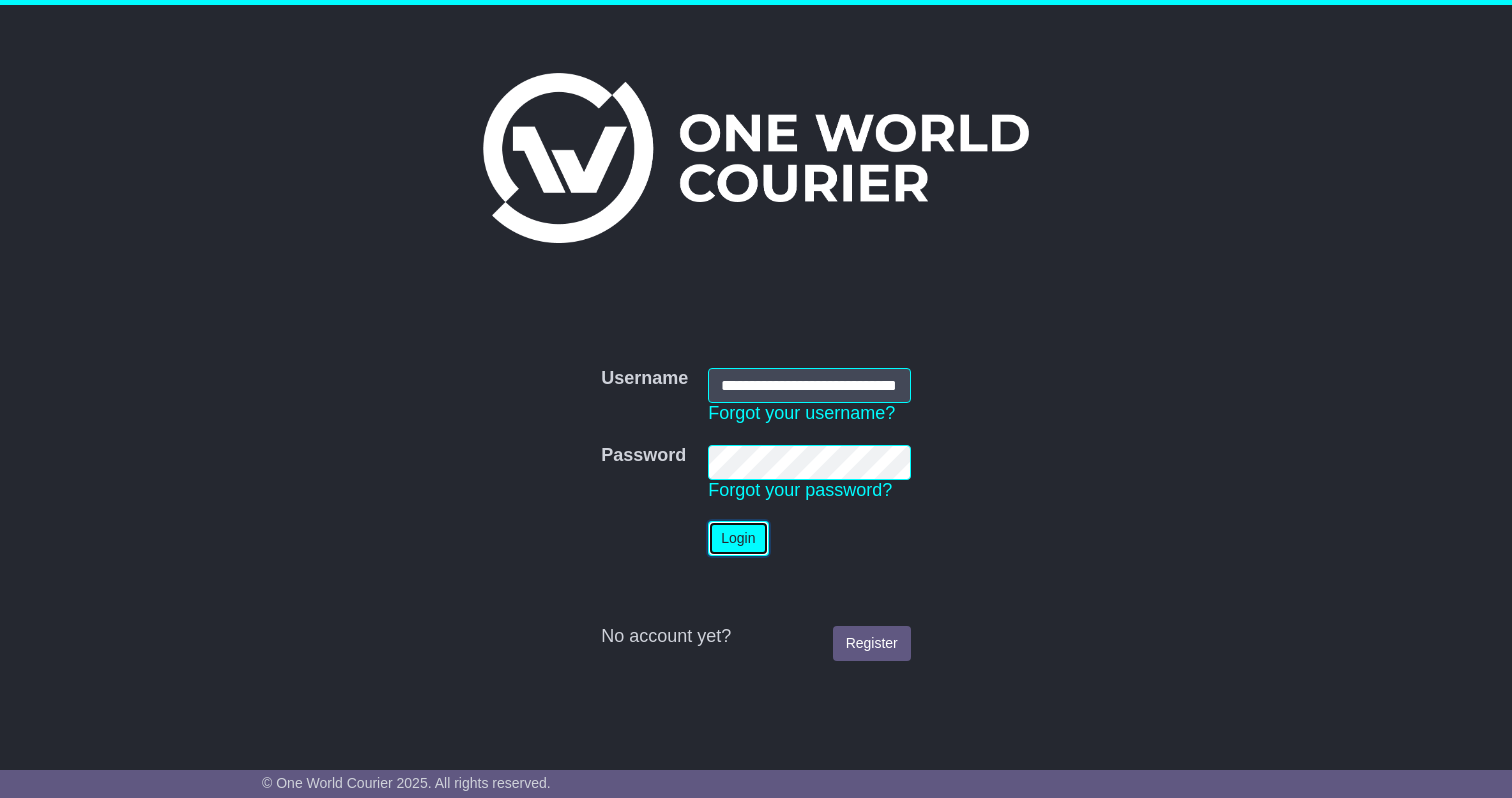click on "Login" at bounding box center [738, 538] 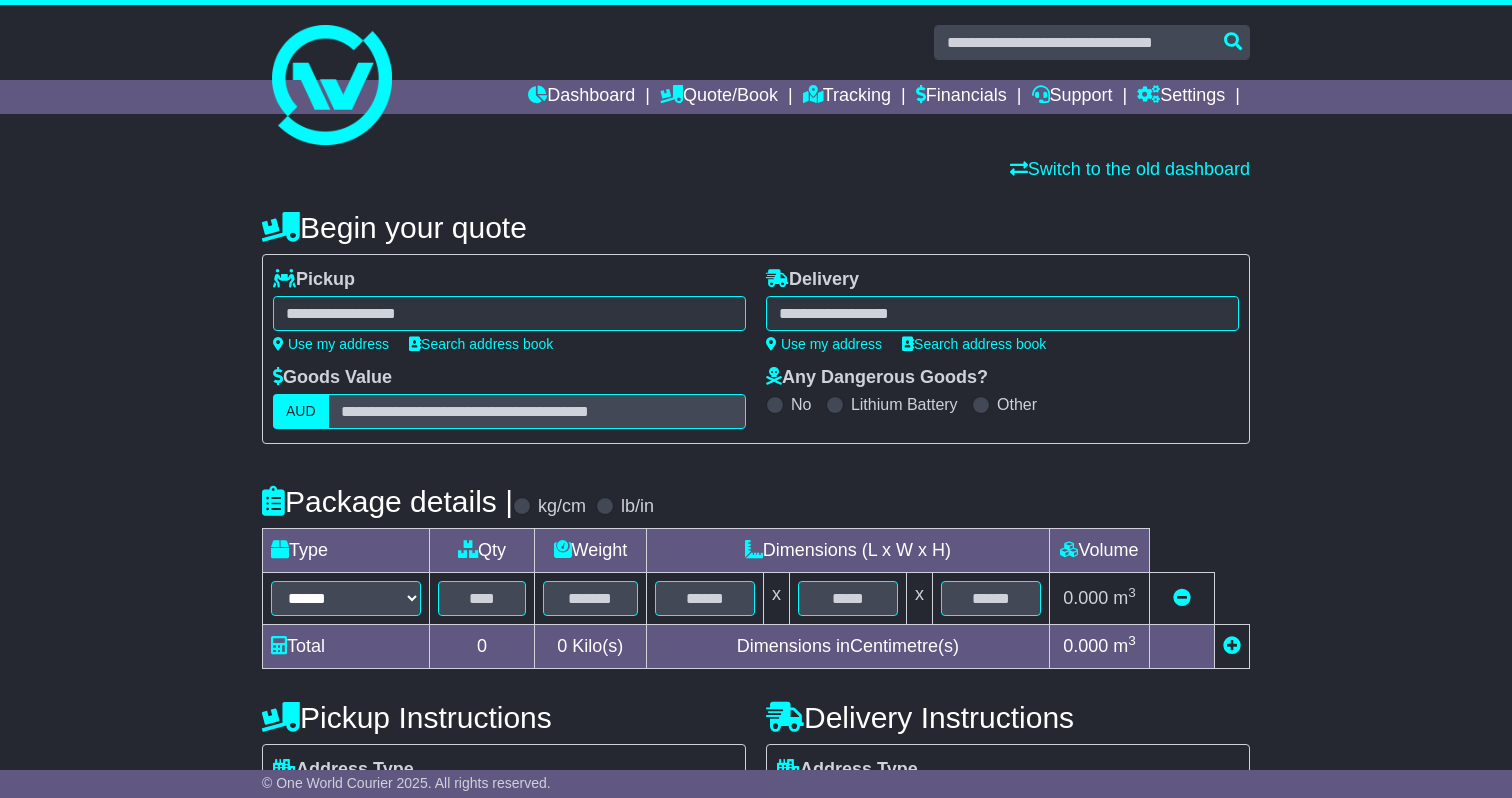 scroll, scrollTop: 0, scrollLeft: 0, axis: both 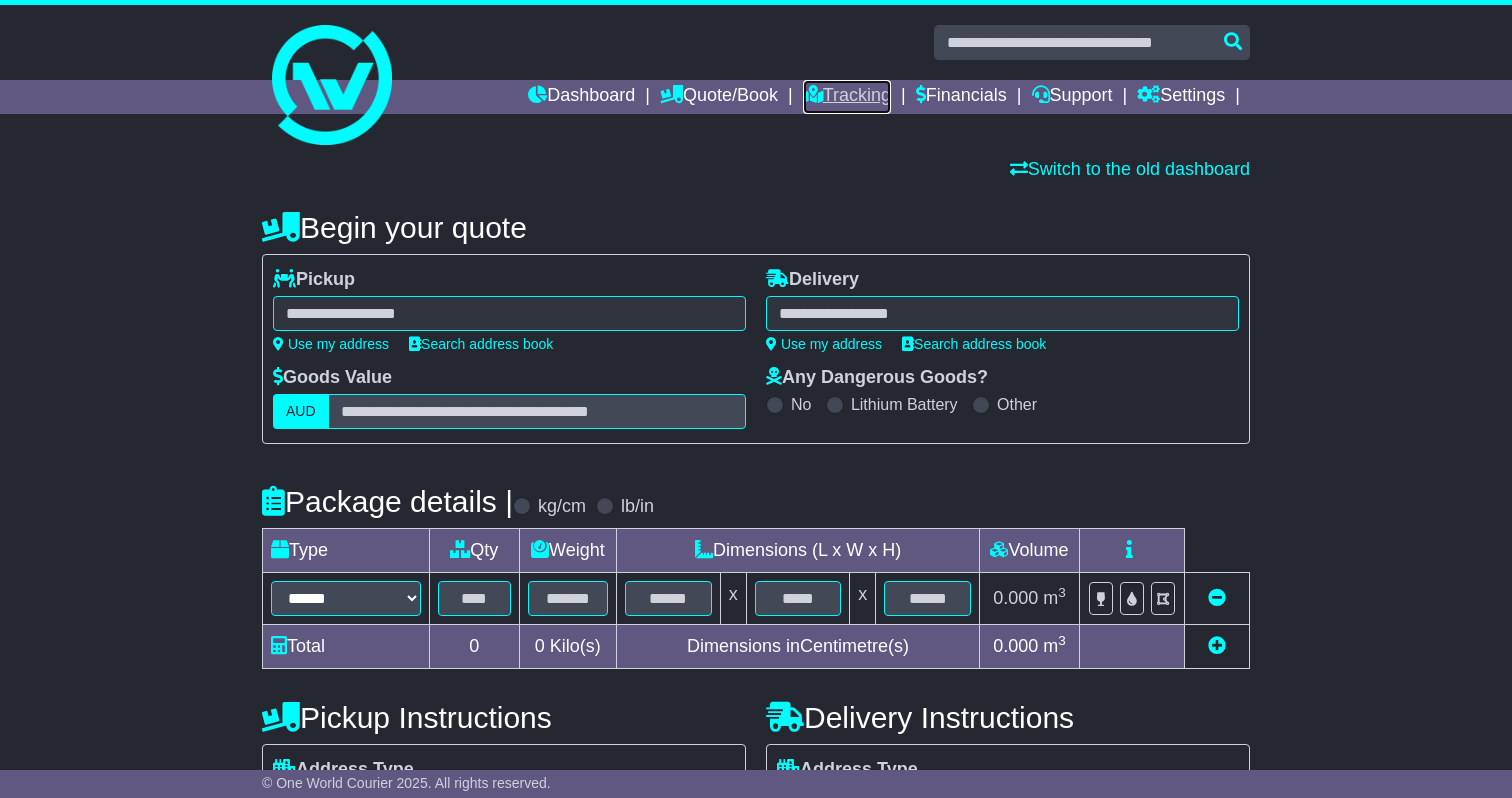 click on "Tracking" at bounding box center [847, 97] 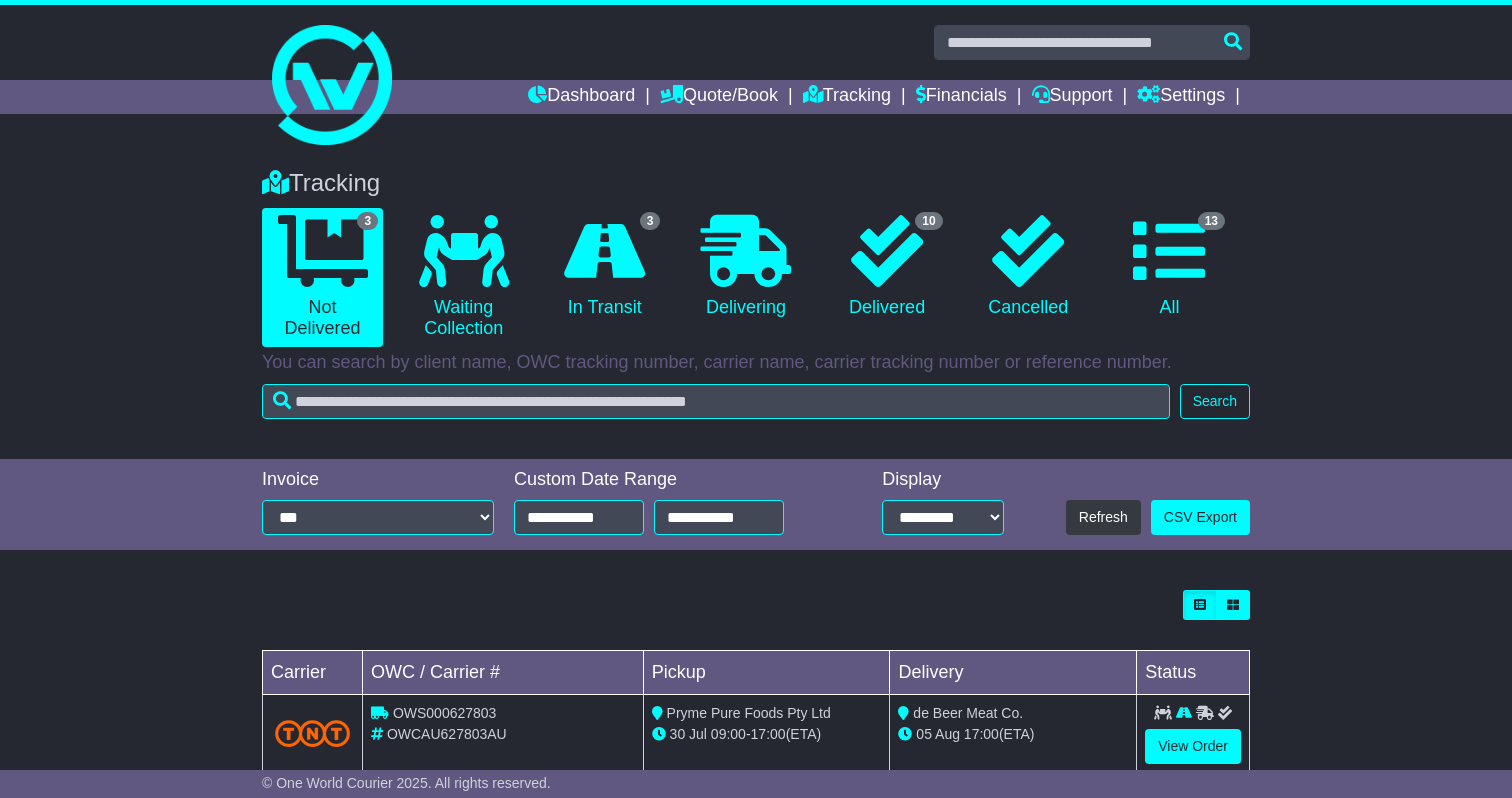scroll, scrollTop: 0, scrollLeft: 0, axis: both 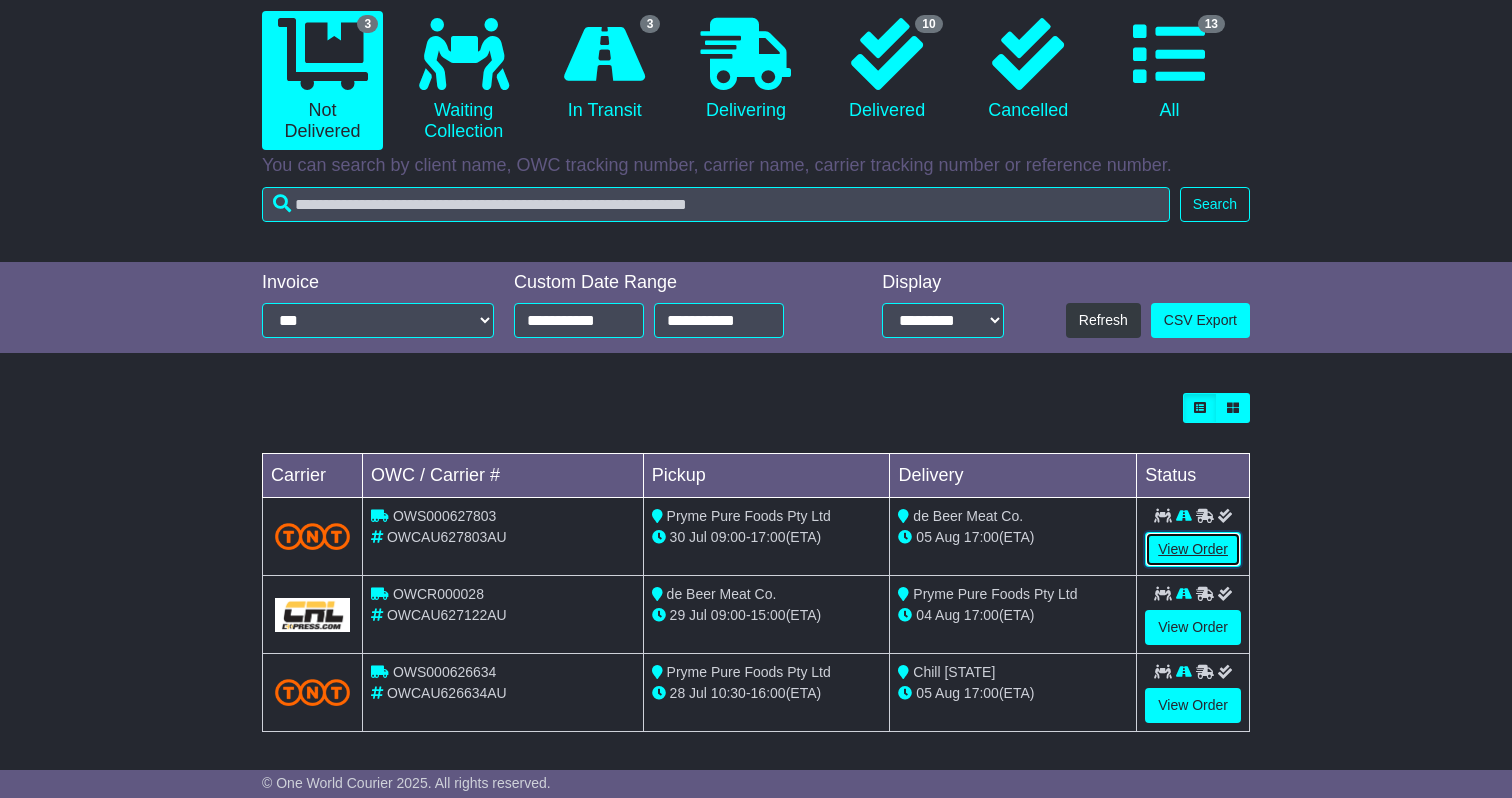 click on "View Order" at bounding box center [1193, 549] 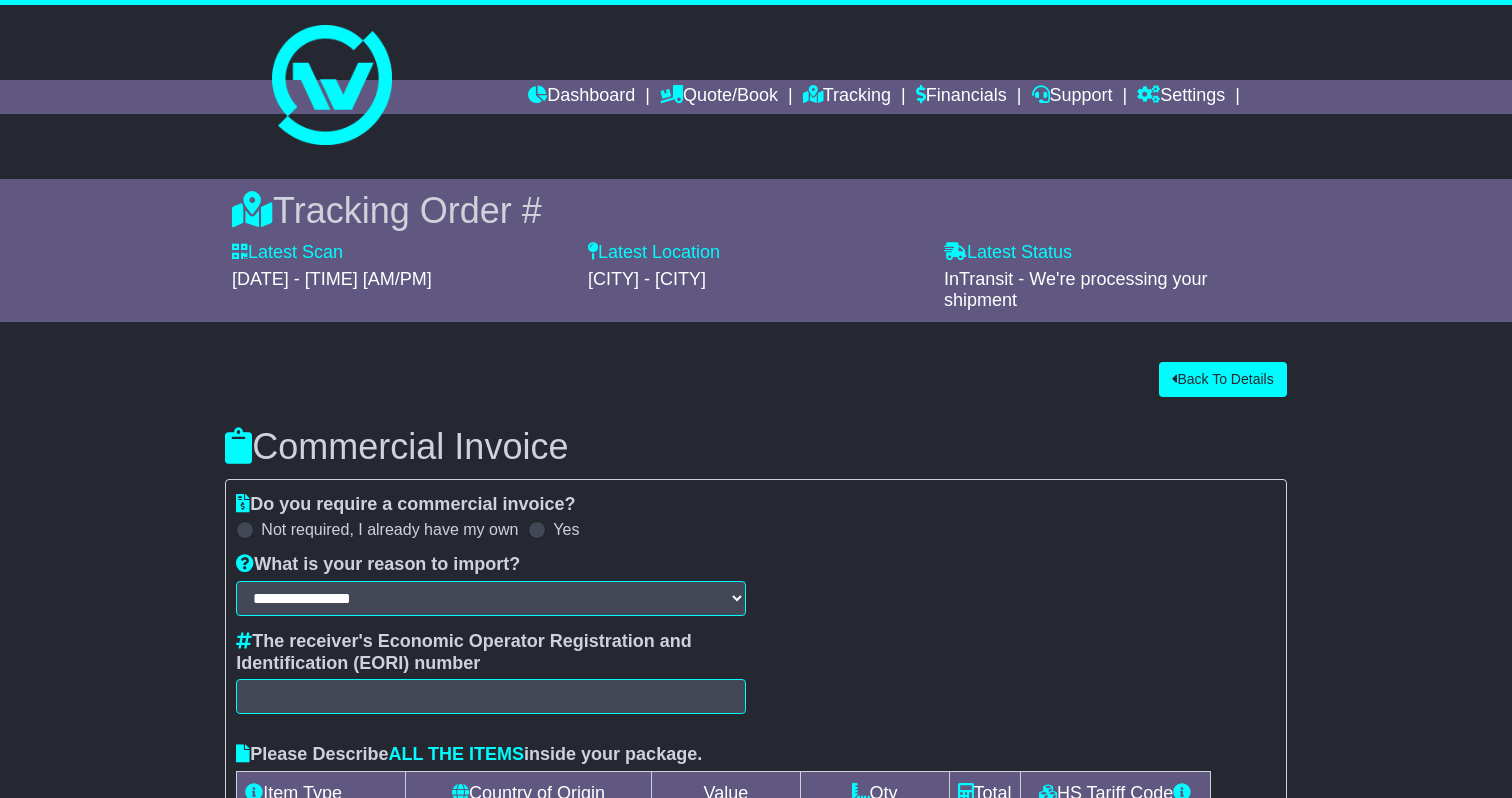 scroll, scrollTop: 0, scrollLeft: 0, axis: both 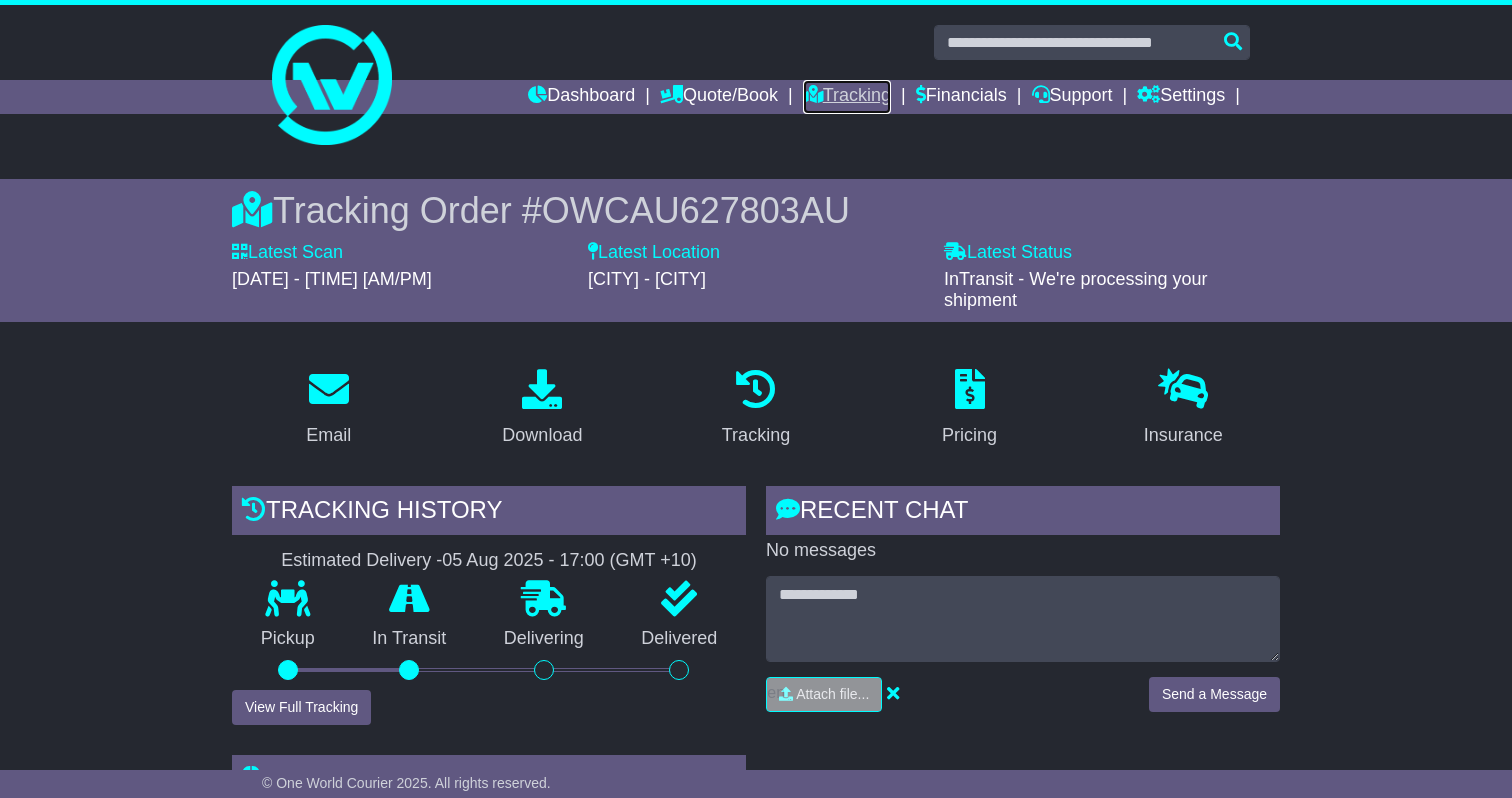 click on "Tracking" at bounding box center (847, 97) 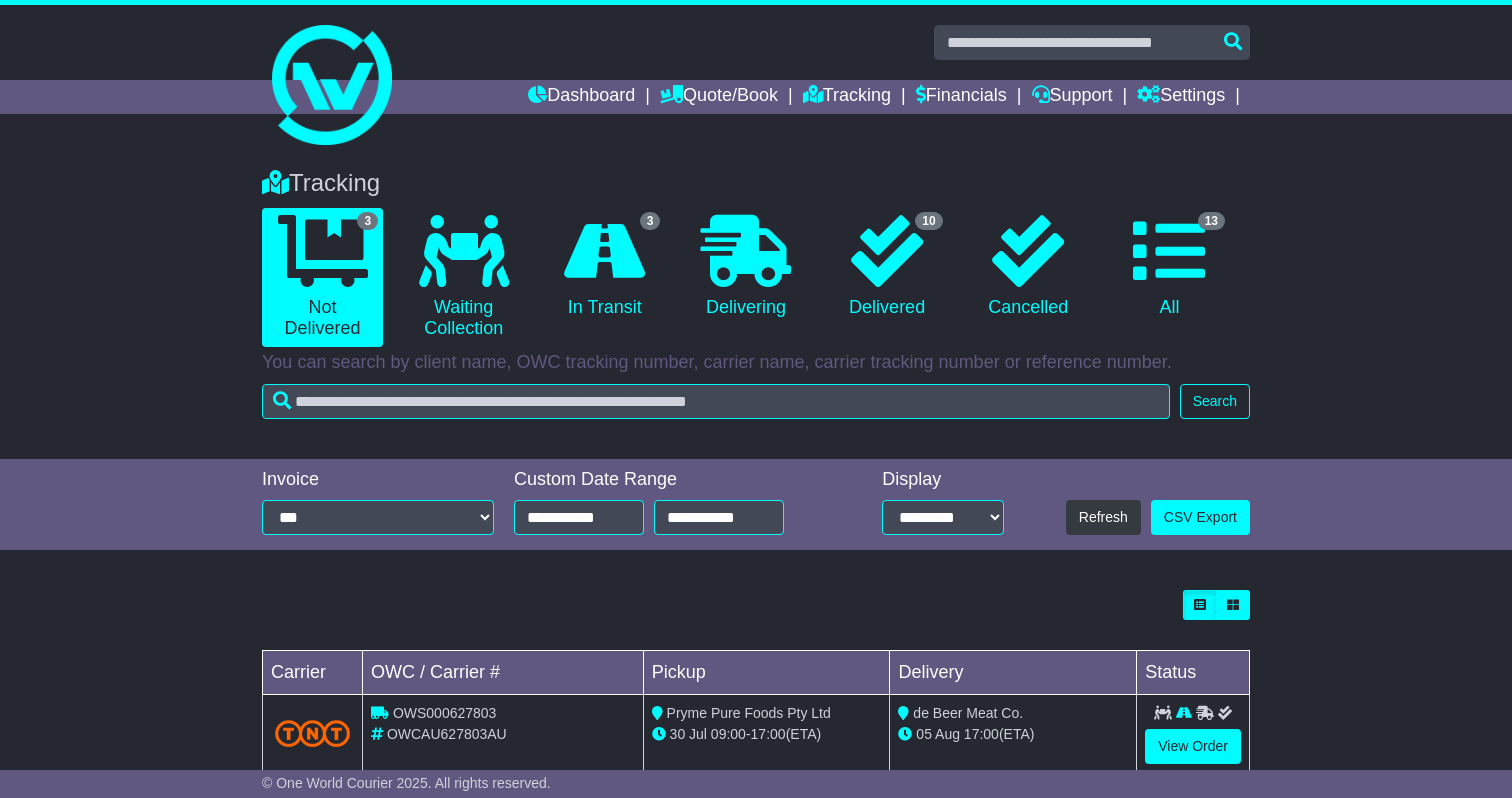 scroll, scrollTop: 0, scrollLeft: 0, axis: both 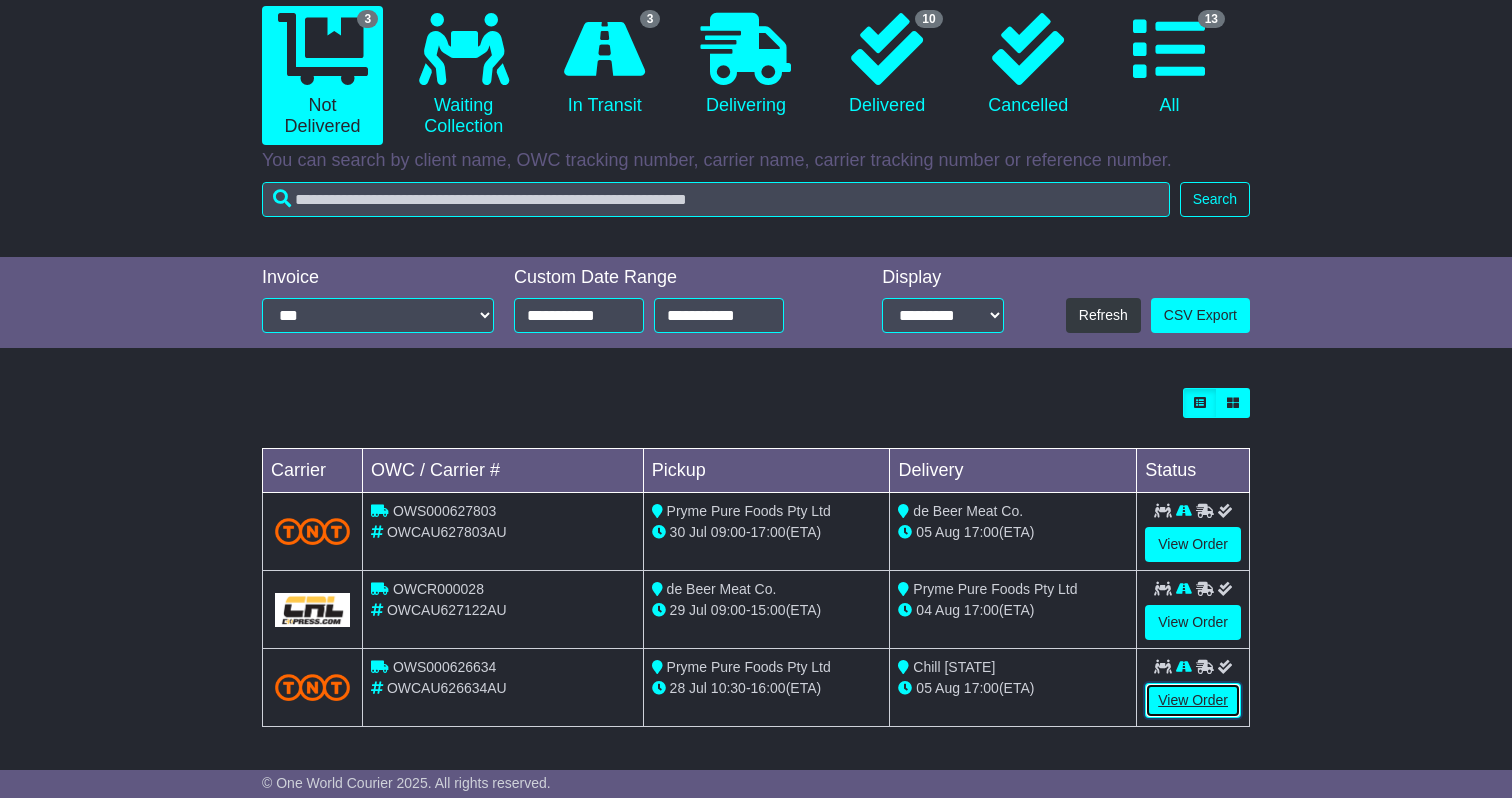 click on "View Order" at bounding box center (1193, 700) 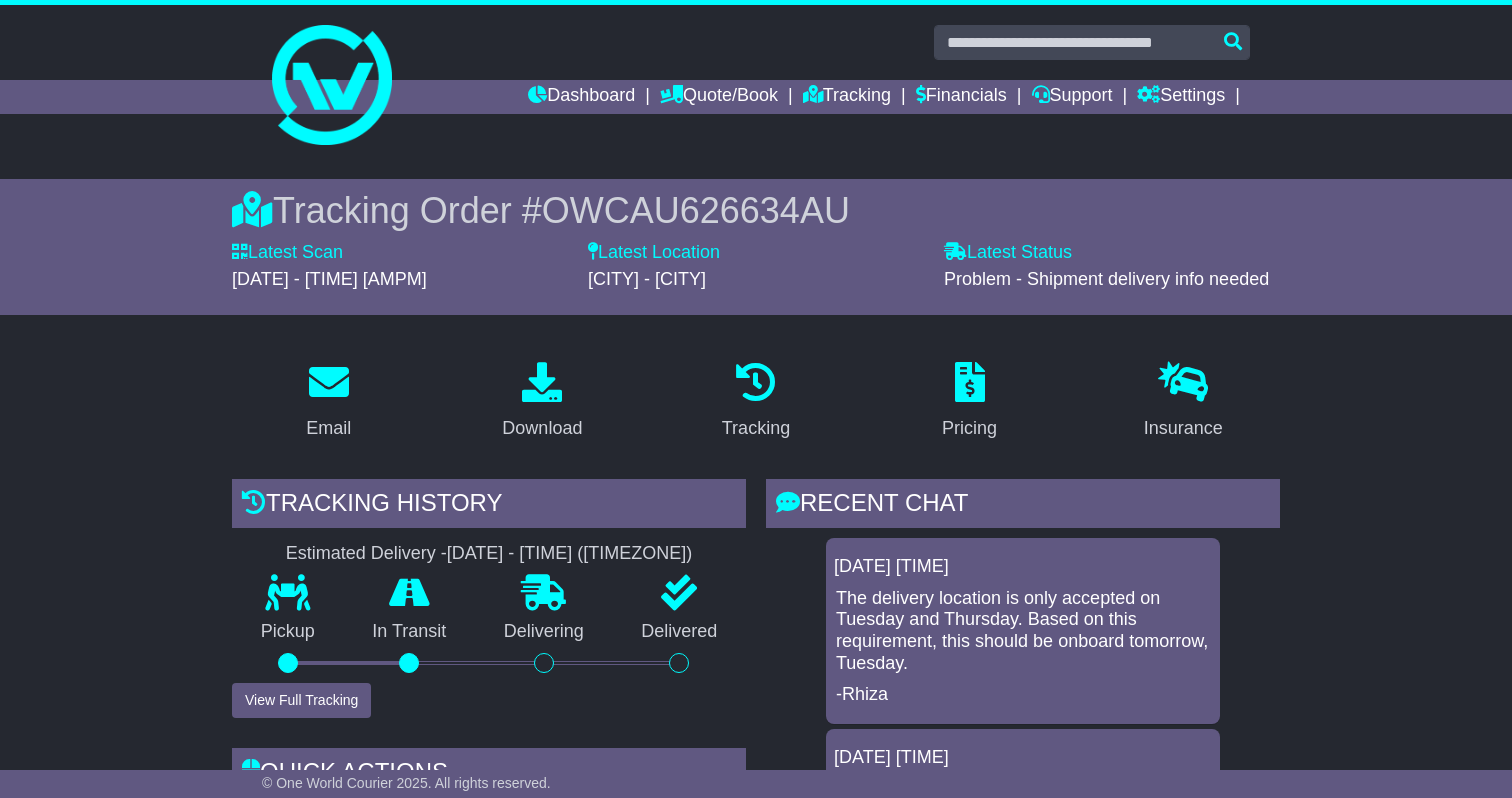 scroll, scrollTop: 0, scrollLeft: 0, axis: both 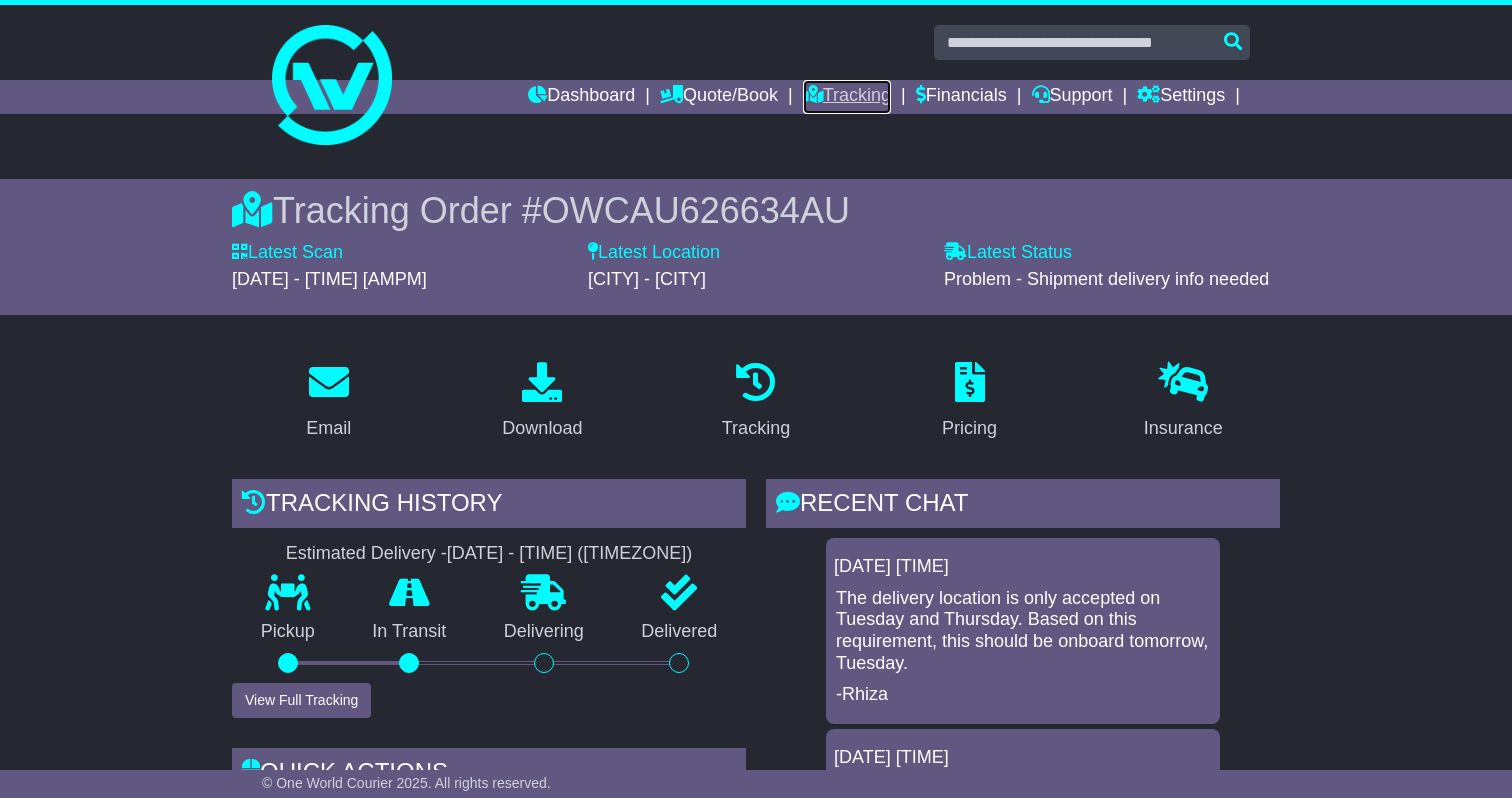 click on "Tracking" at bounding box center (847, 97) 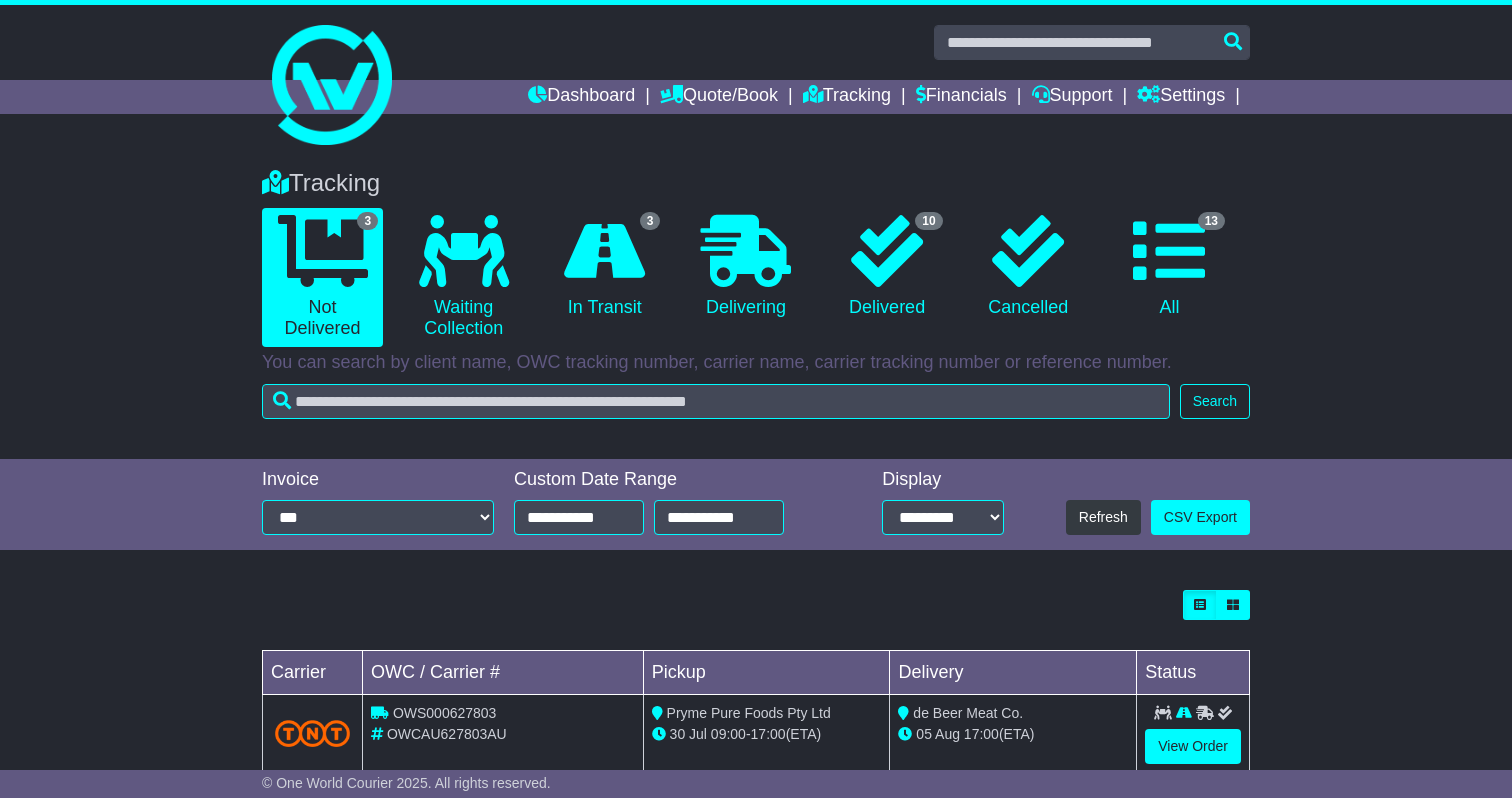 scroll, scrollTop: 0, scrollLeft: 0, axis: both 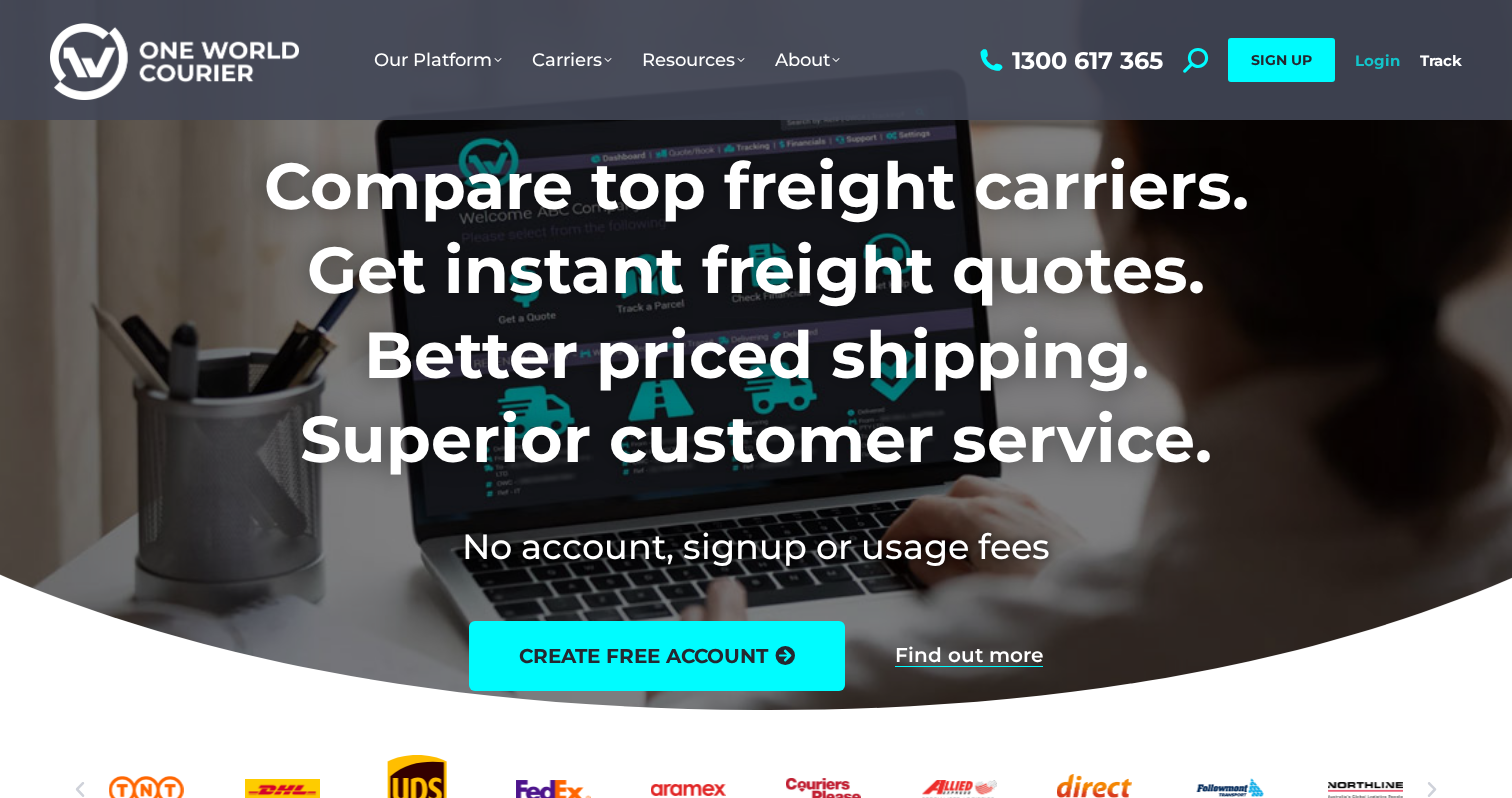 click on "Login" at bounding box center (1377, 60) 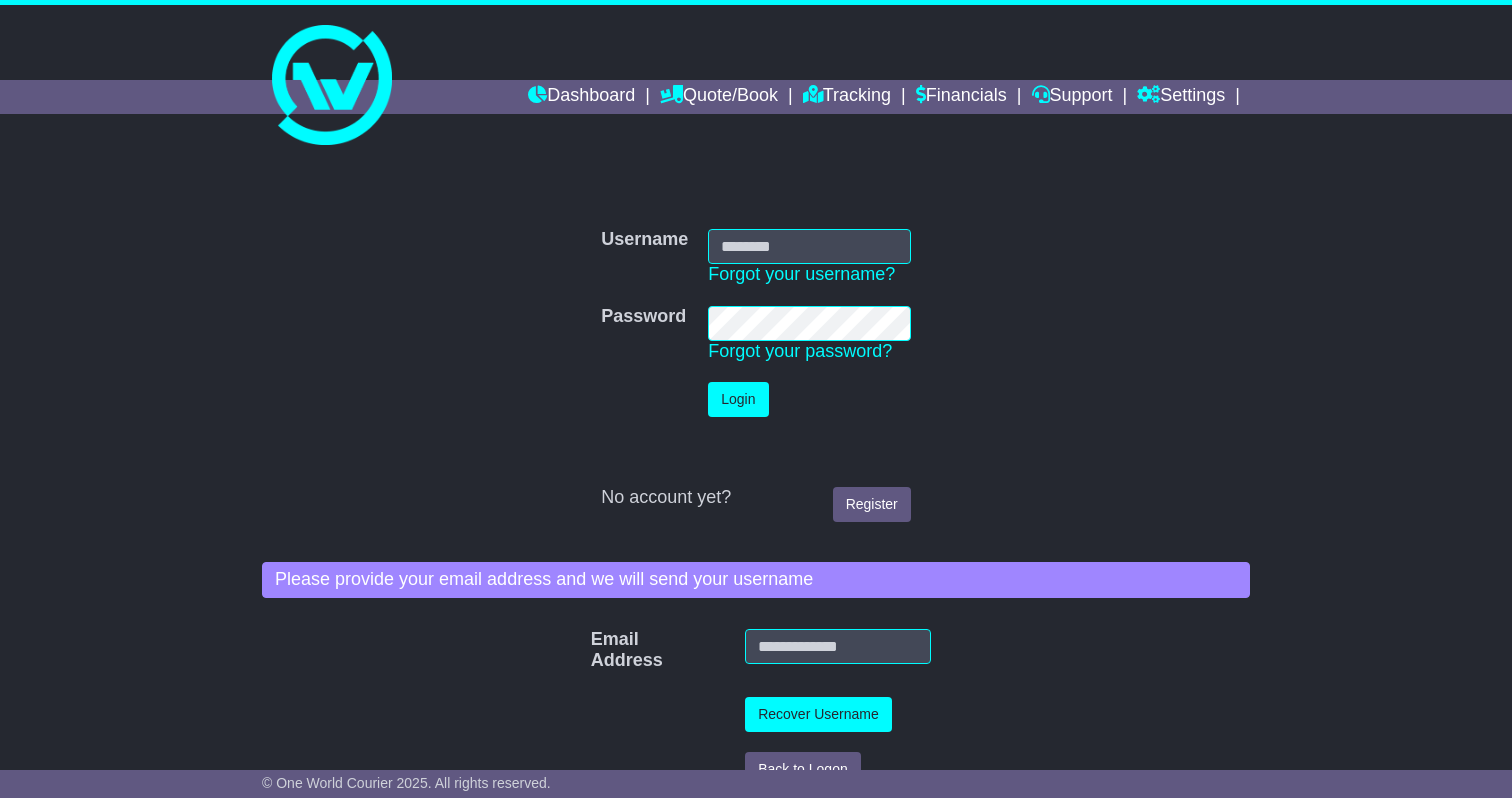 scroll, scrollTop: 0, scrollLeft: 0, axis: both 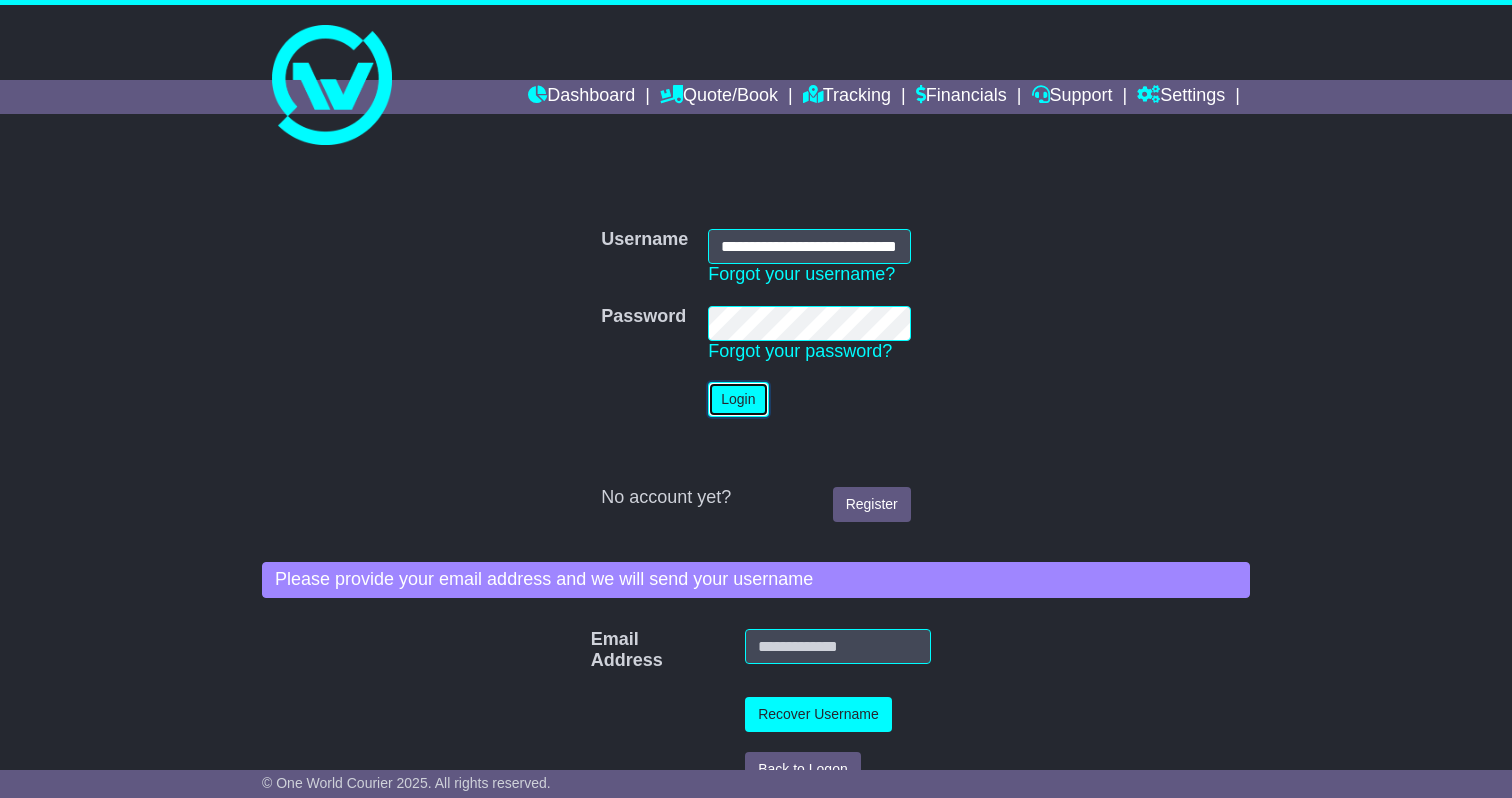 click on "Login" at bounding box center [738, 399] 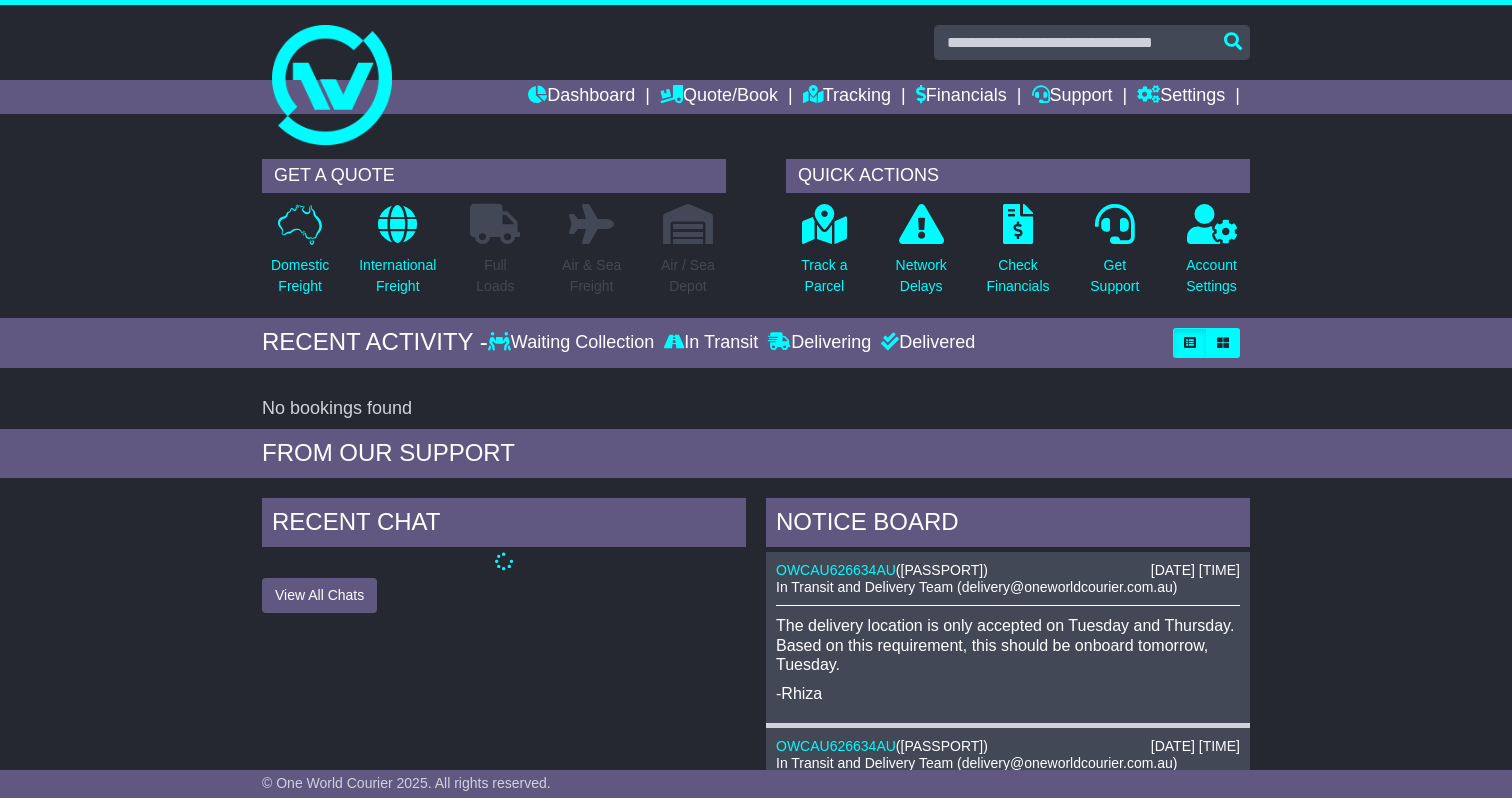 scroll, scrollTop: 0, scrollLeft: 0, axis: both 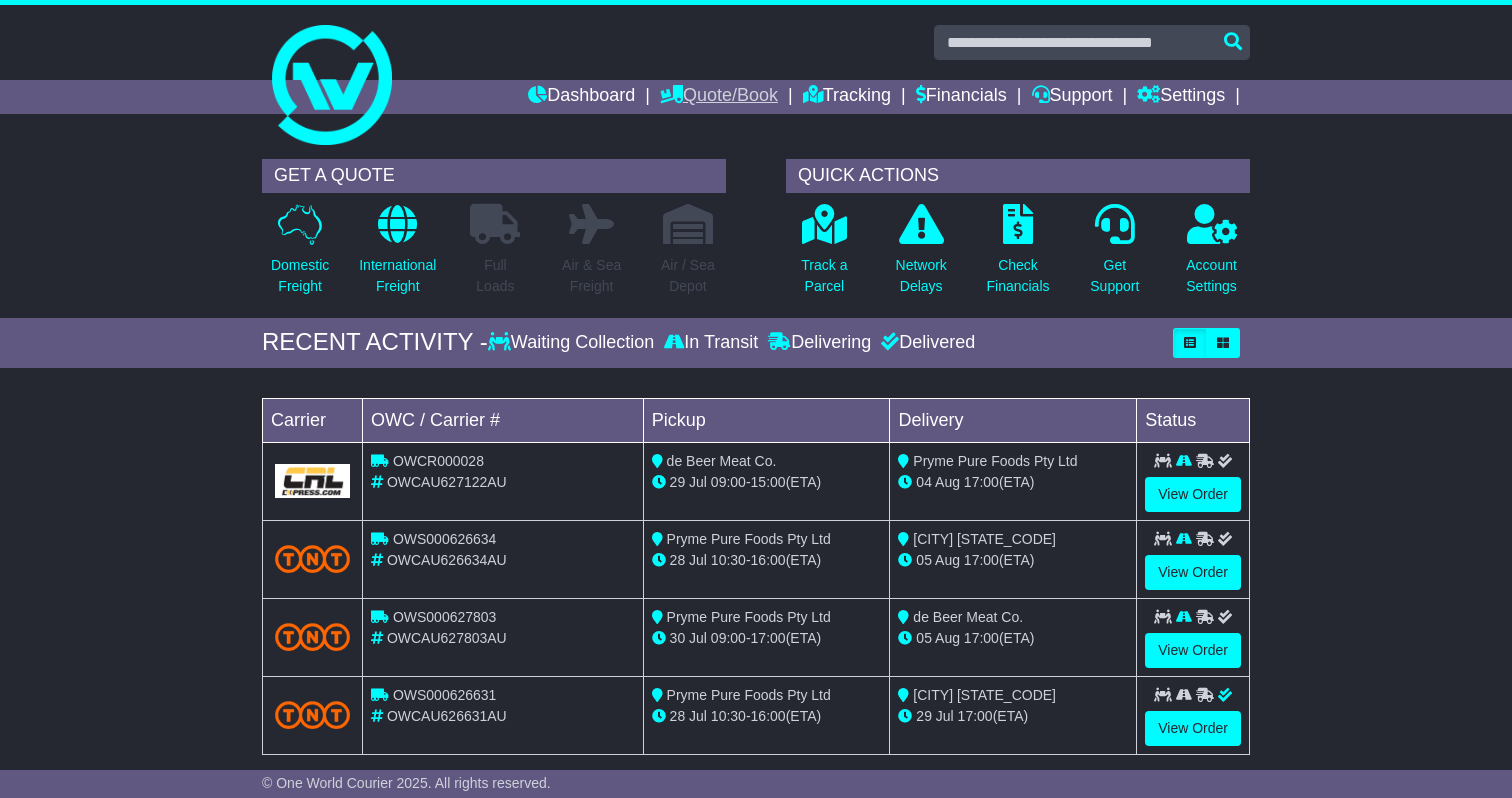 click on "Quote/Book" at bounding box center (719, 97) 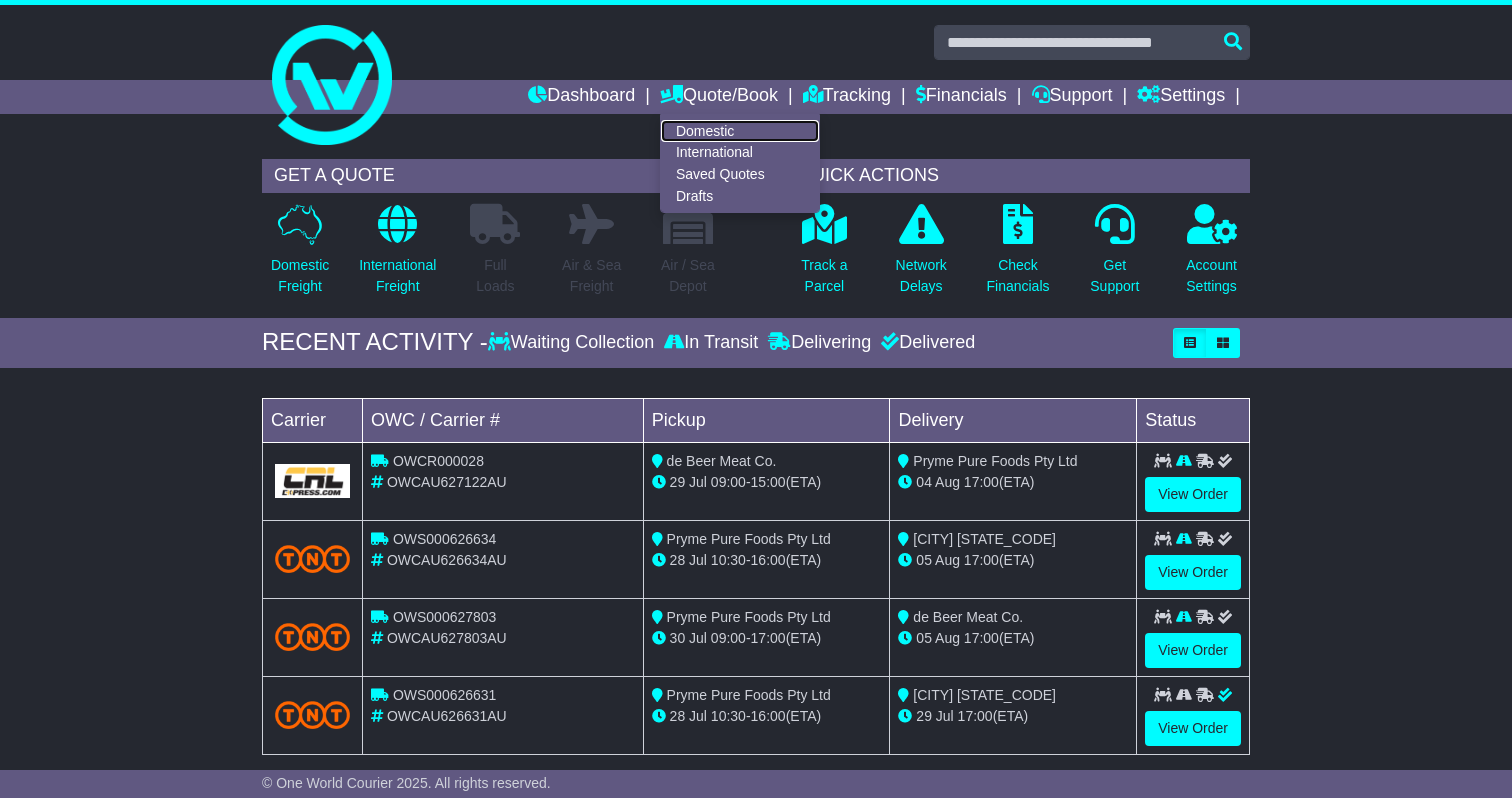 click on "Domestic" at bounding box center (740, 131) 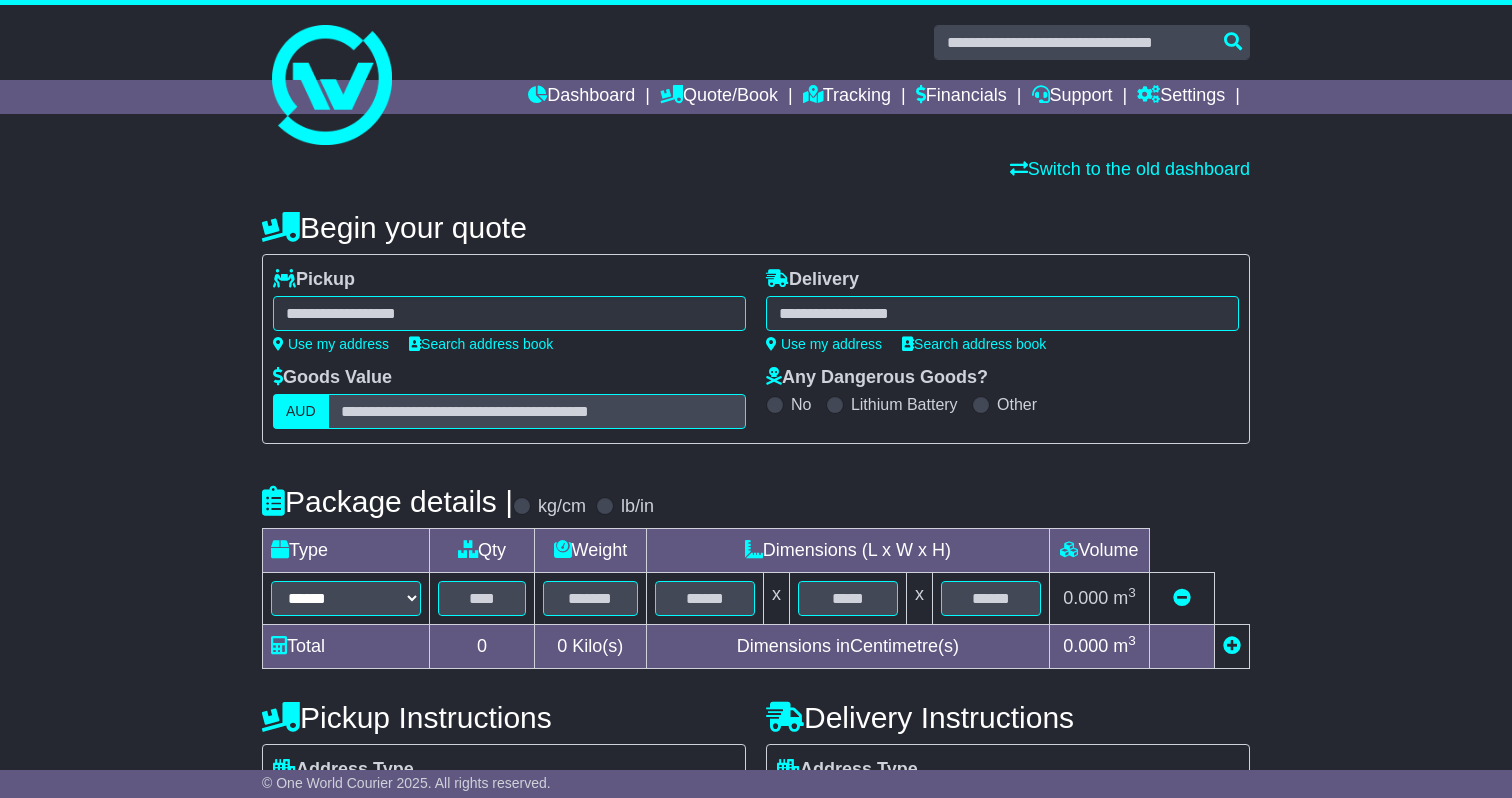 scroll, scrollTop: 0, scrollLeft: 0, axis: both 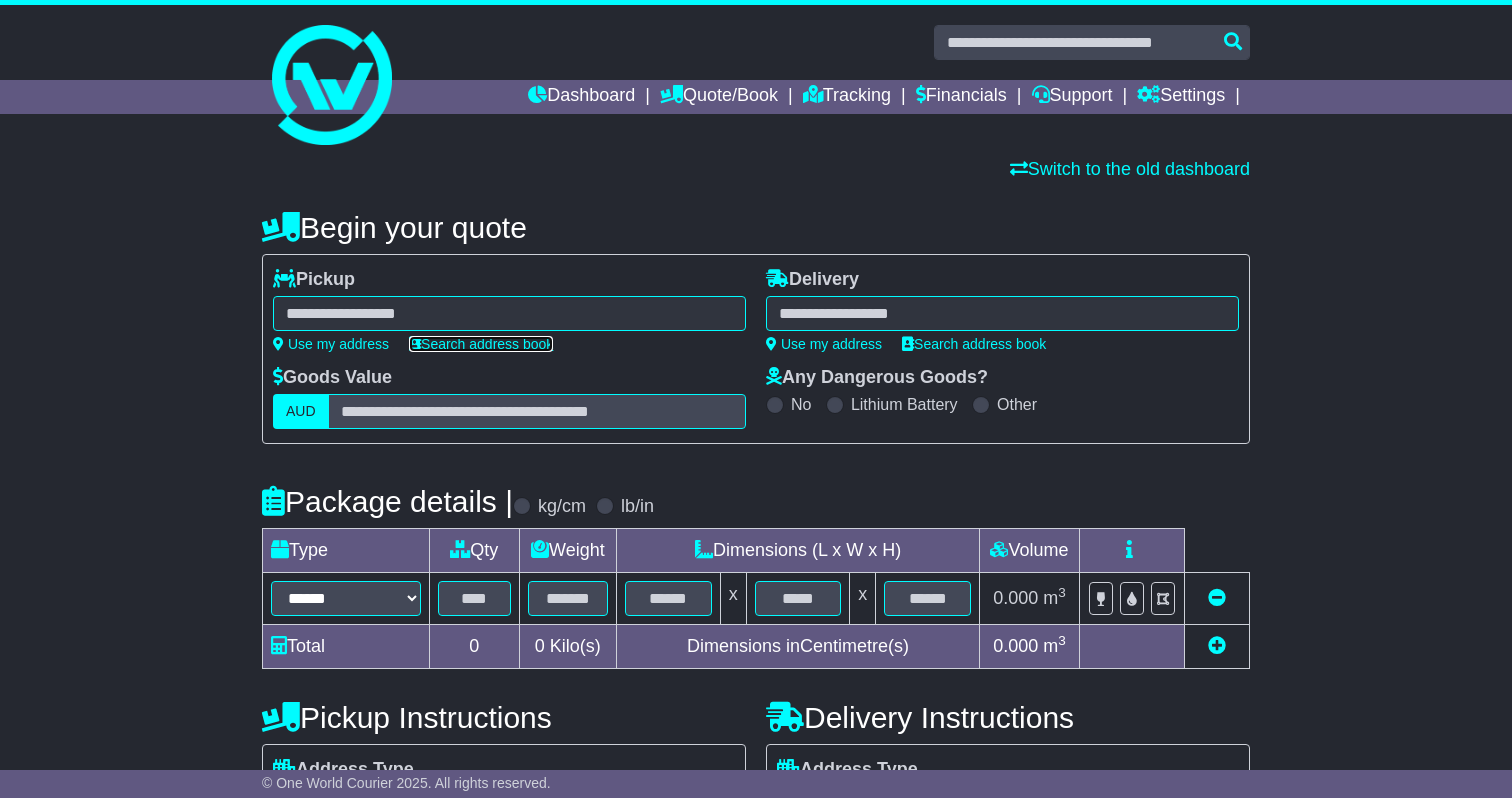 click on "Search address book" at bounding box center [481, 344] 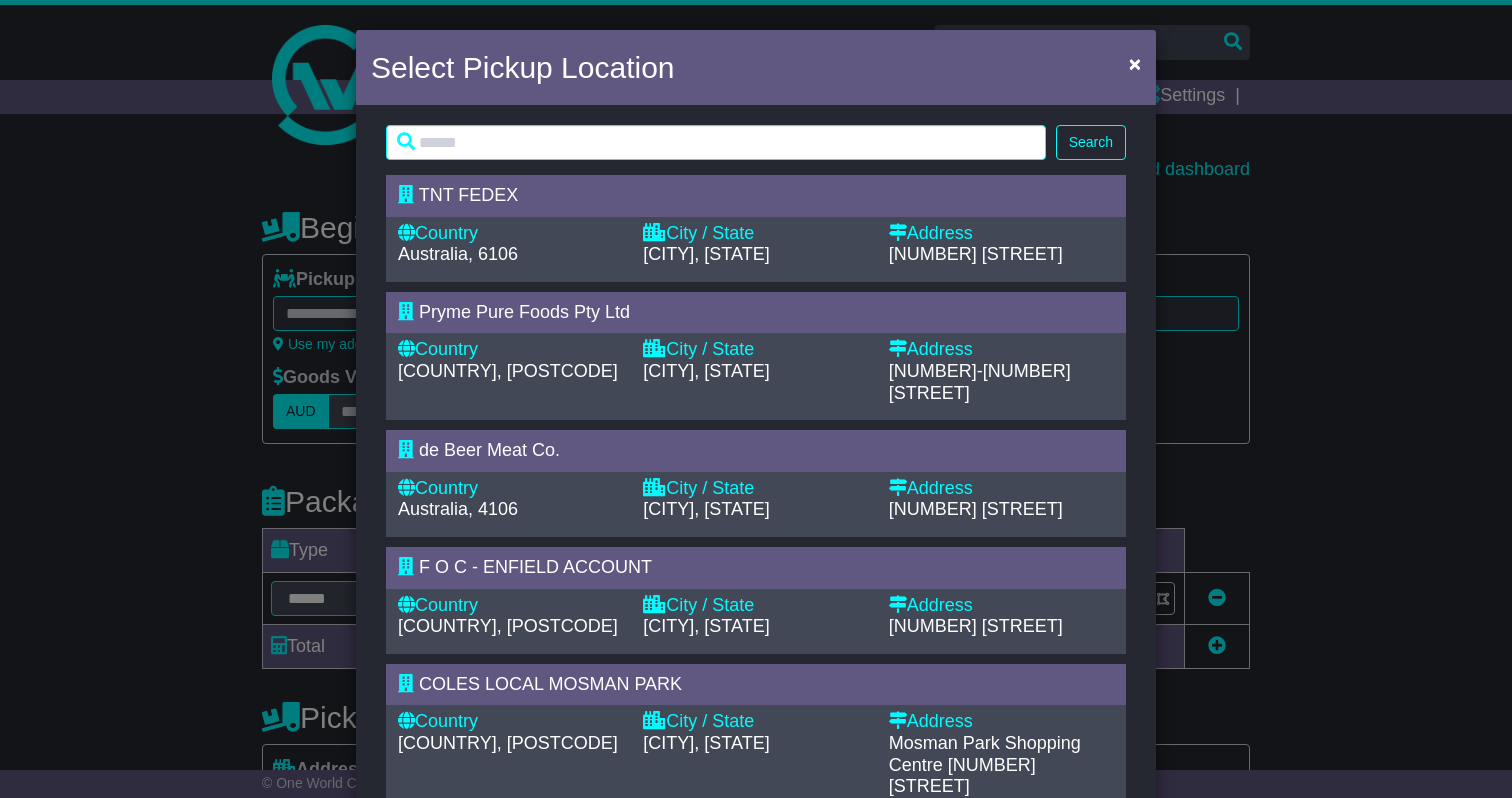 click on "HUNTINGDALE, VIC" at bounding box center (706, 371) 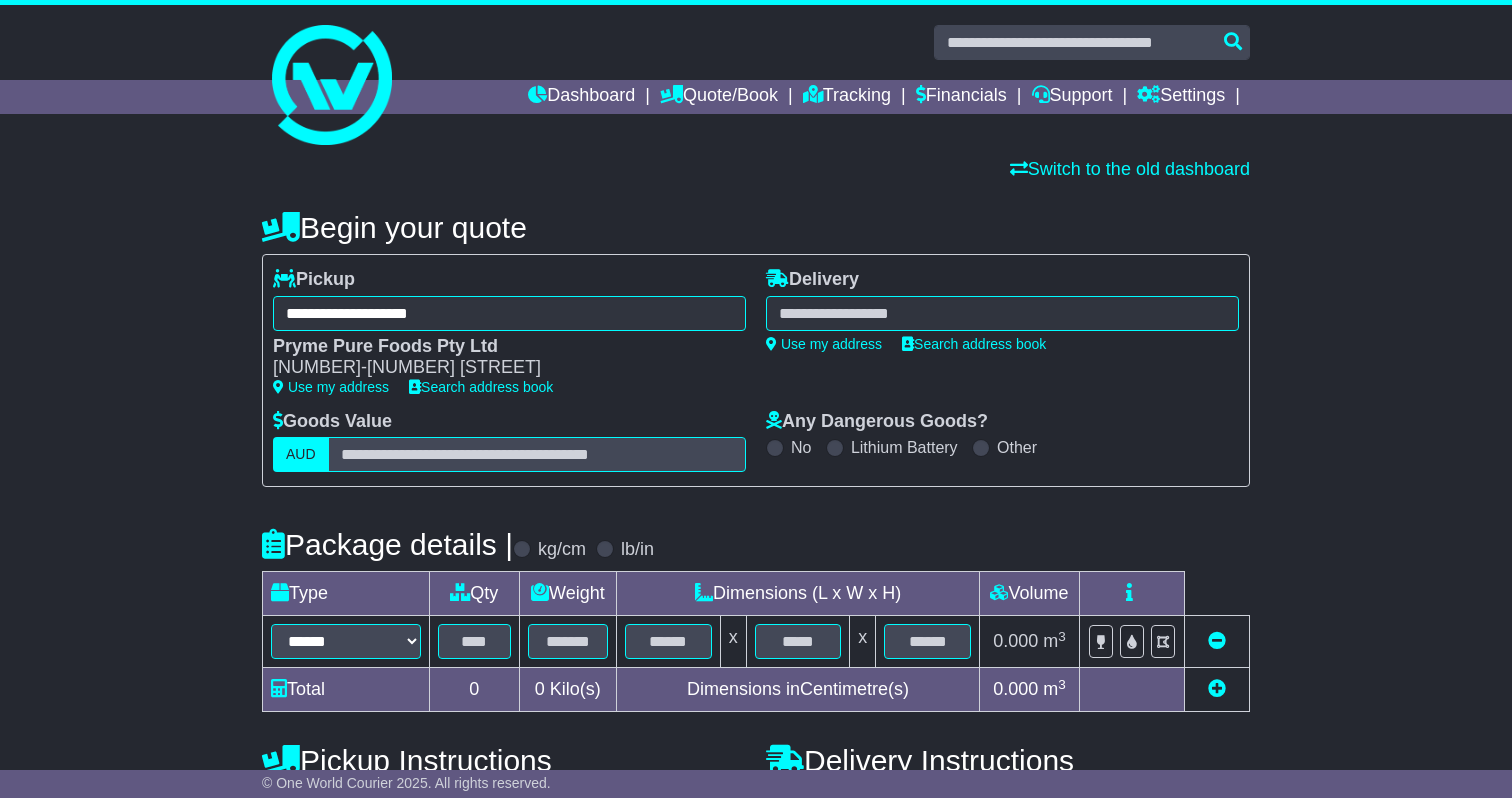 click on "**********" at bounding box center [1002, 310] 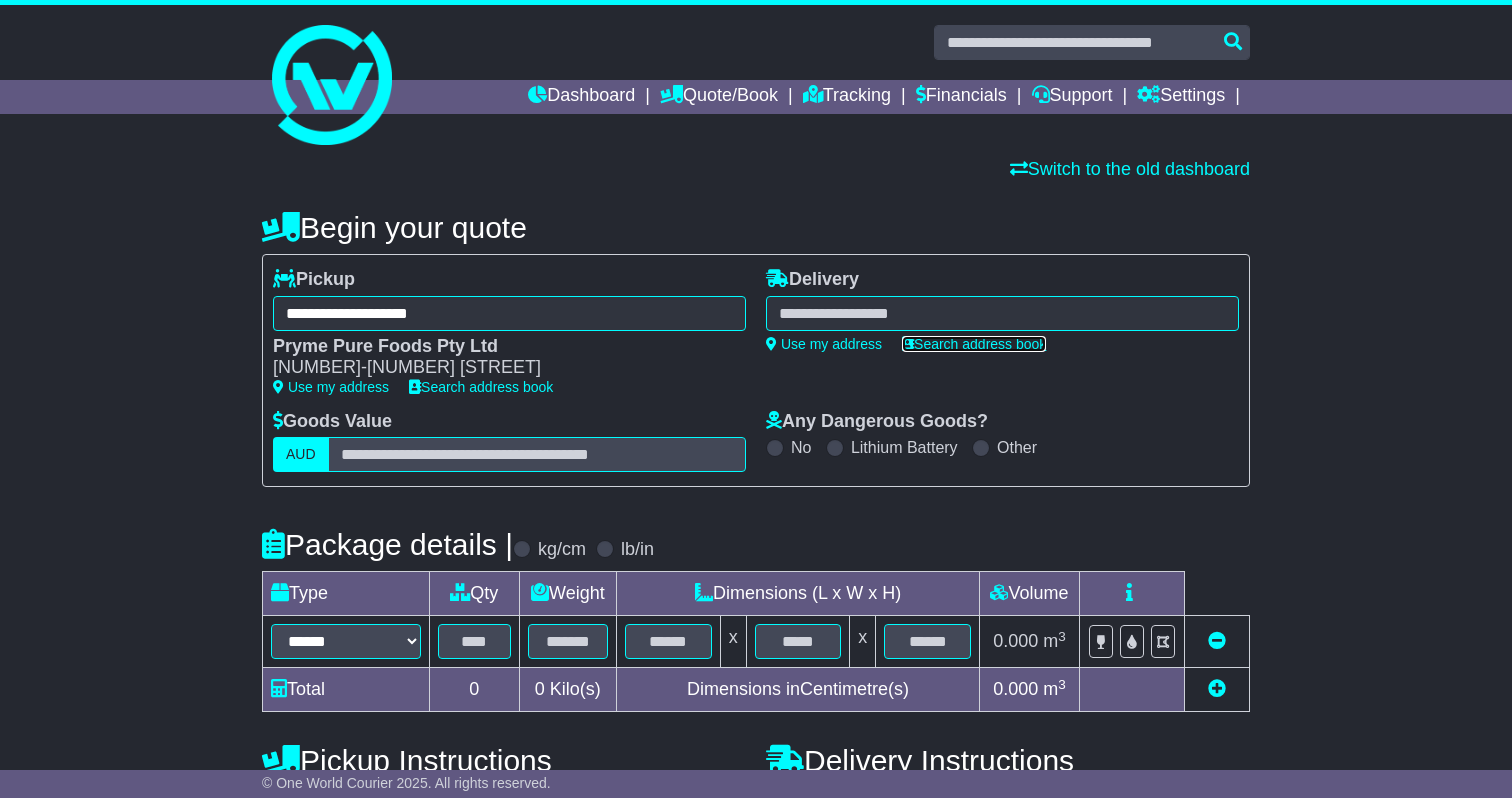 click on "Search address book" at bounding box center (974, 344) 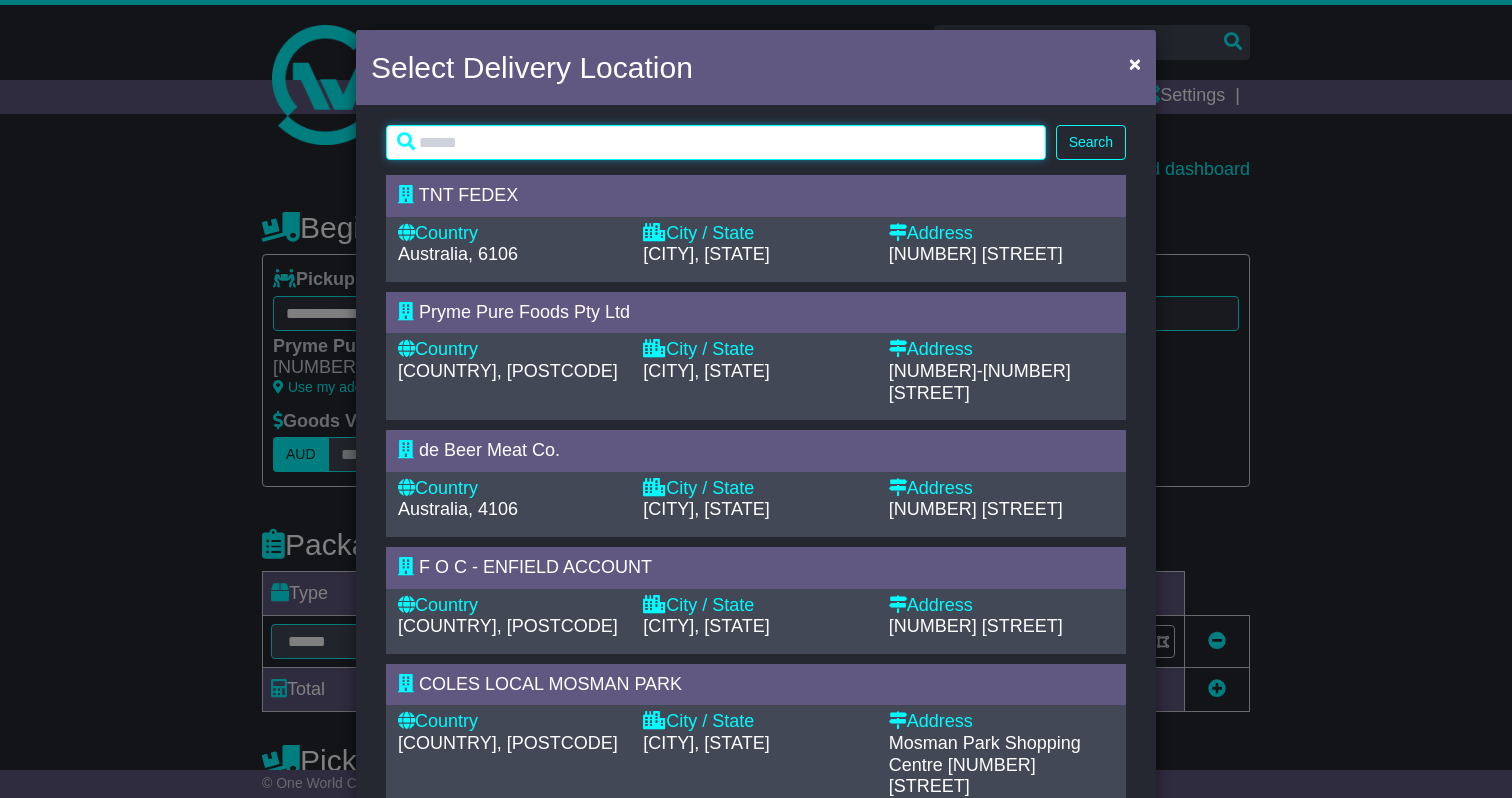 click at bounding box center (716, 142) 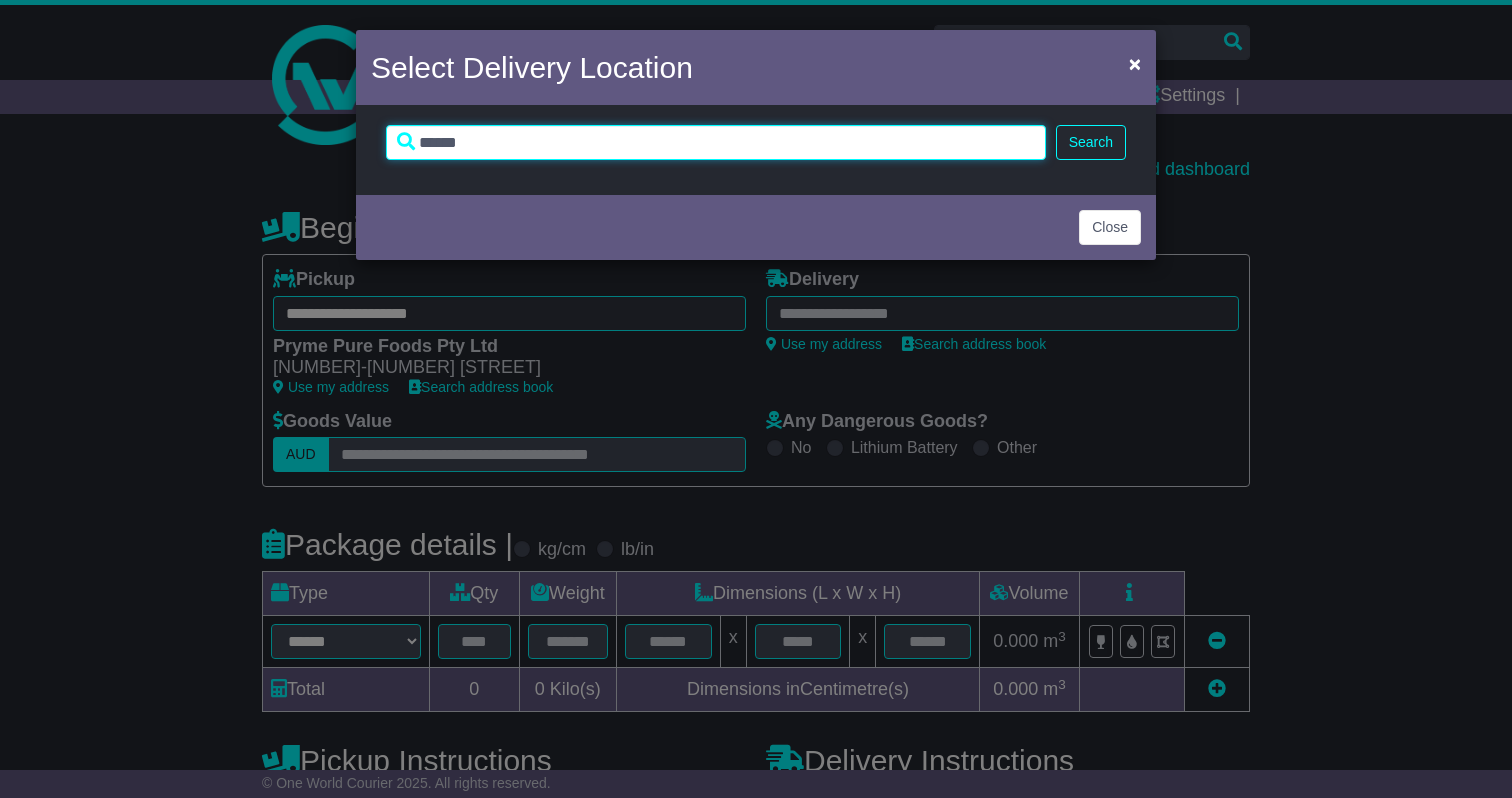 click on "******" at bounding box center (716, 142) 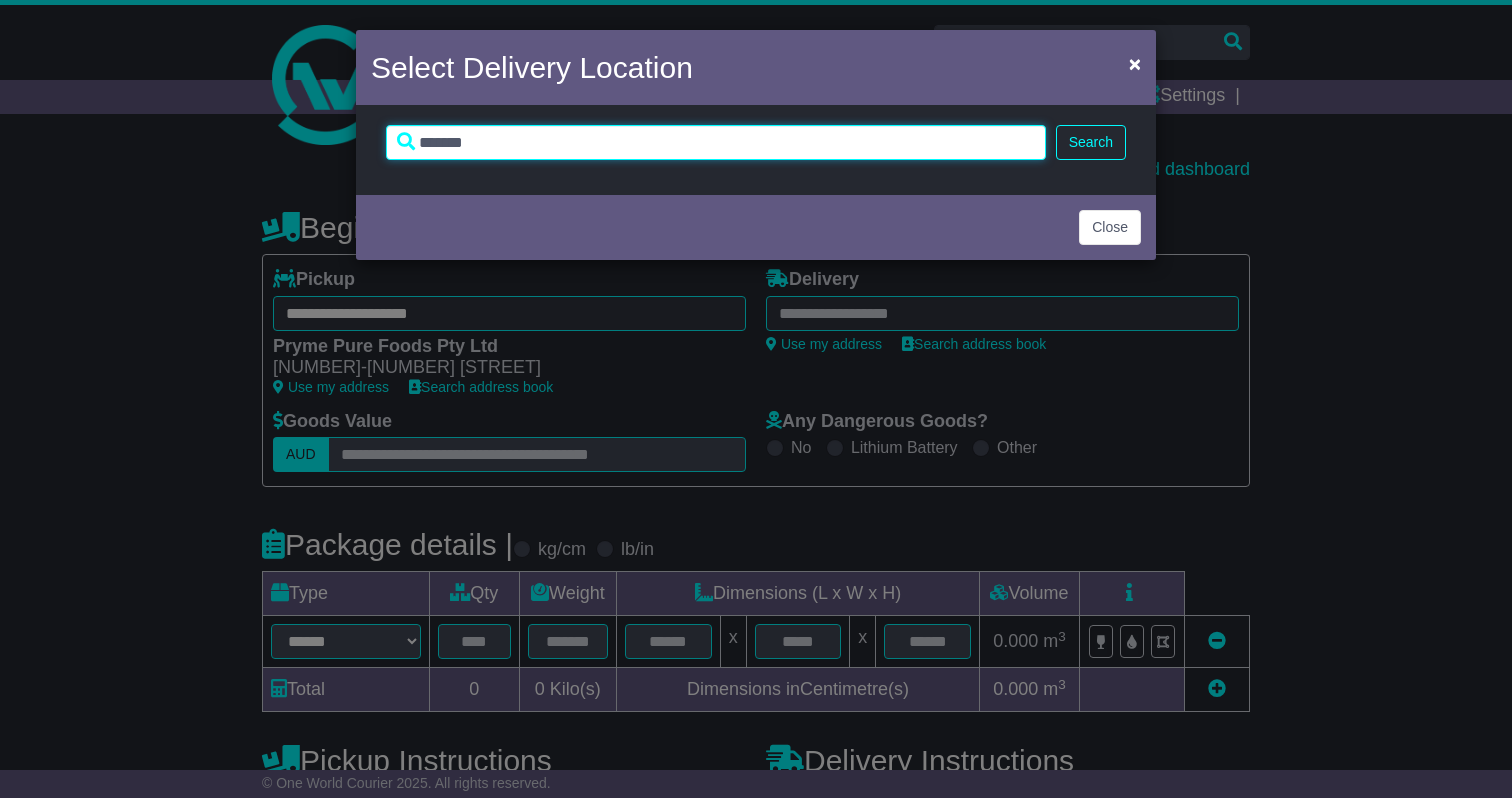 type on "*******" 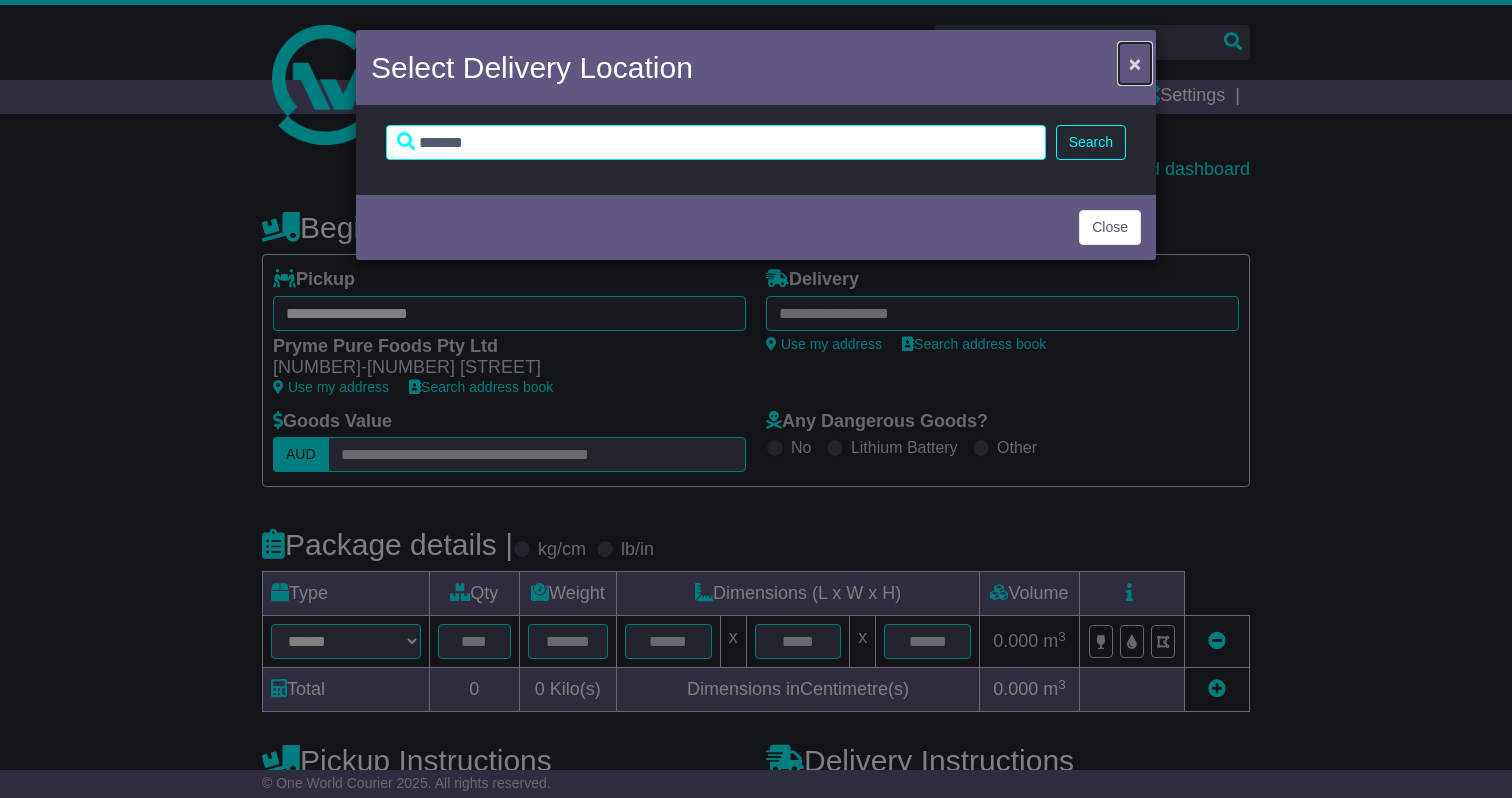 click on "×" at bounding box center [1135, 63] 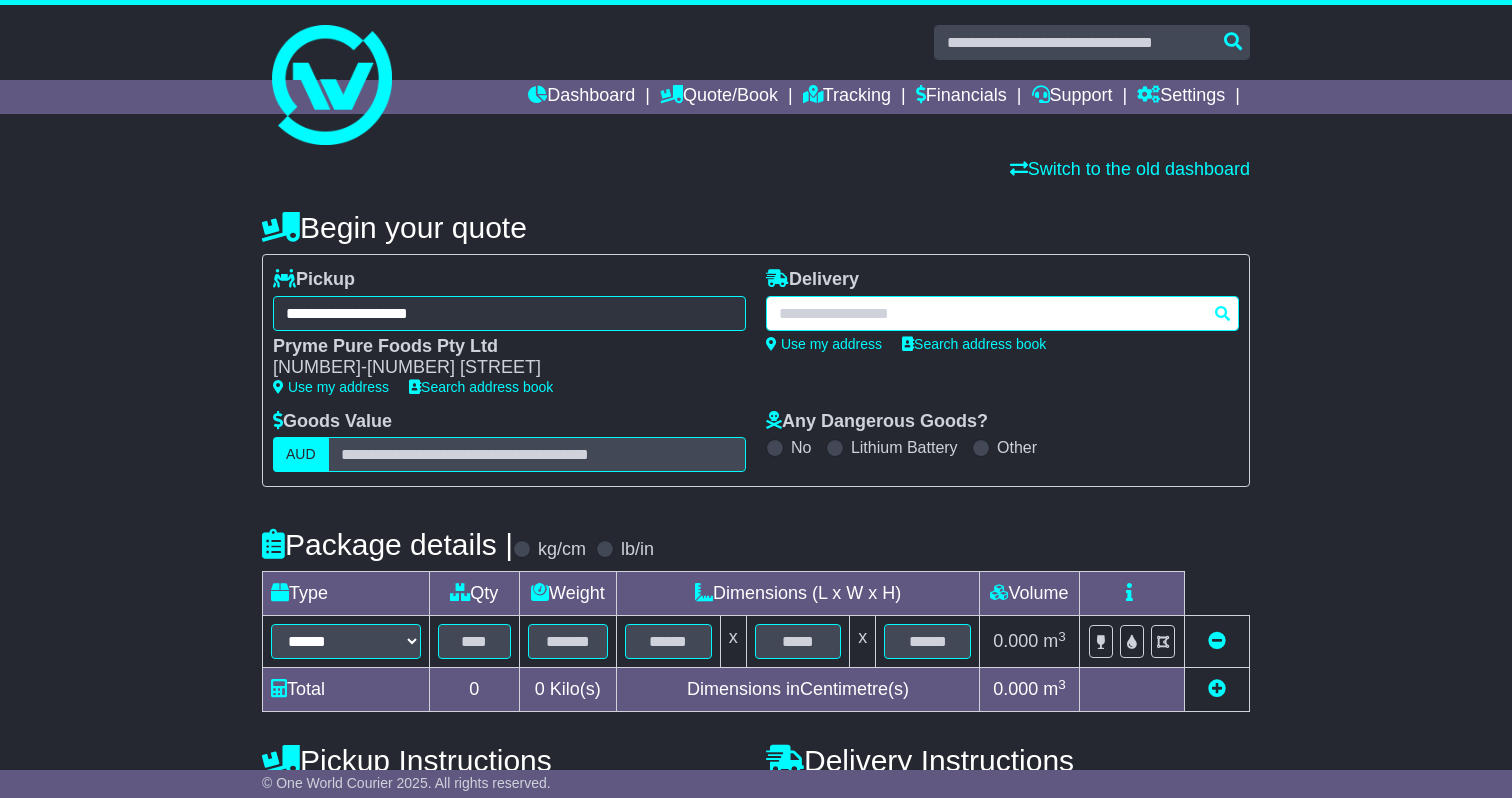 click at bounding box center [1002, 313] 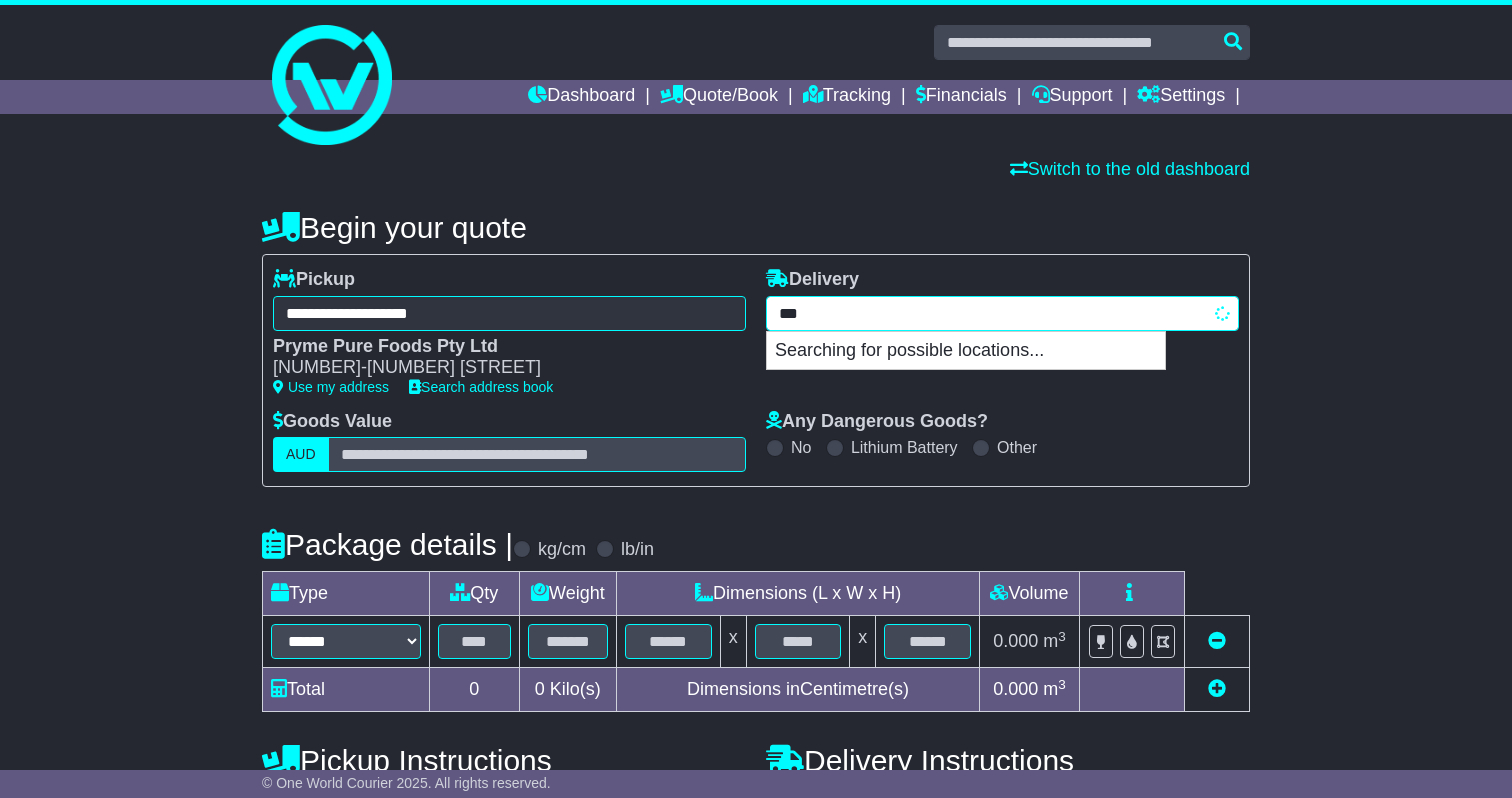 type on "****" 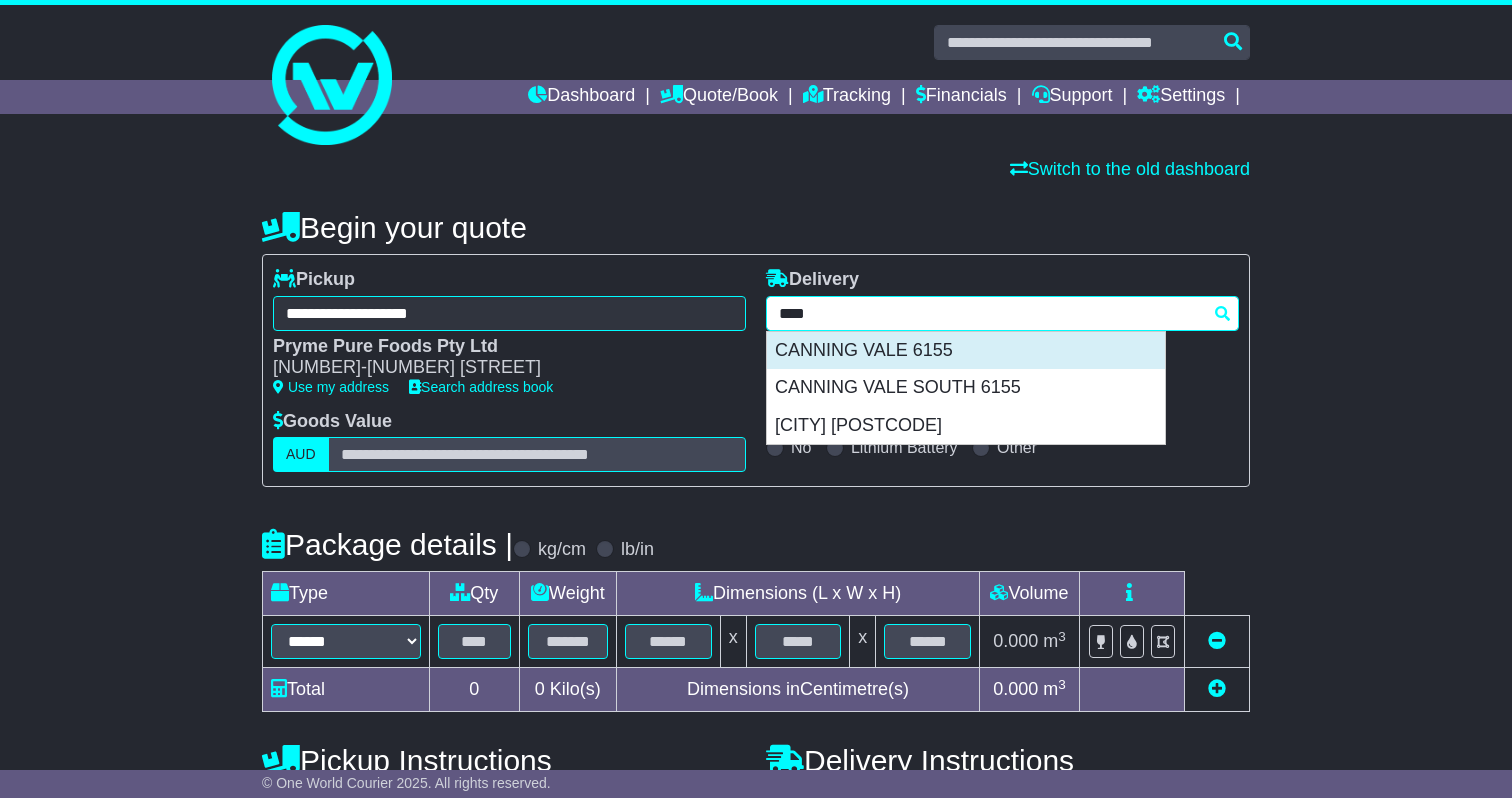 click on "CANNING VALE 6155" at bounding box center (966, 351) 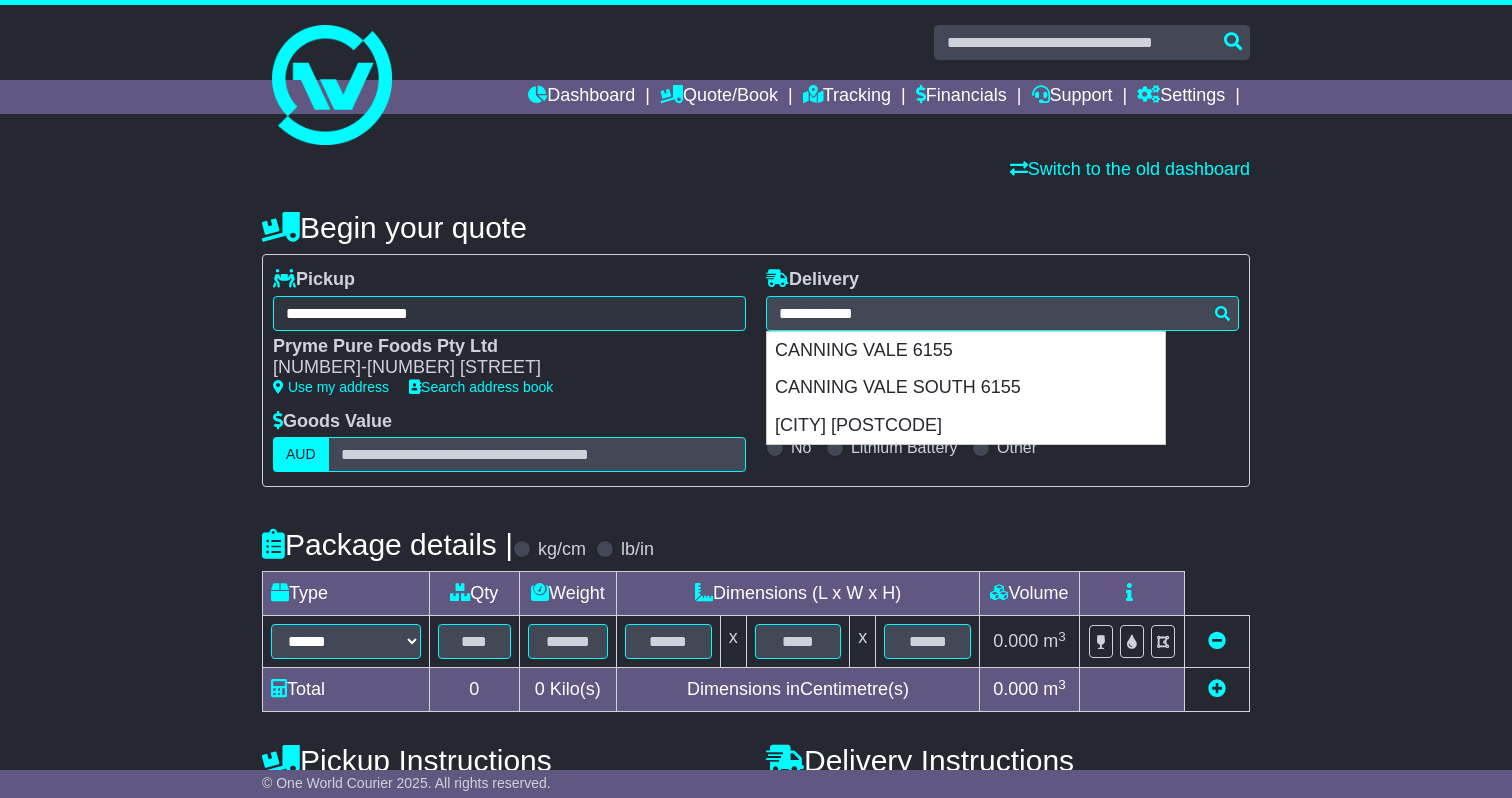 type on "**********" 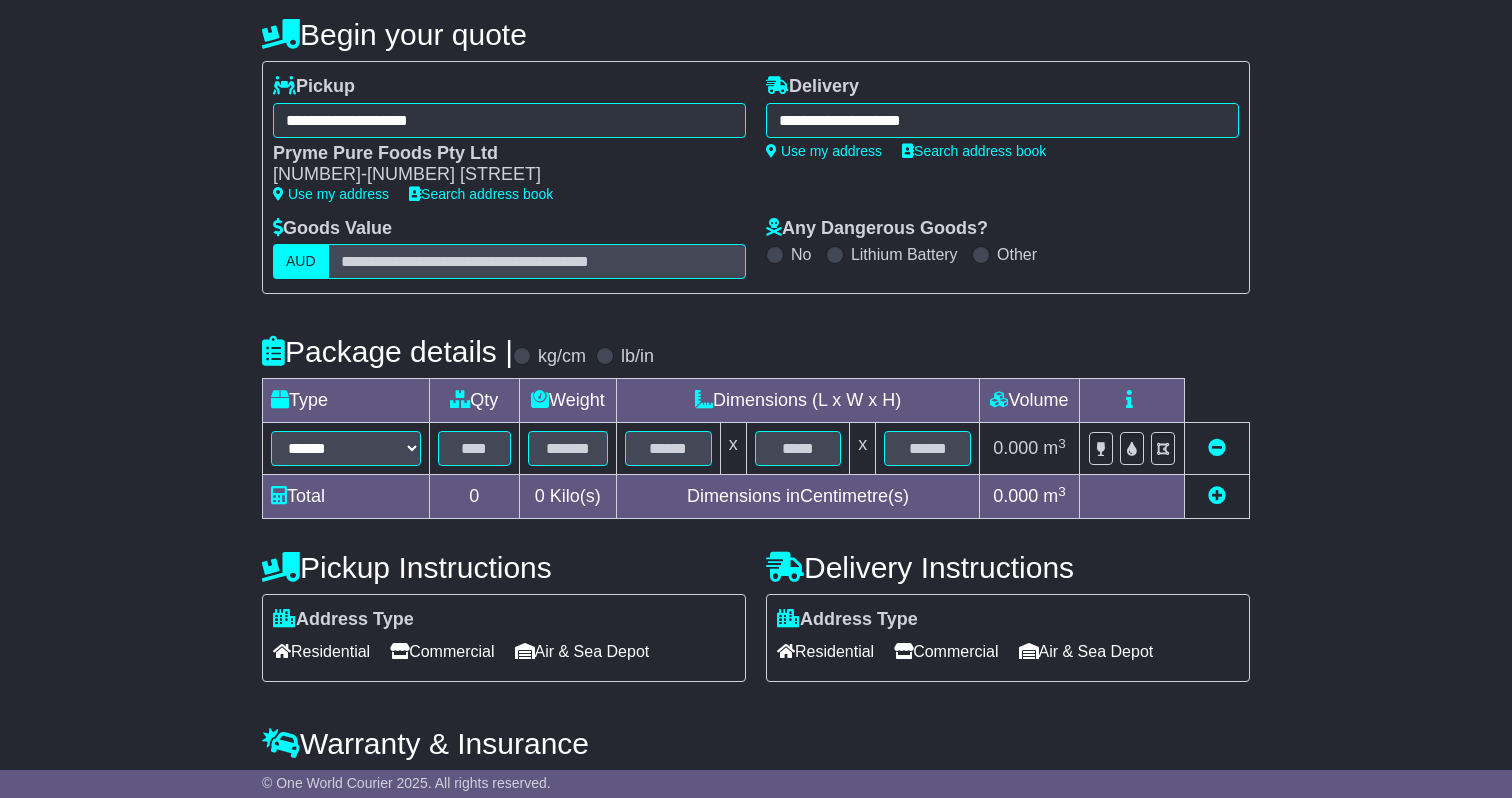 scroll, scrollTop: 199, scrollLeft: 0, axis: vertical 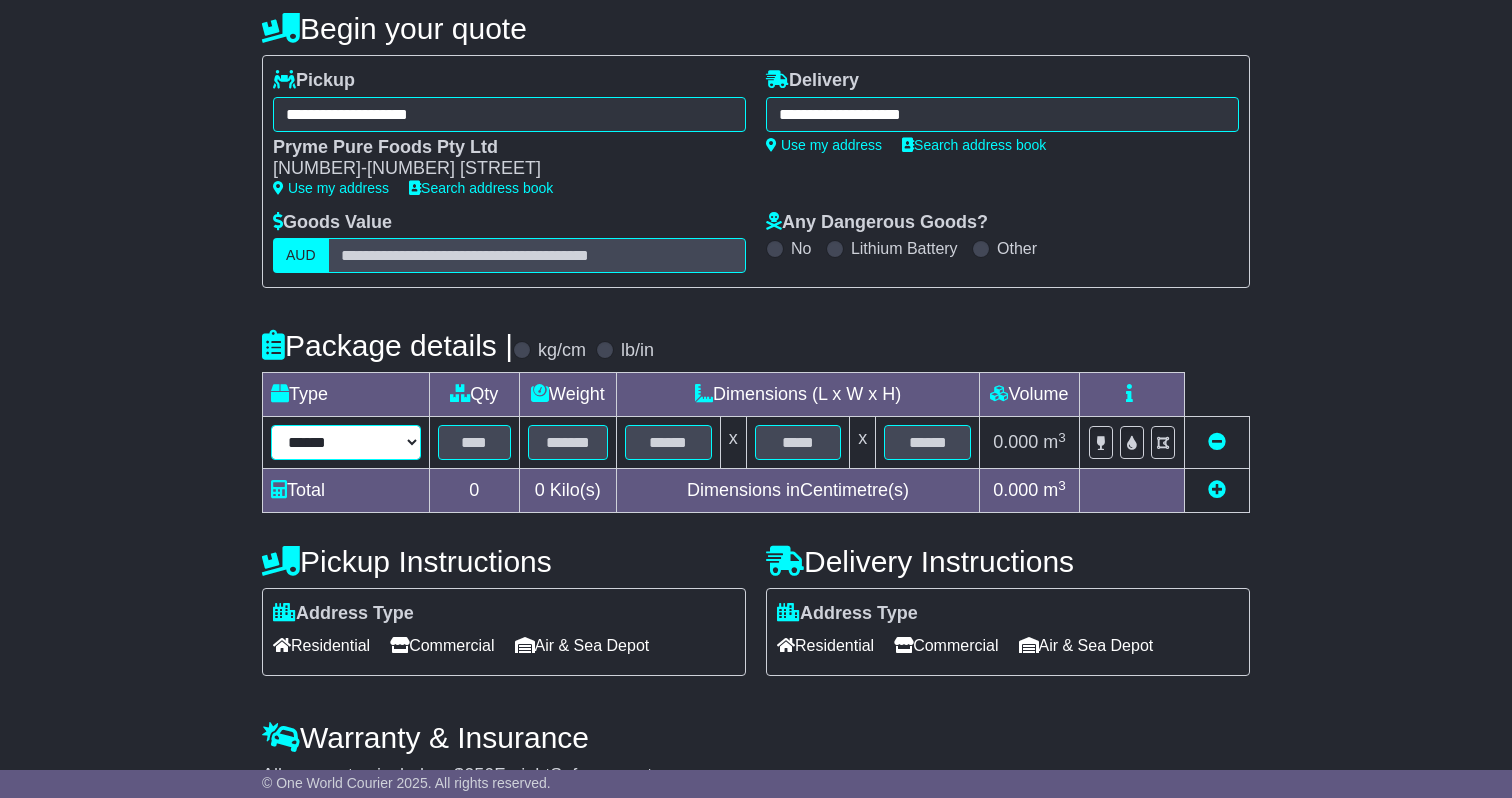 click on "****** ****** *** ******** ***** **** **** ****** *** *******" at bounding box center [346, 442] 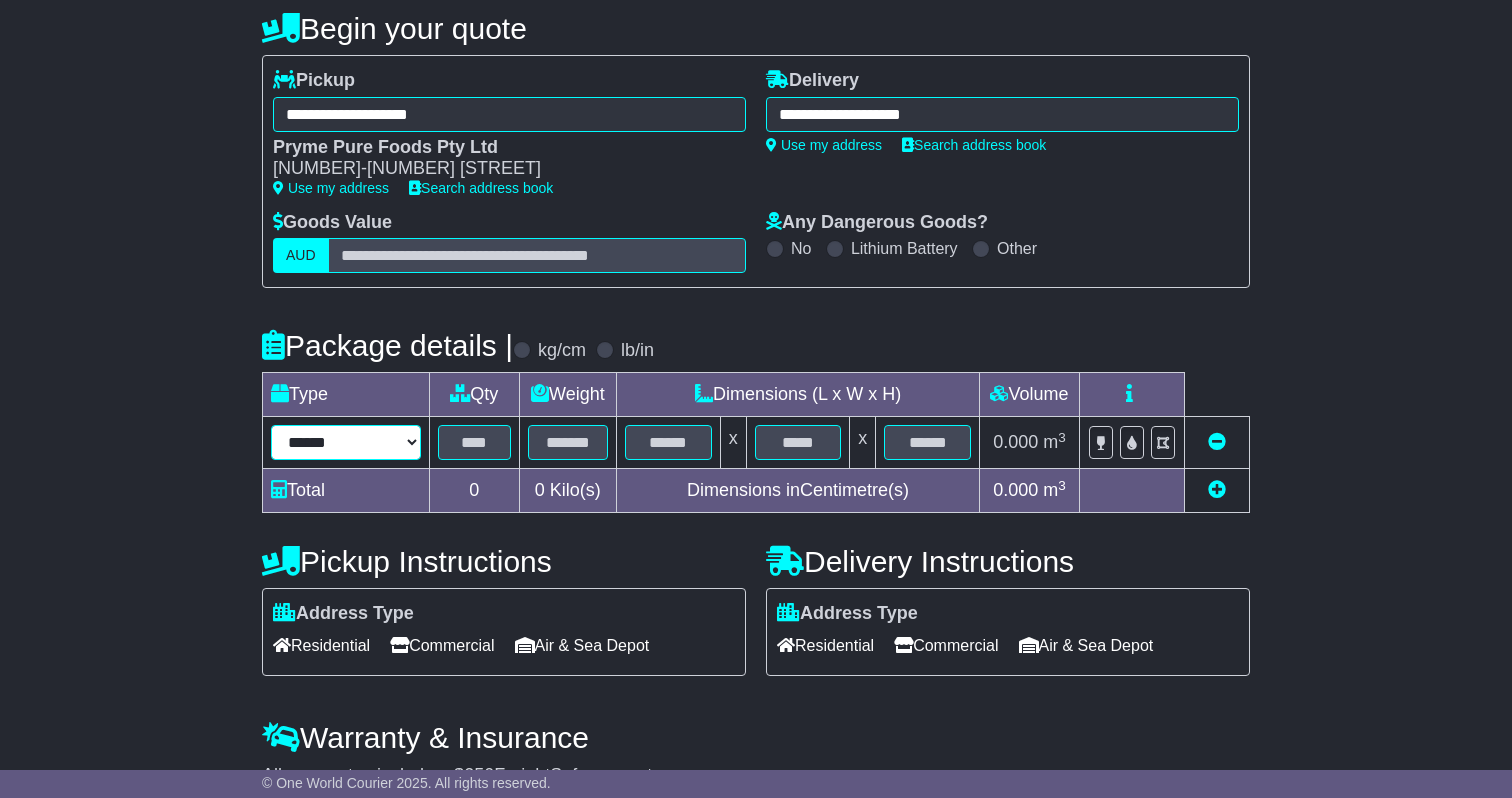 select on "*****" 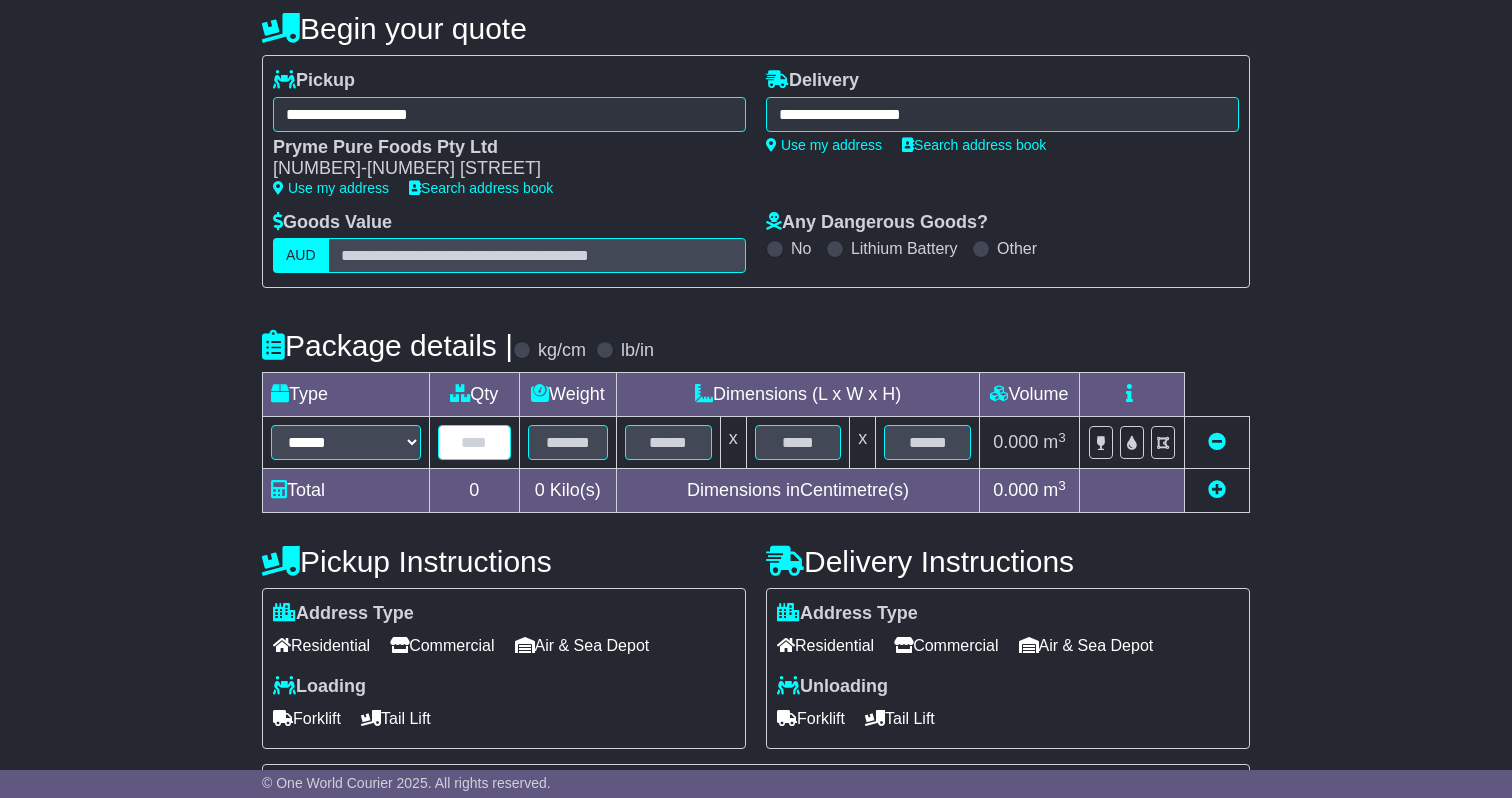 click at bounding box center [474, 442] 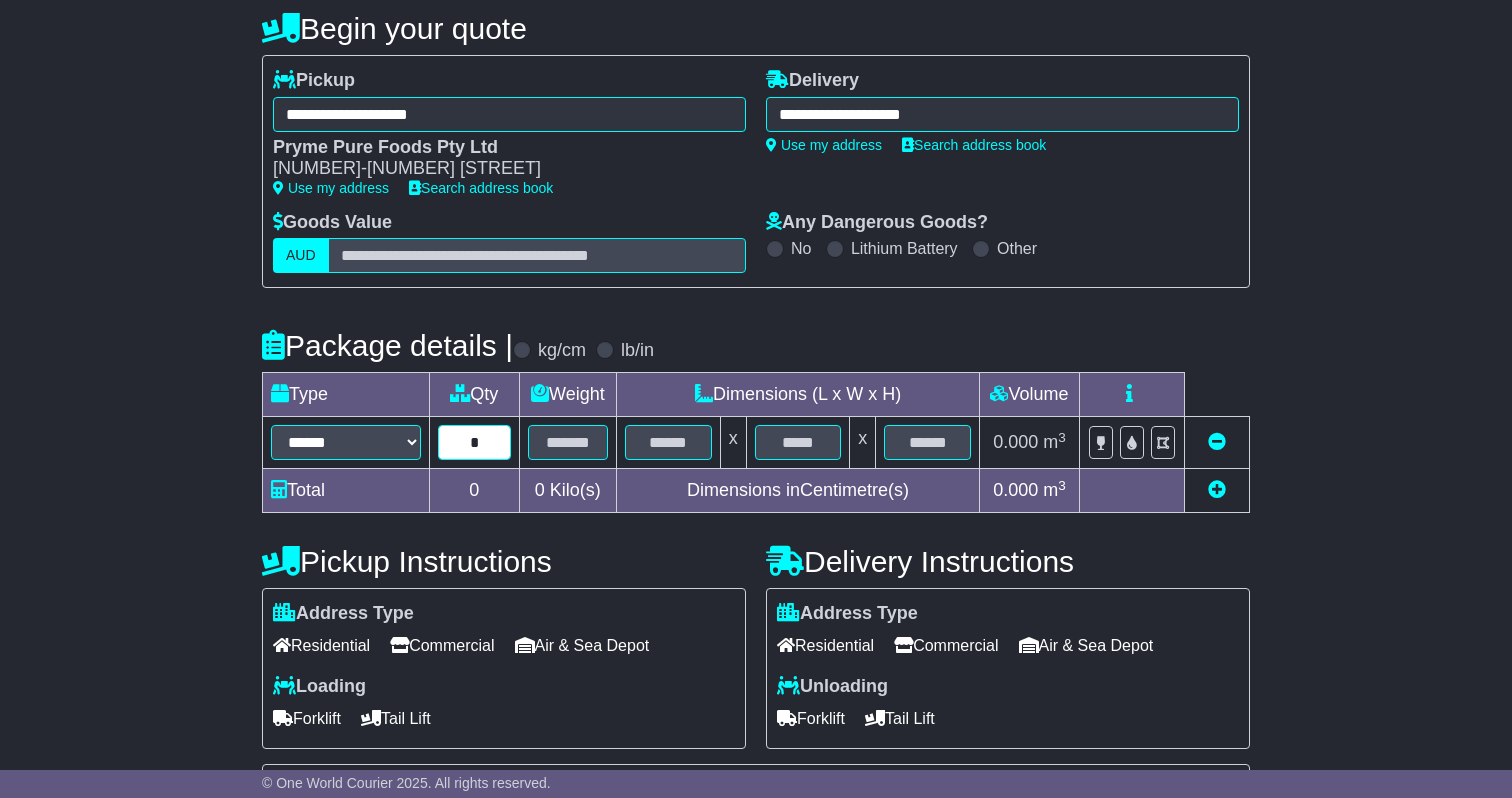 type on "*" 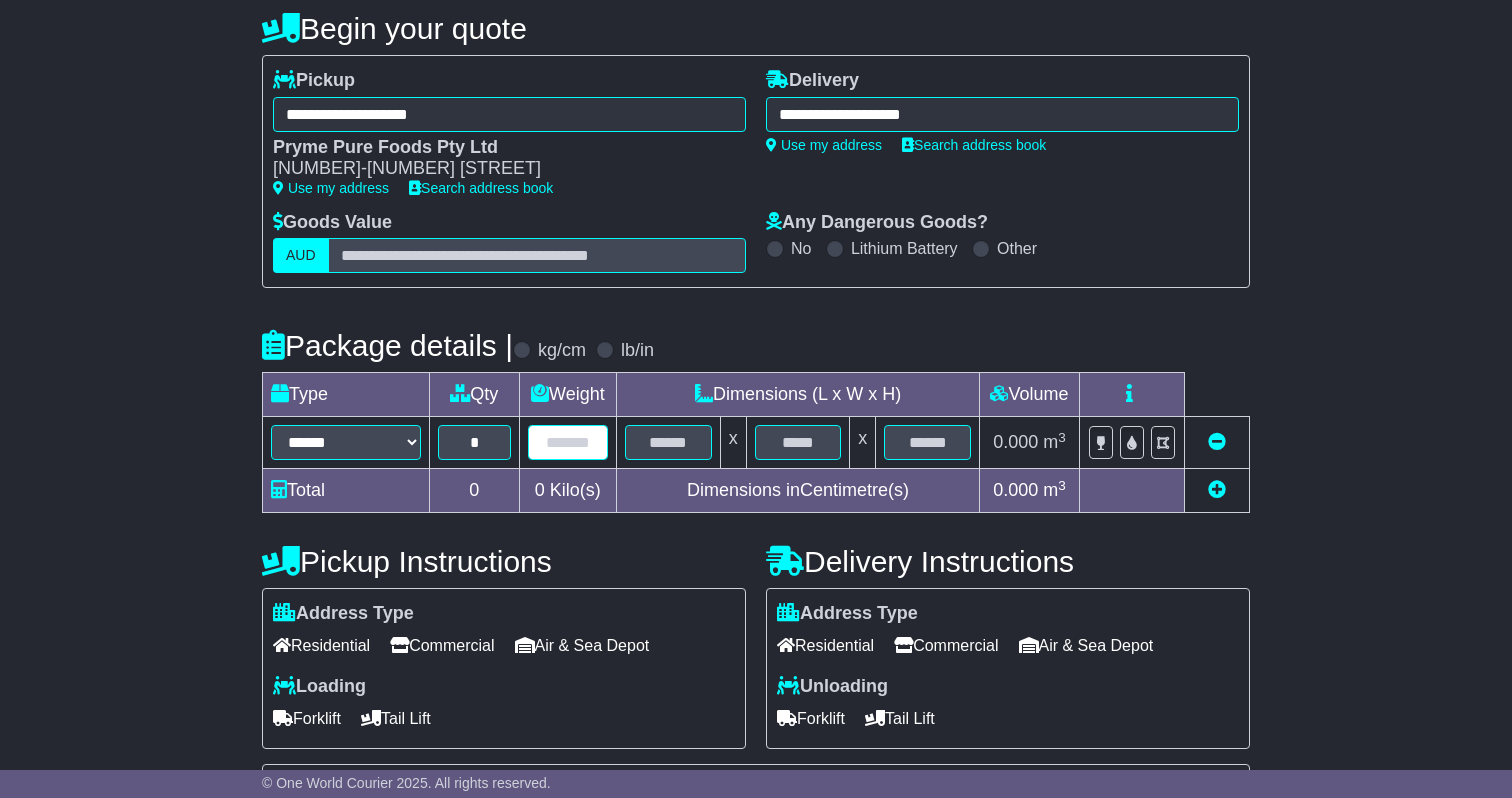 click at bounding box center [568, 442] 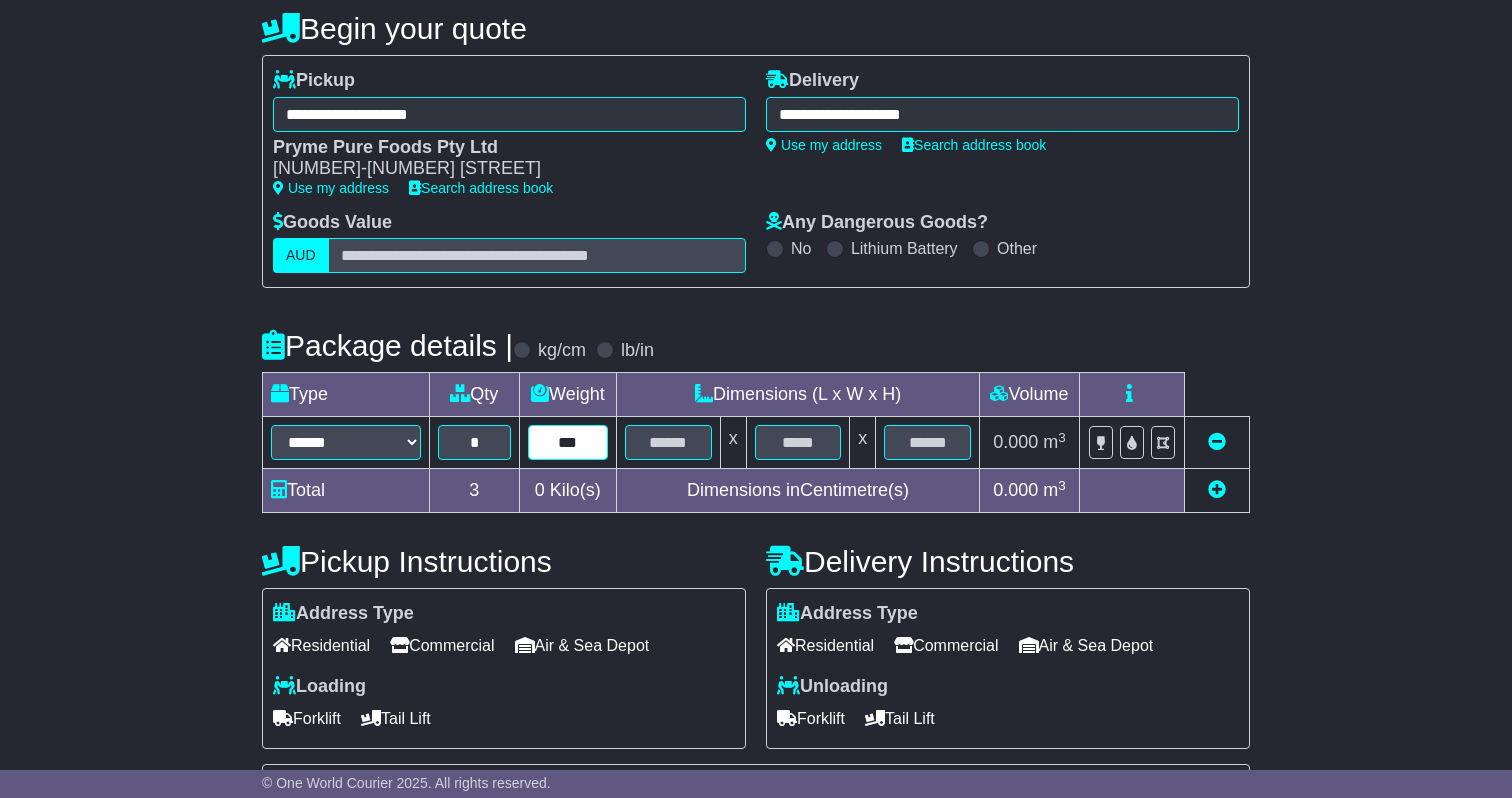type on "***" 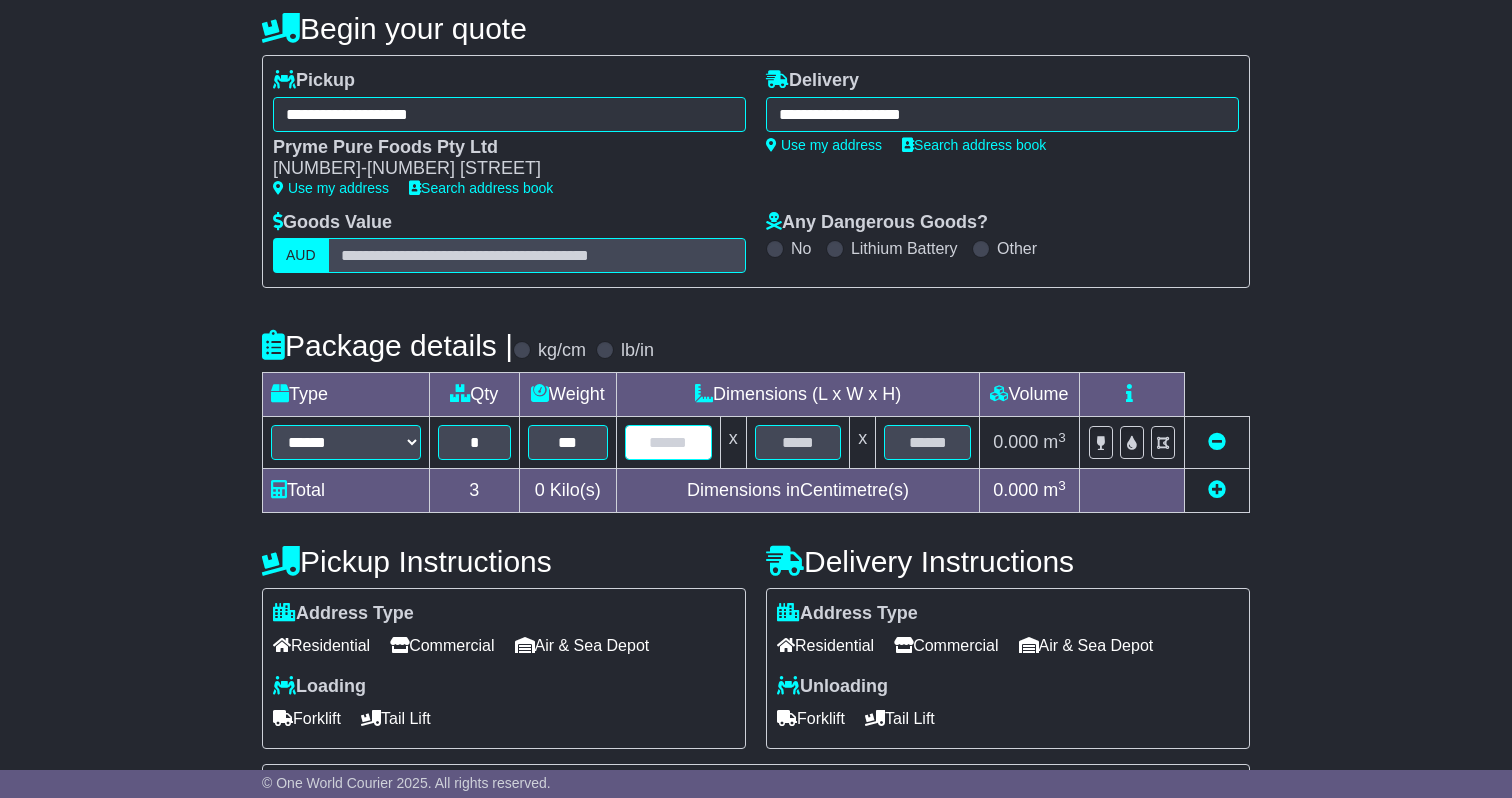 click at bounding box center [668, 442] 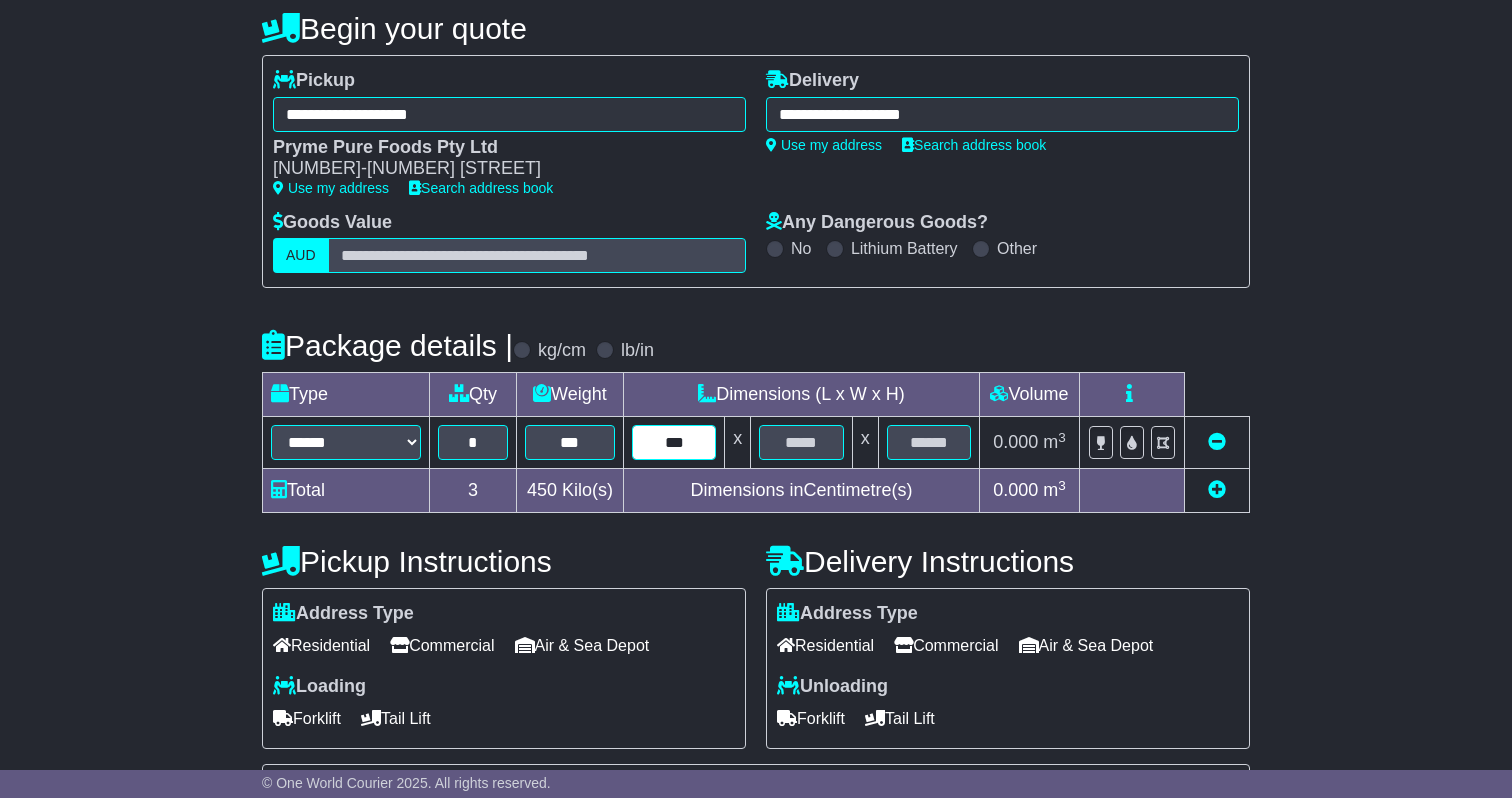 type on "***" 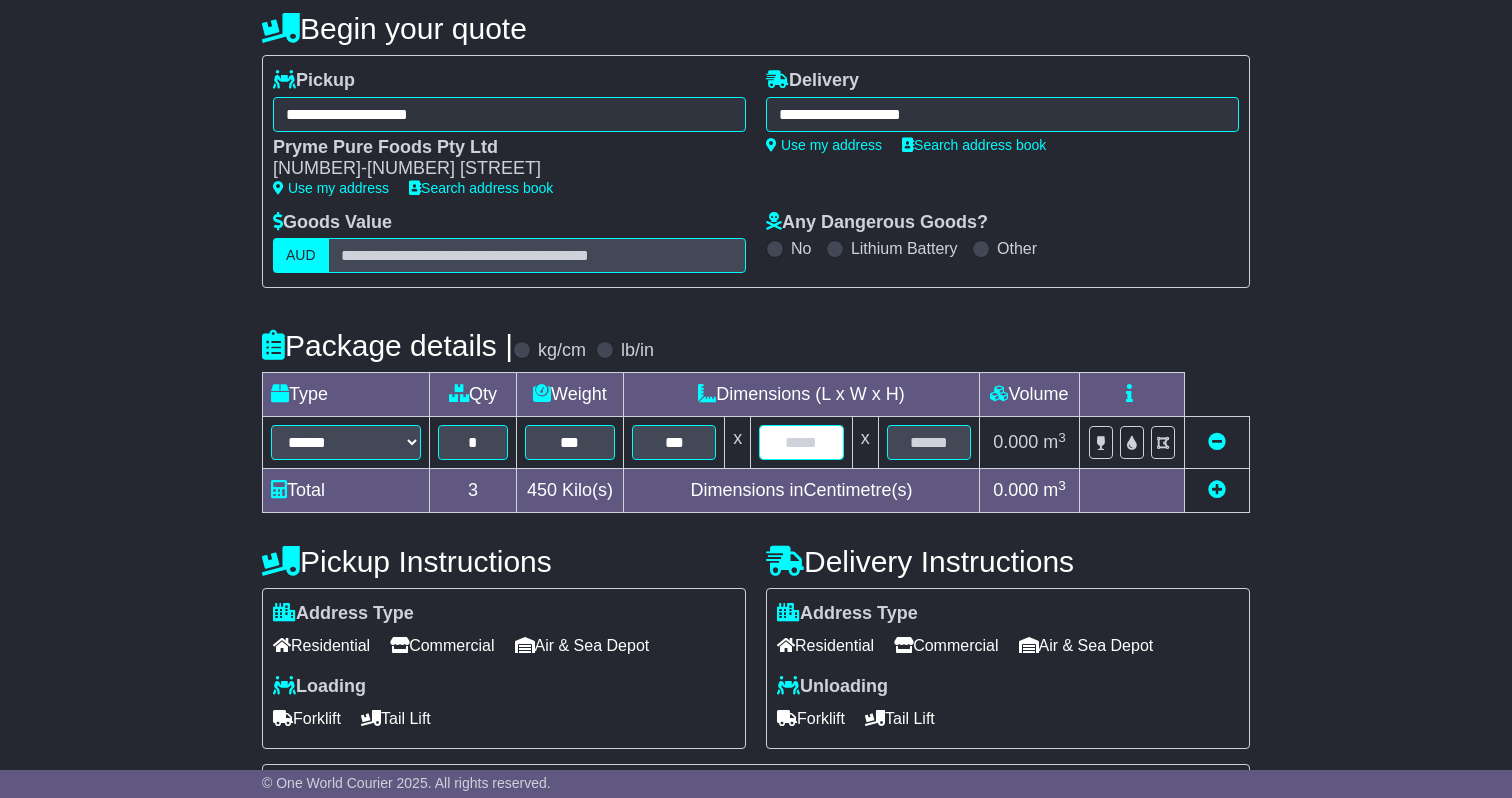 click at bounding box center [801, 442] 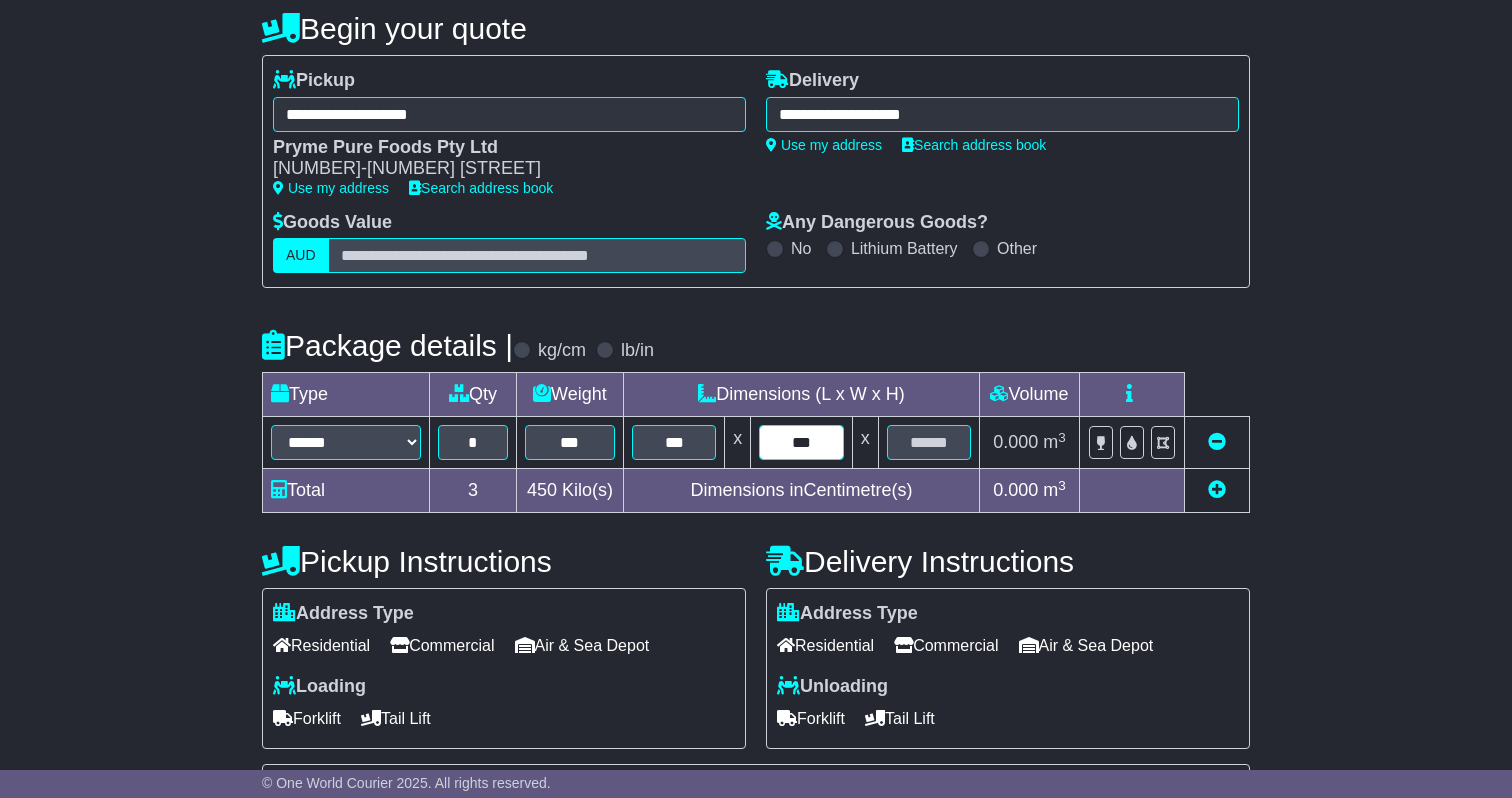type on "***" 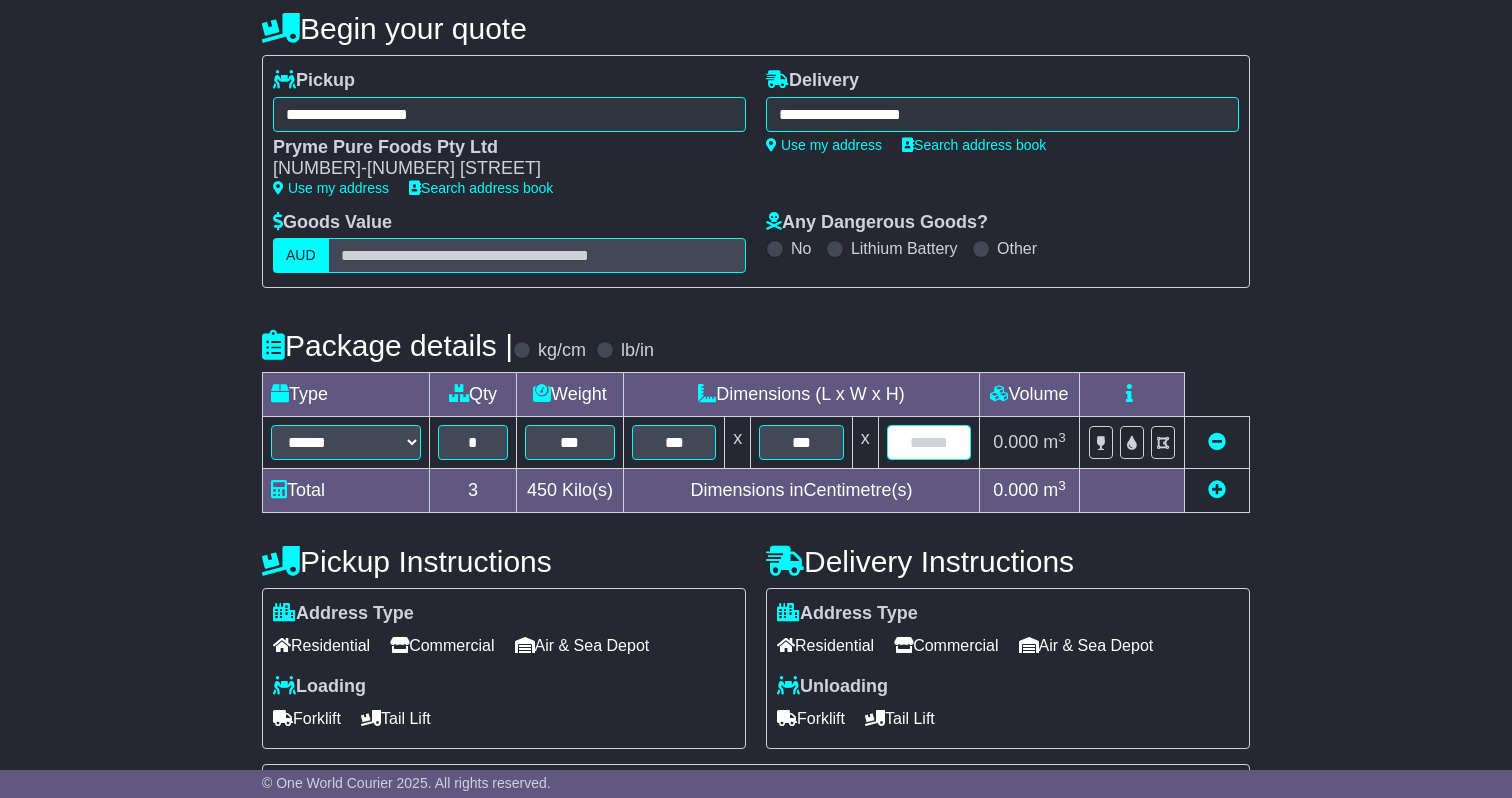 click at bounding box center [929, 442] 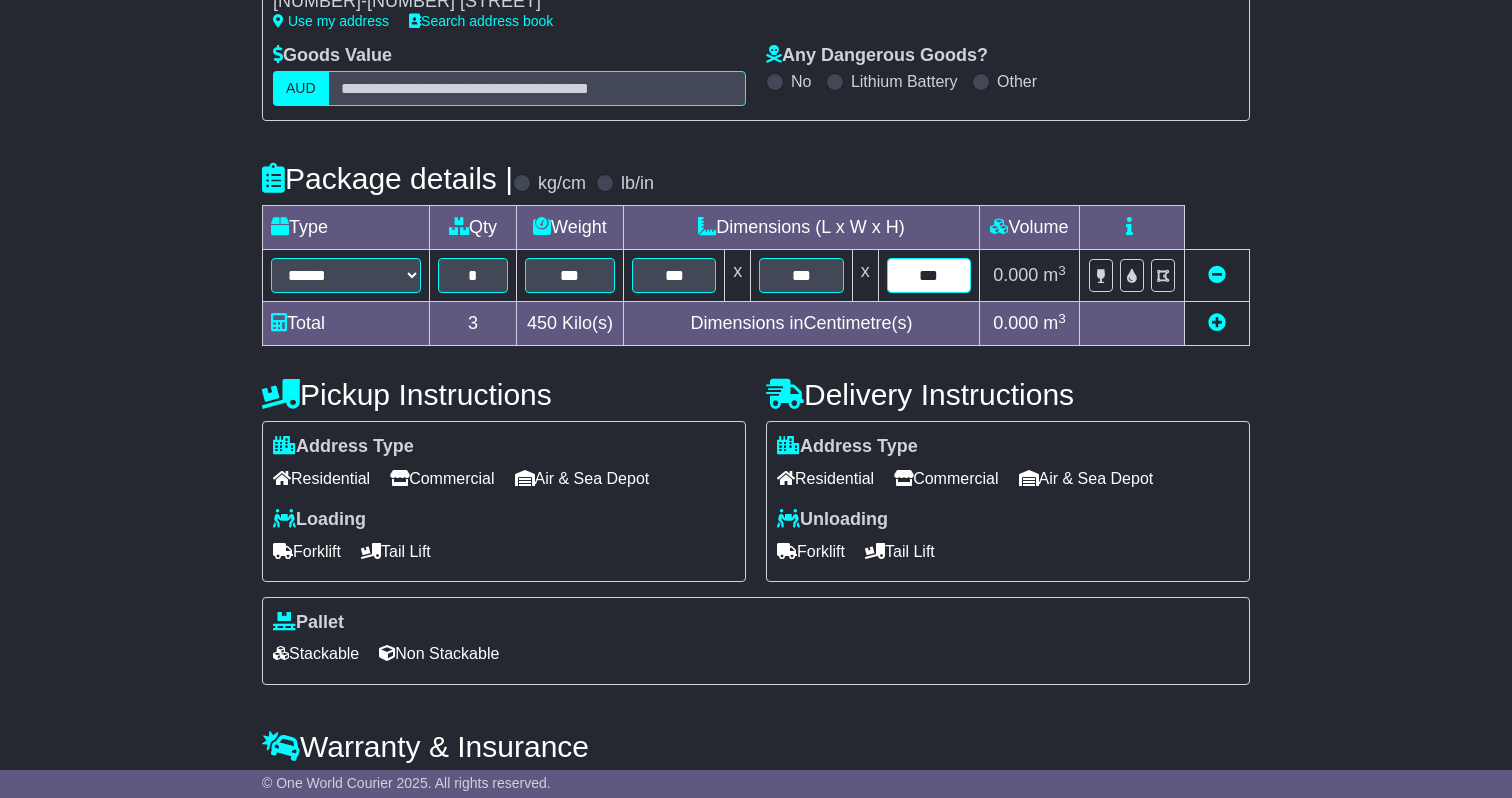 scroll, scrollTop: 381, scrollLeft: 0, axis: vertical 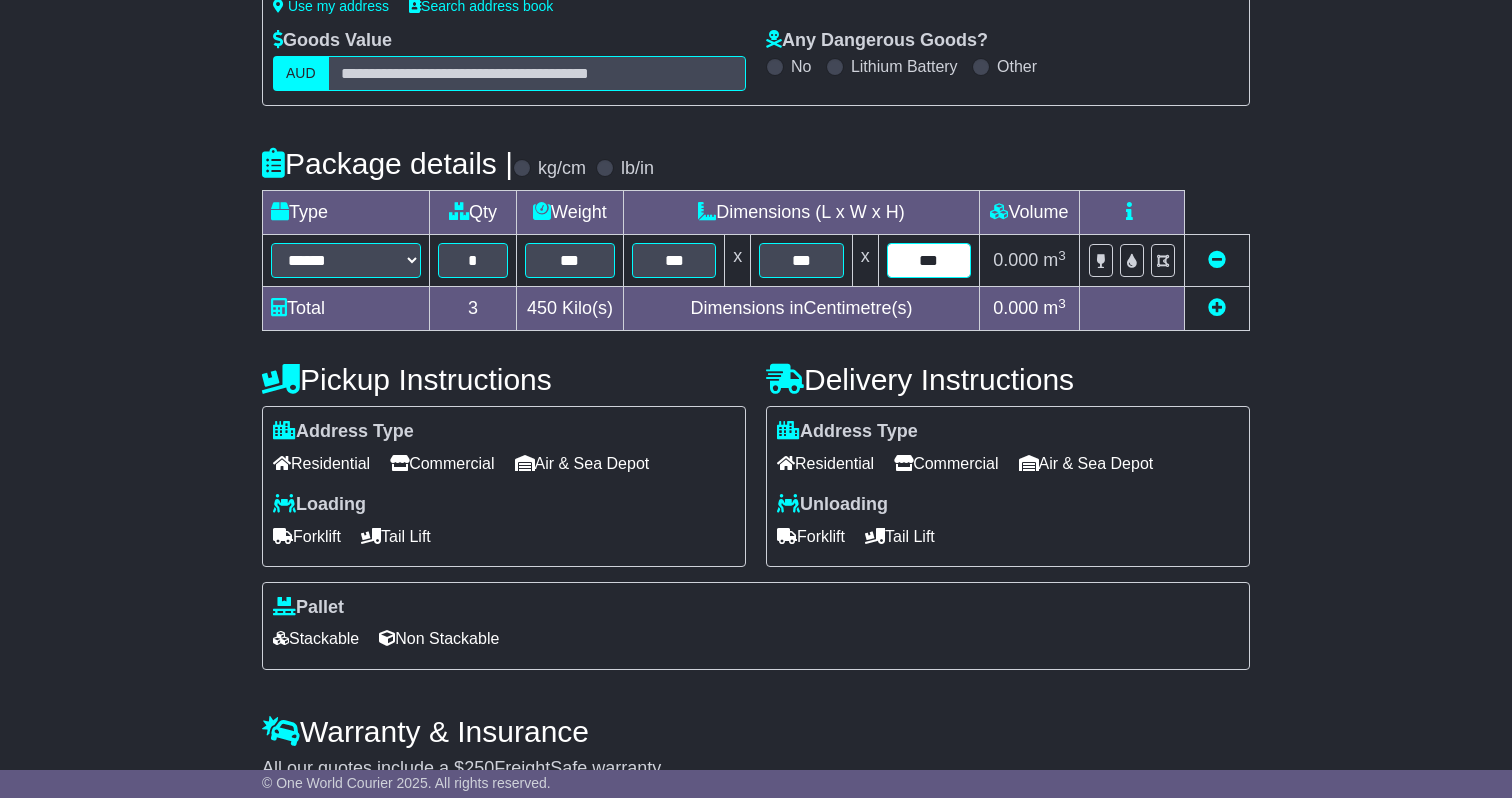 type on "***" 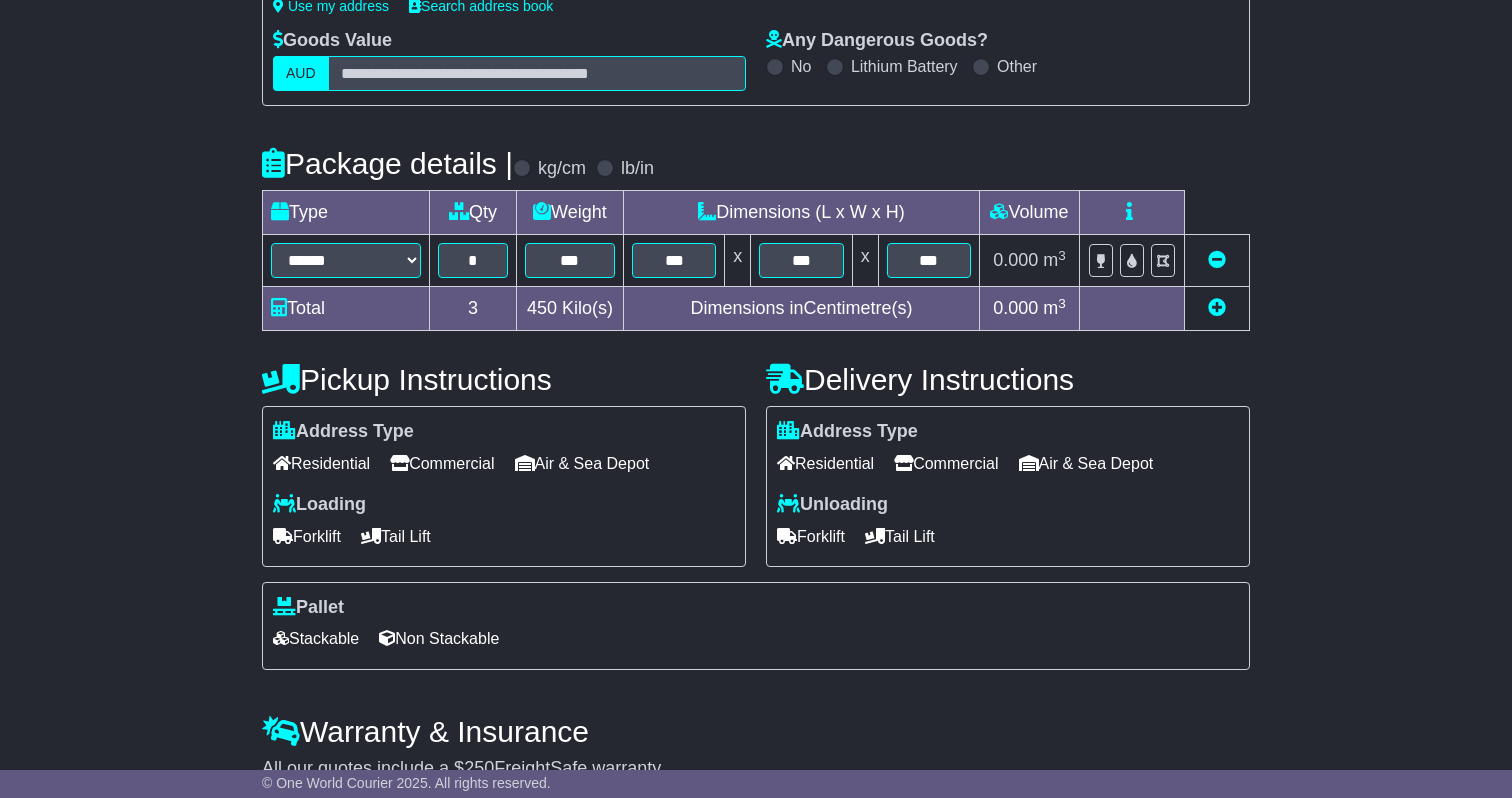 click on "Commercial" at bounding box center [946, 463] 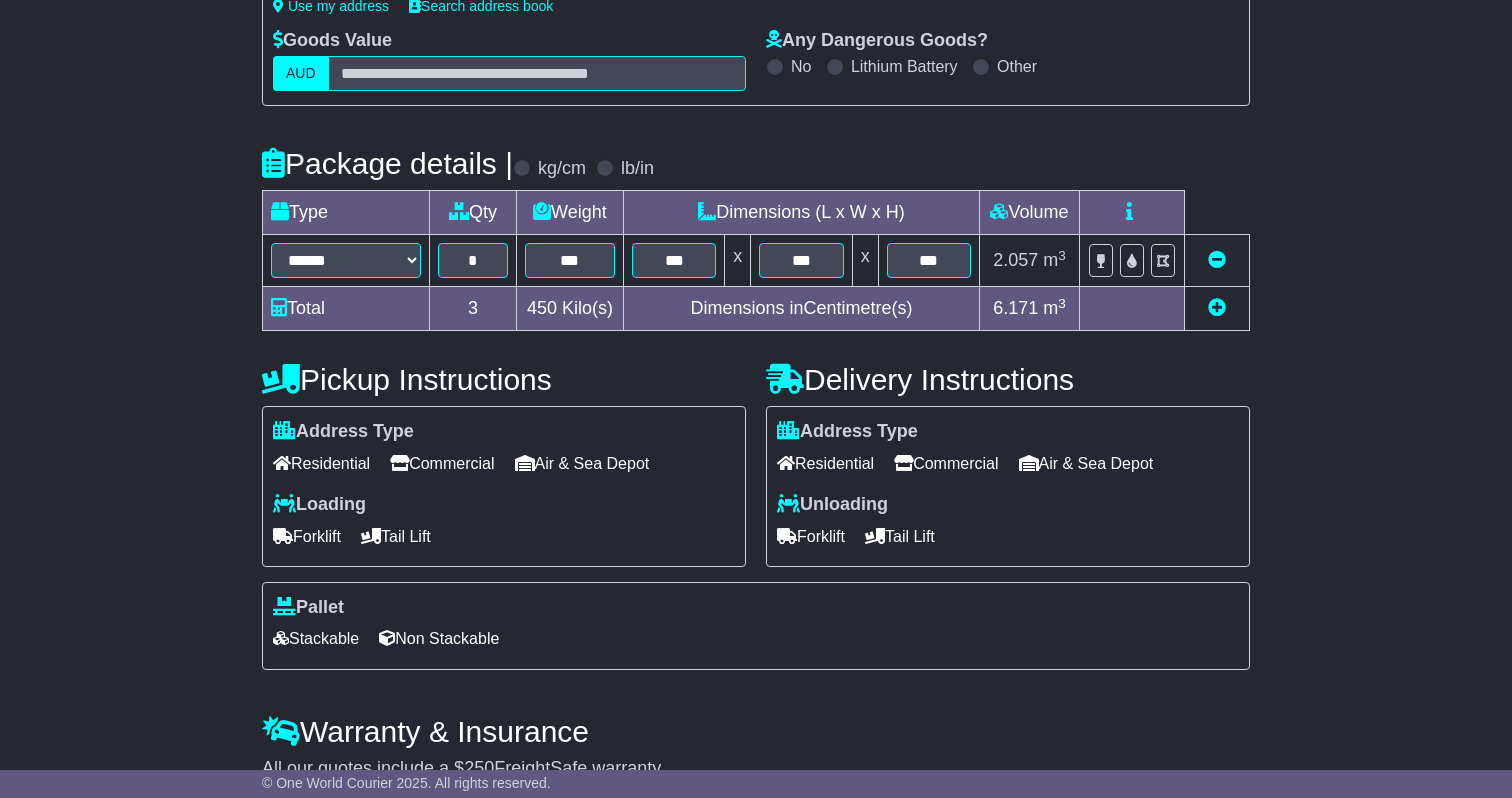 click at bounding box center (371, 536) 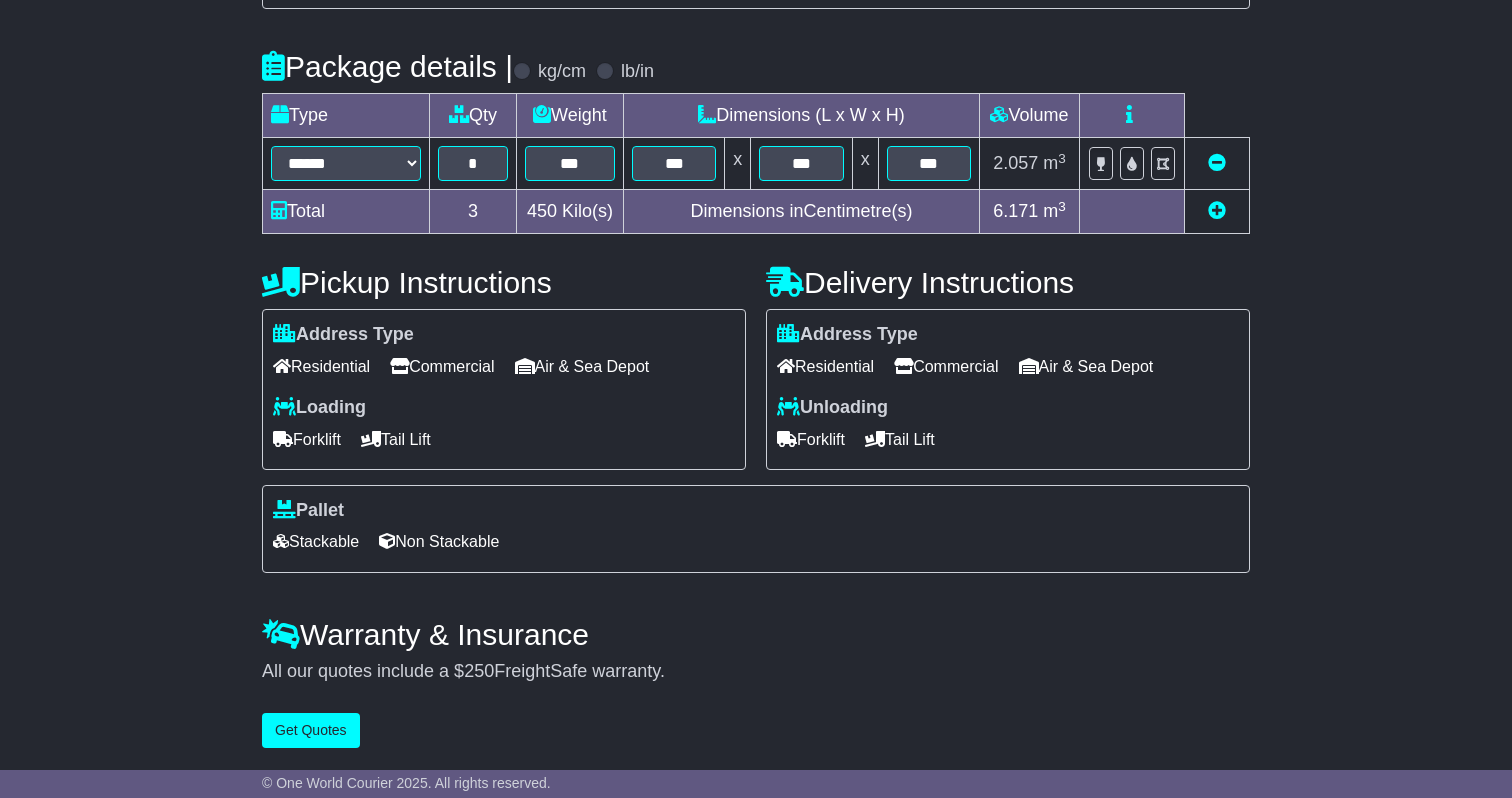 scroll, scrollTop: 483, scrollLeft: 0, axis: vertical 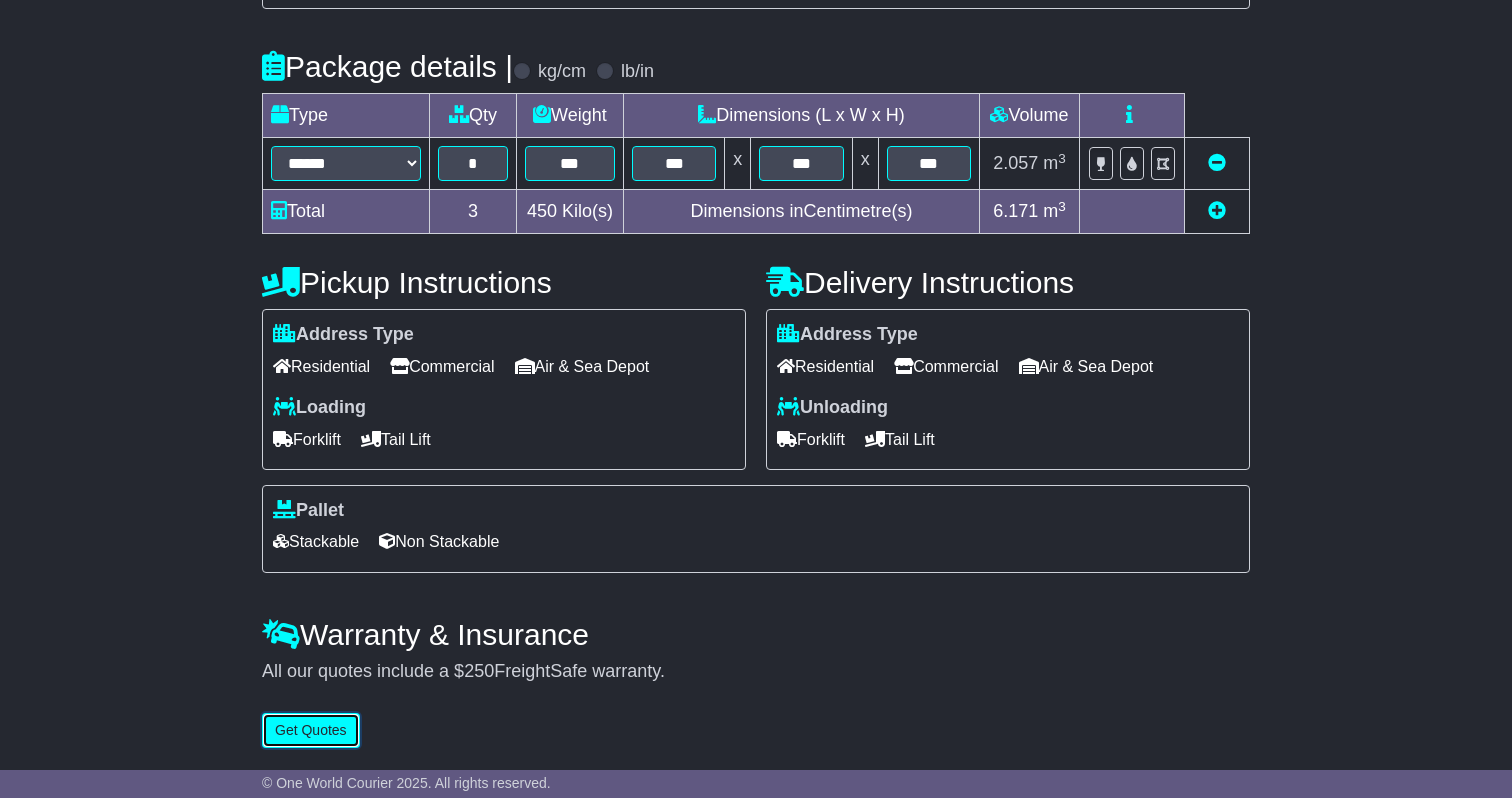 click on "Get Quotes" at bounding box center [311, 730] 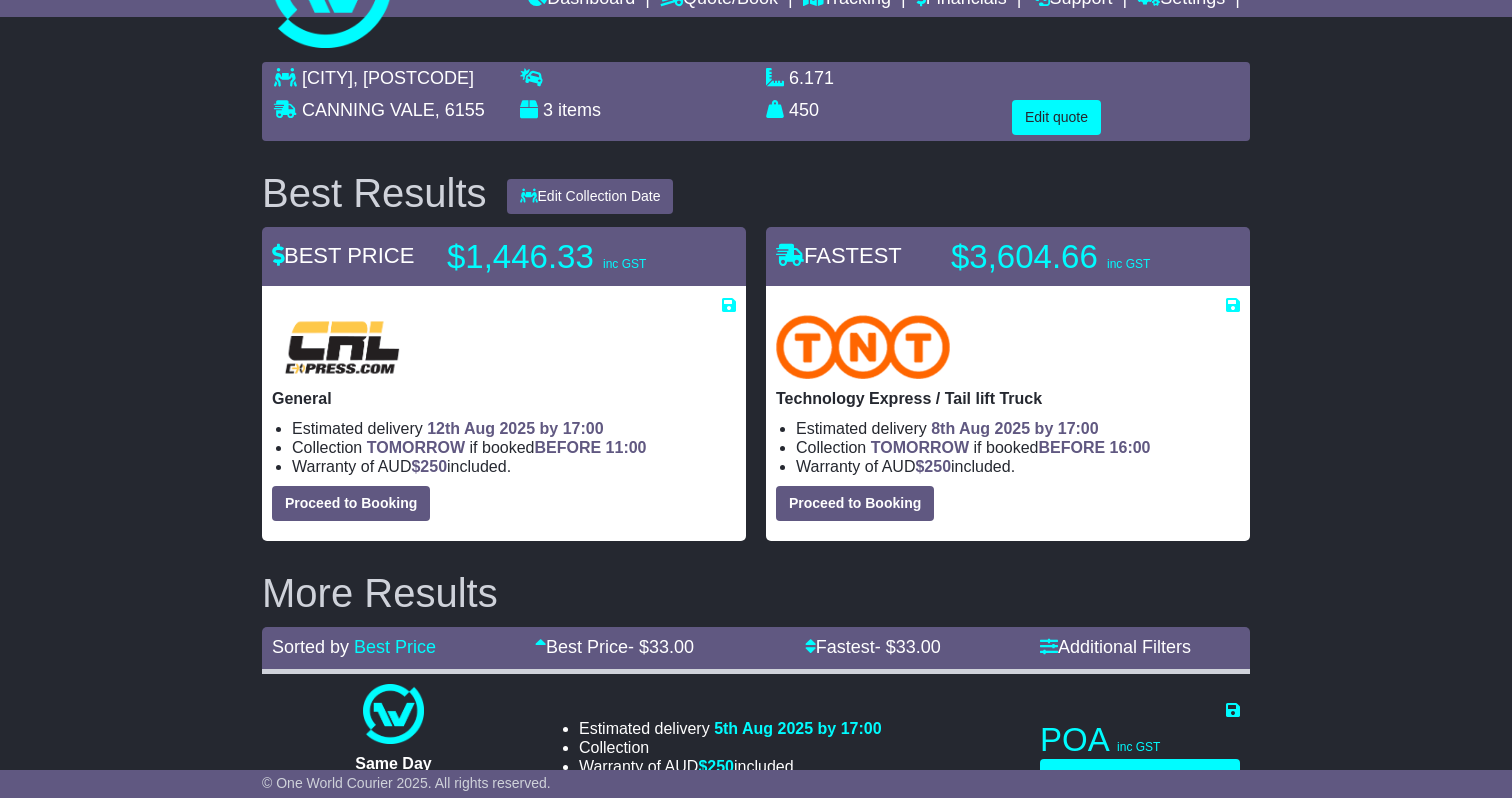 scroll, scrollTop: 17, scrollLeft: 0, axis: vertical 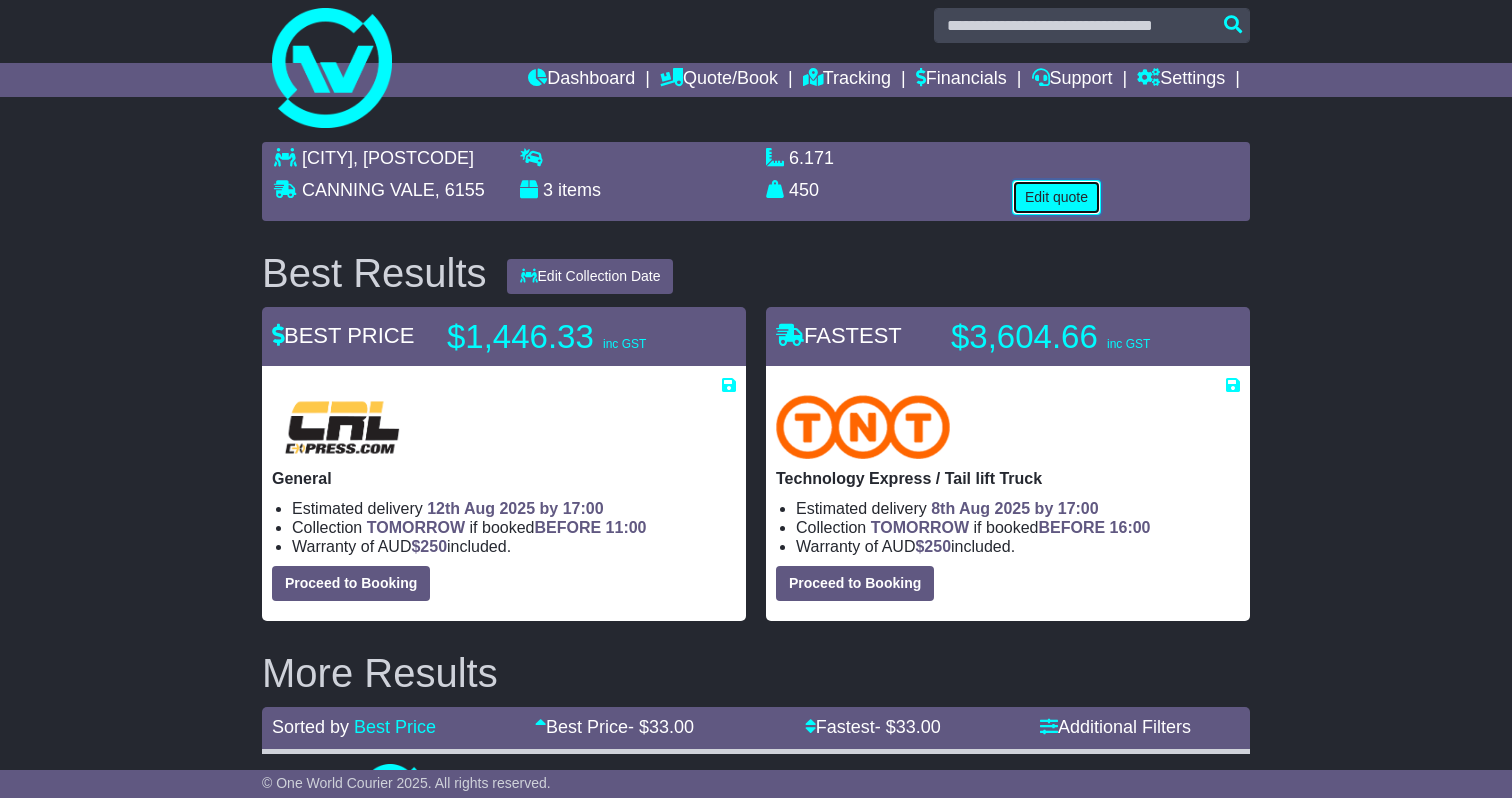 click on "Edit quote" at bounding box center [1056, 197] 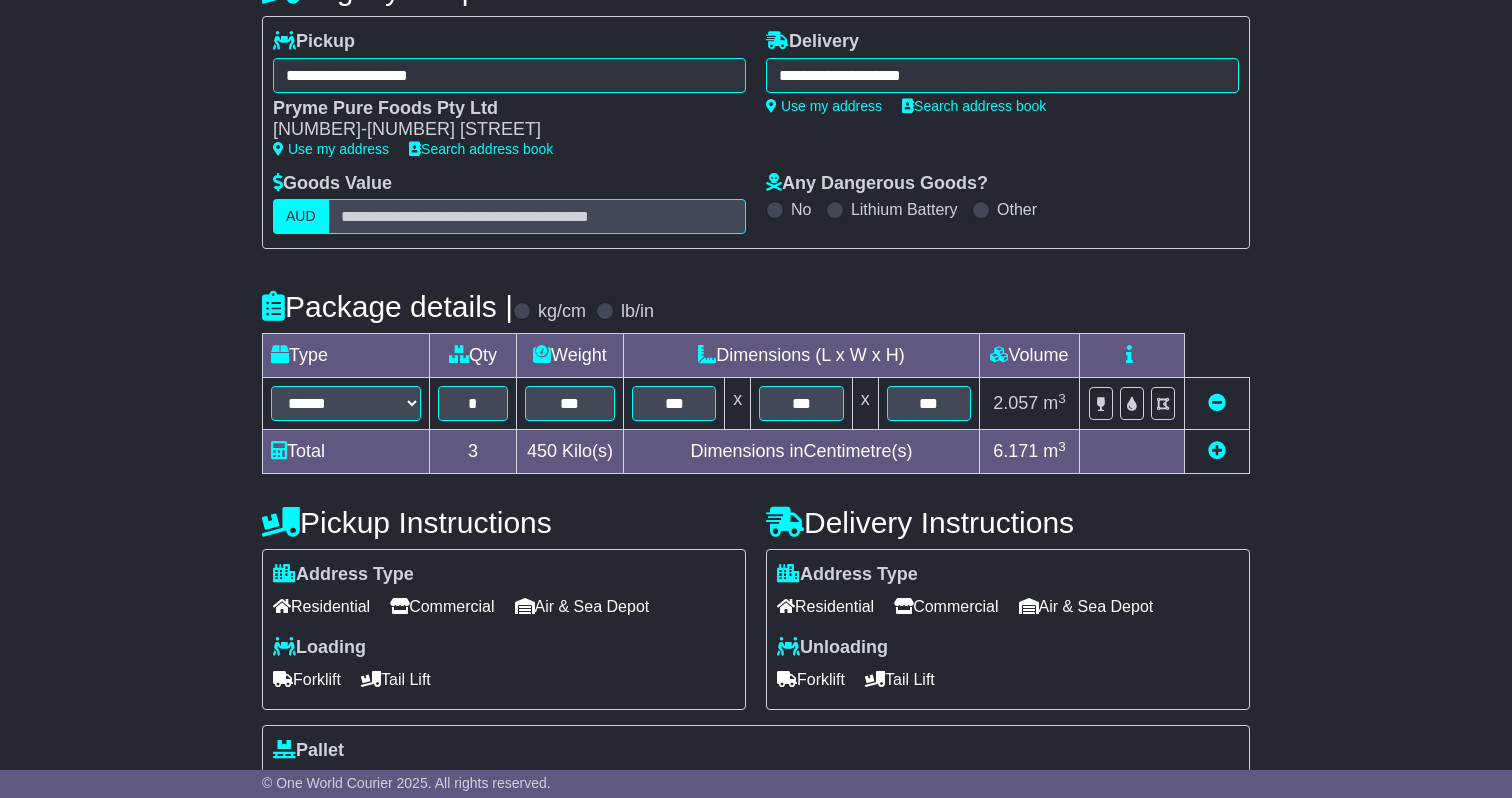 scroll, scrollTop: 240, scrollLeft: 0, axis: vertical 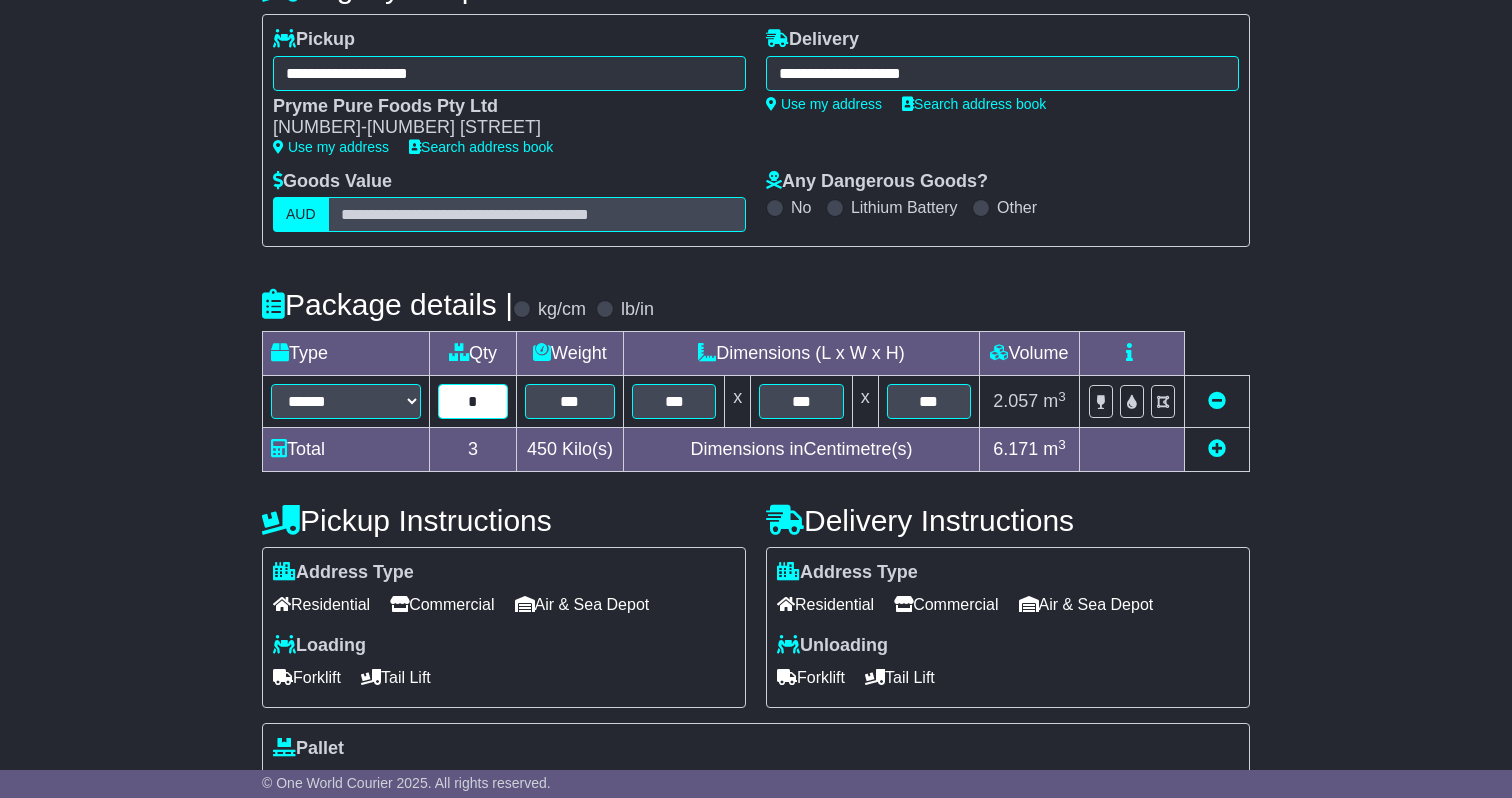 click on "*" at bounding box center (473, 401) 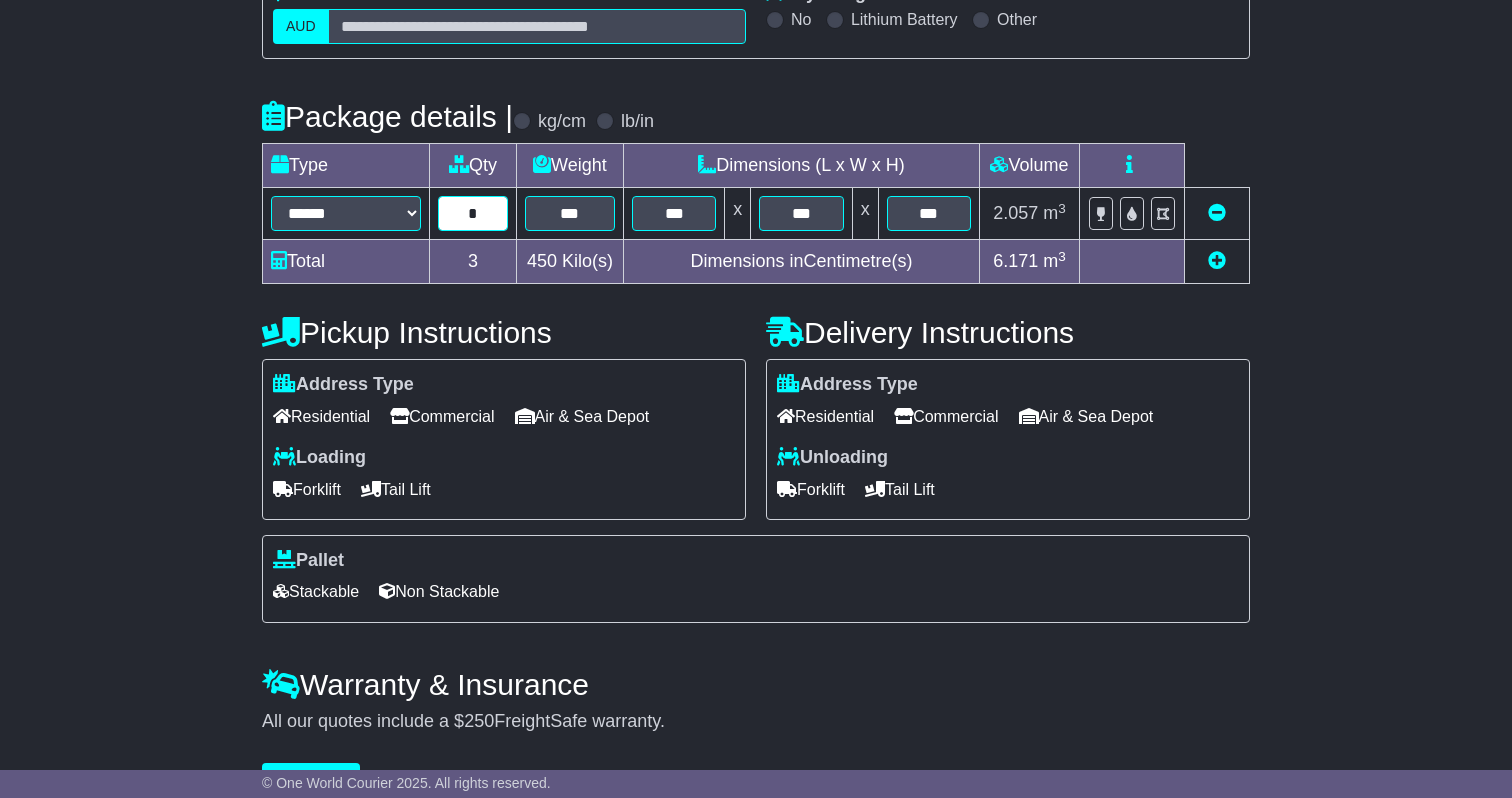 scroll, scrollTop: 483, scrollLeft: 0, axis: vertical 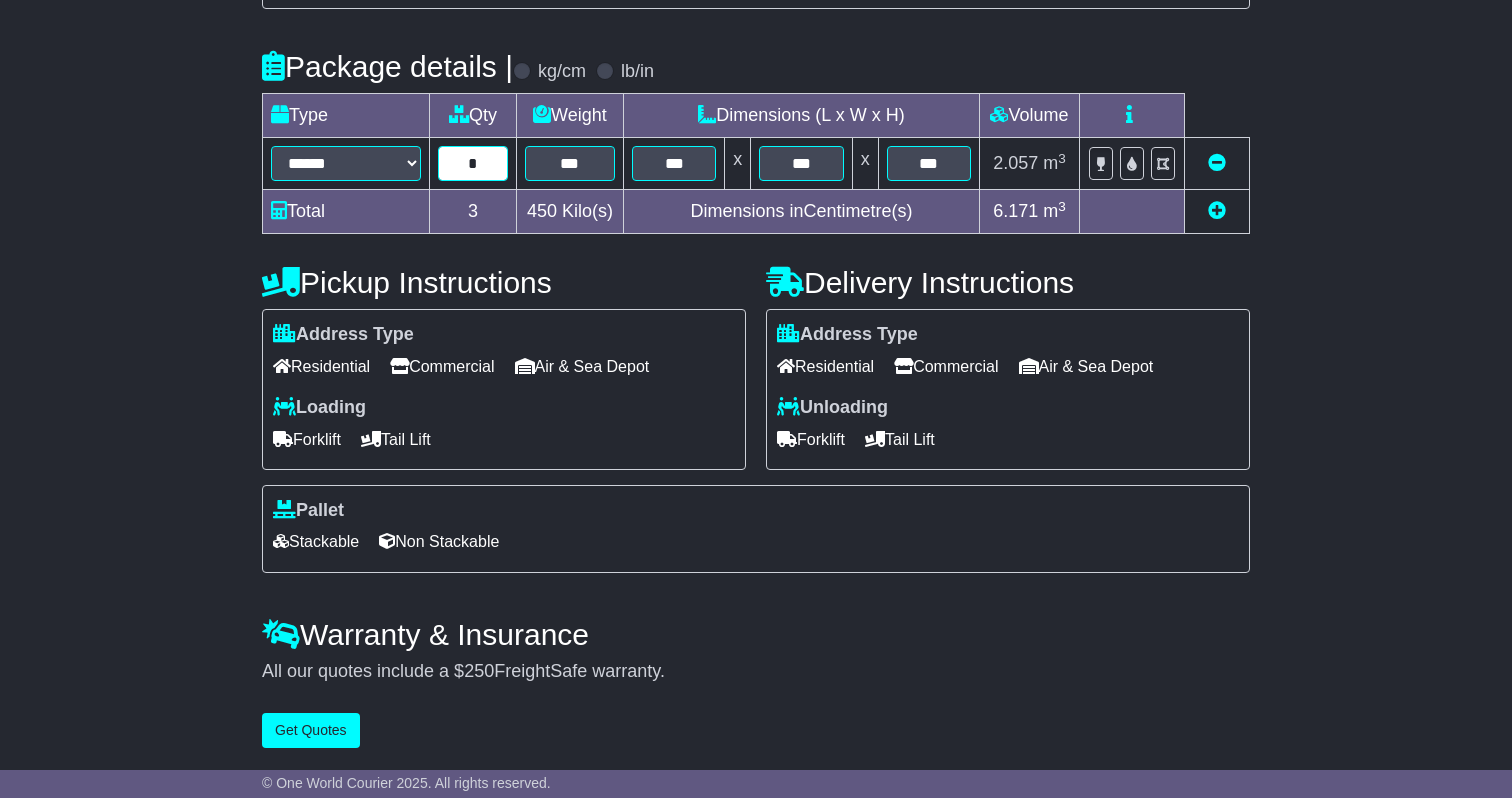type on "*" 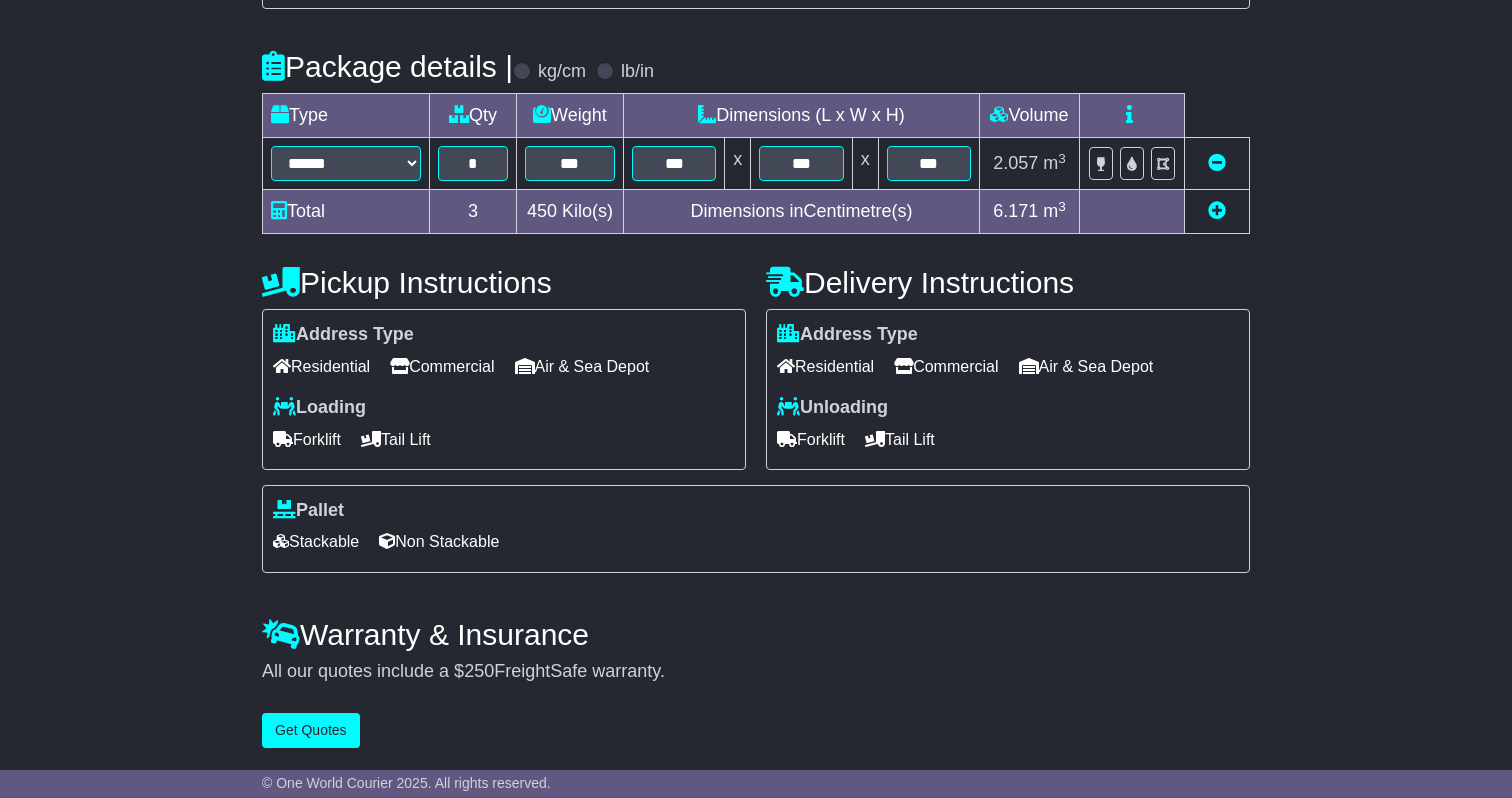 click on "Pallet
Stackable
Non Stackable" at bounding box center (756, 536) 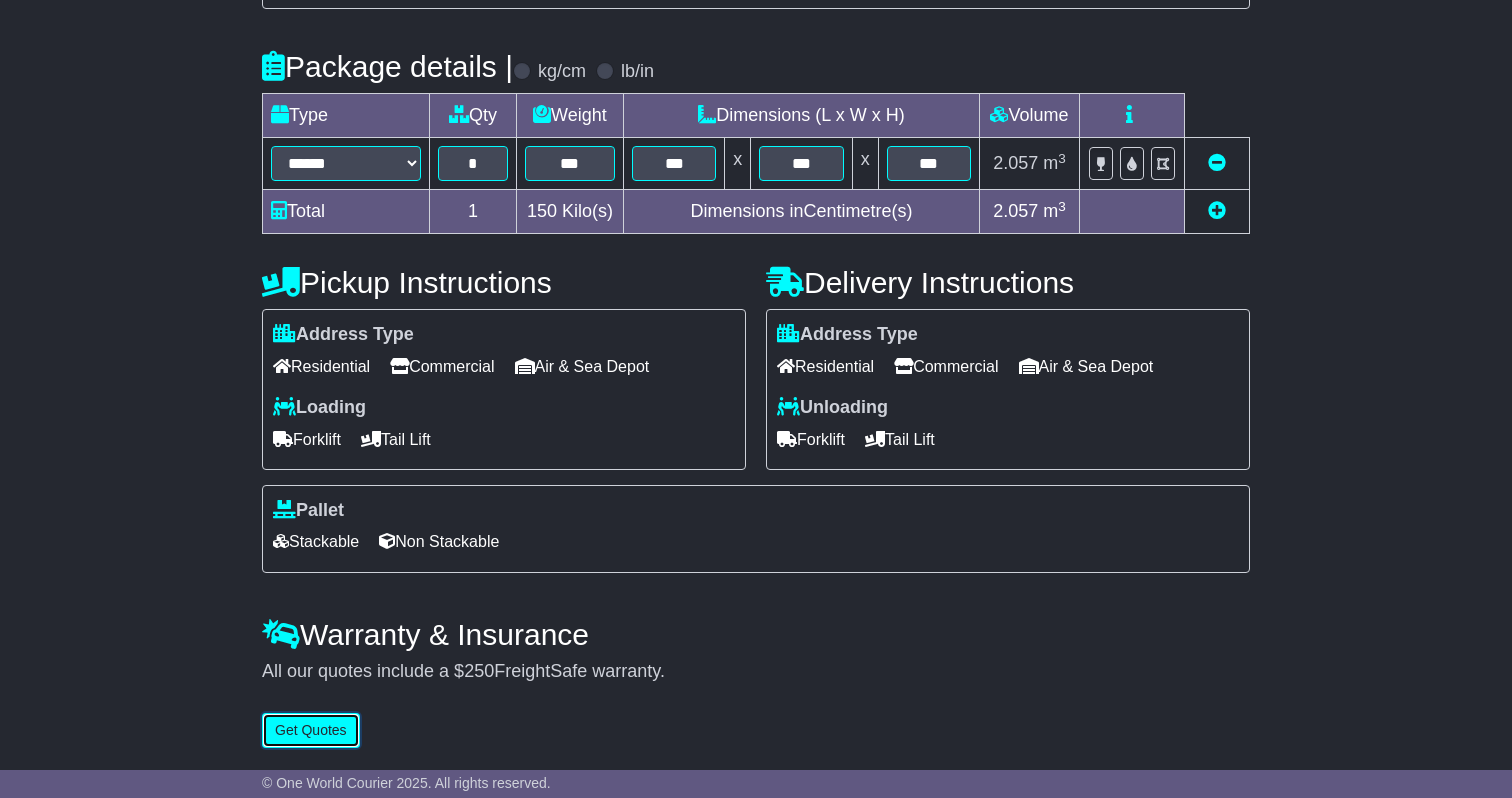 click on "Get Quotes" at bounding box center (311, 730) 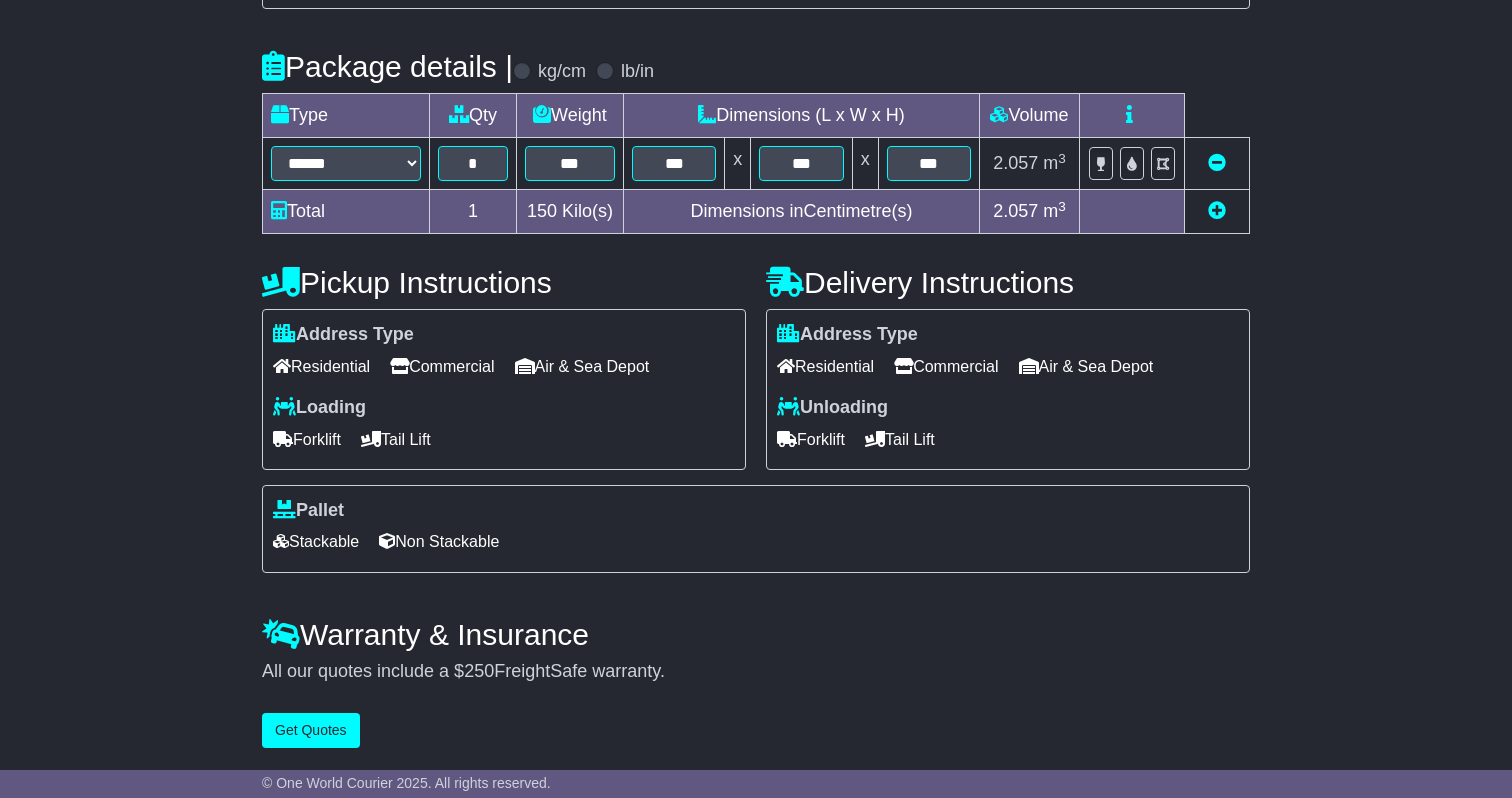 scroll, scrollTop: 0, scrollLeft: 0, axis: both 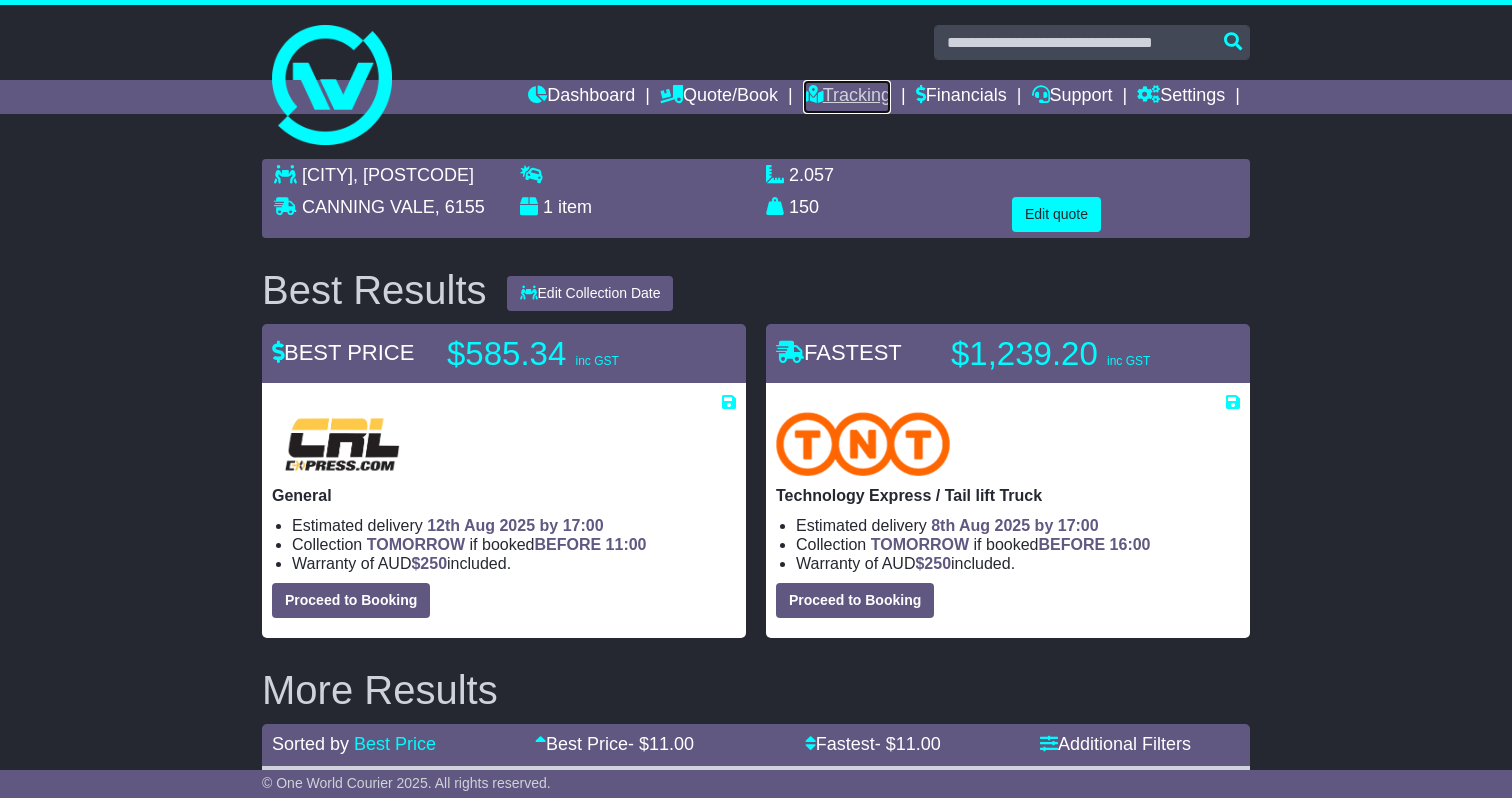 click on "Tracking" at bounding box center (847, 97) 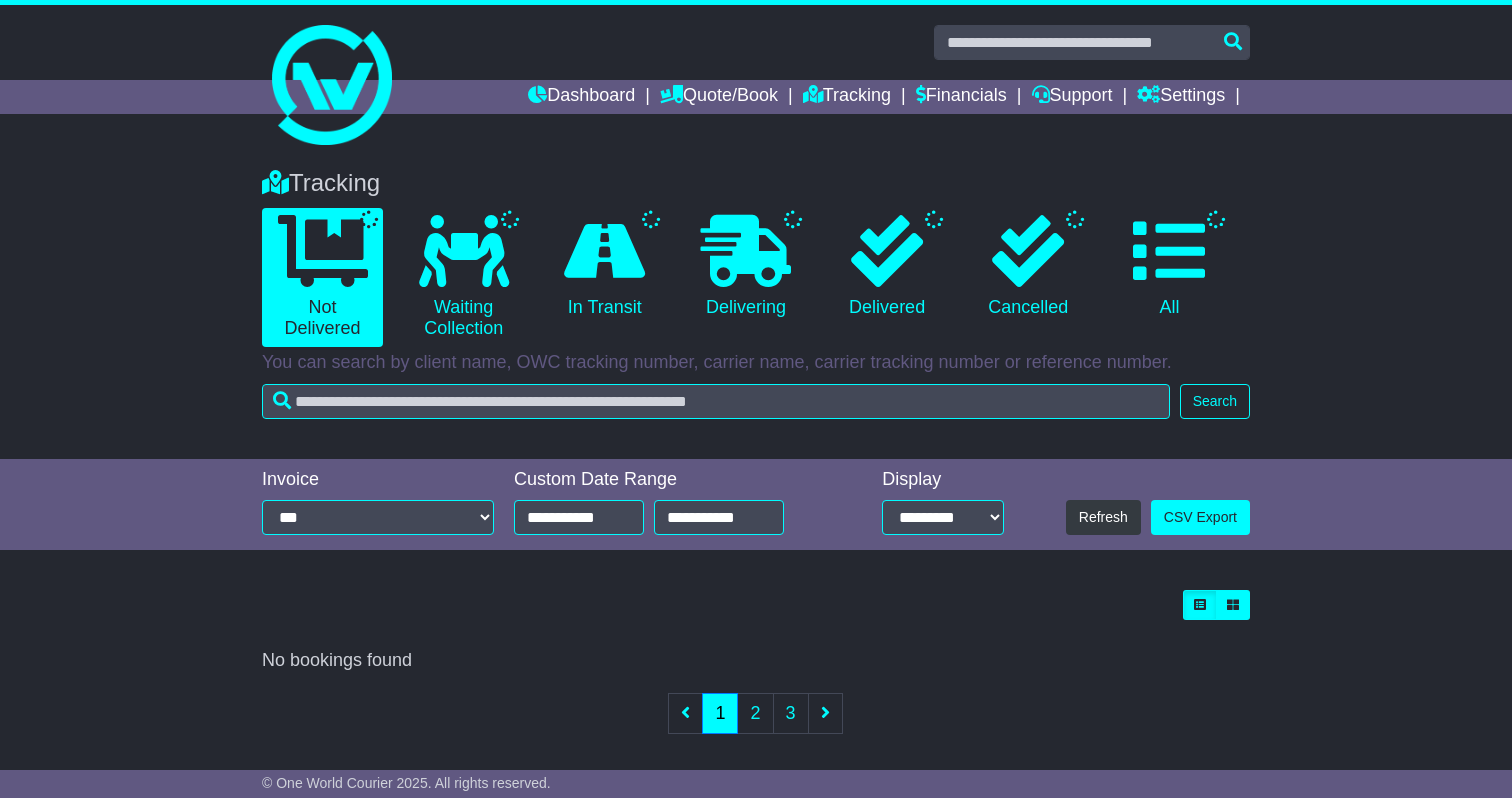 scroll, scrollTop: 0, scrollLeft: 0, axis: both 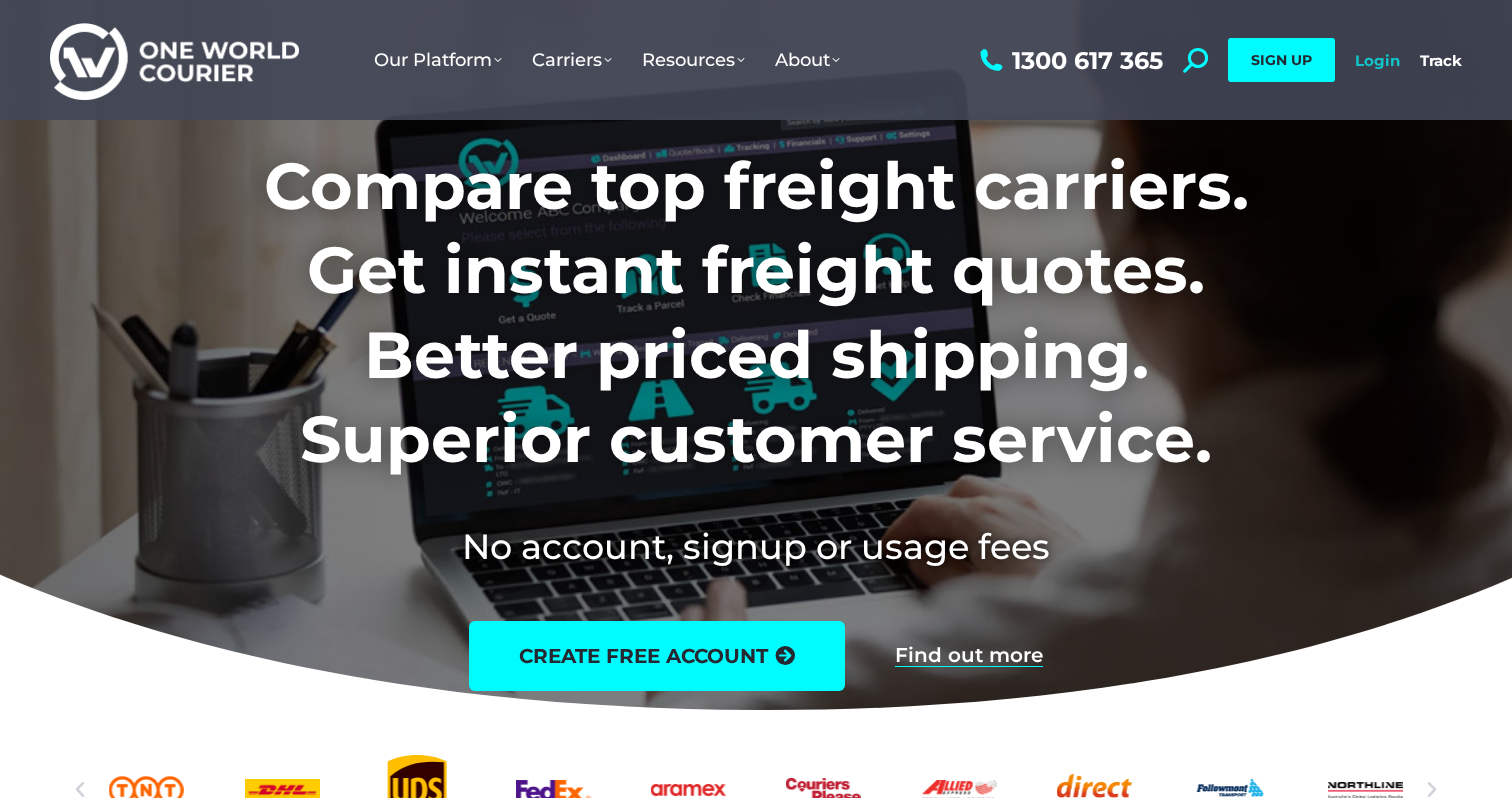 click on "Login" at bounding box center [1377, 60] 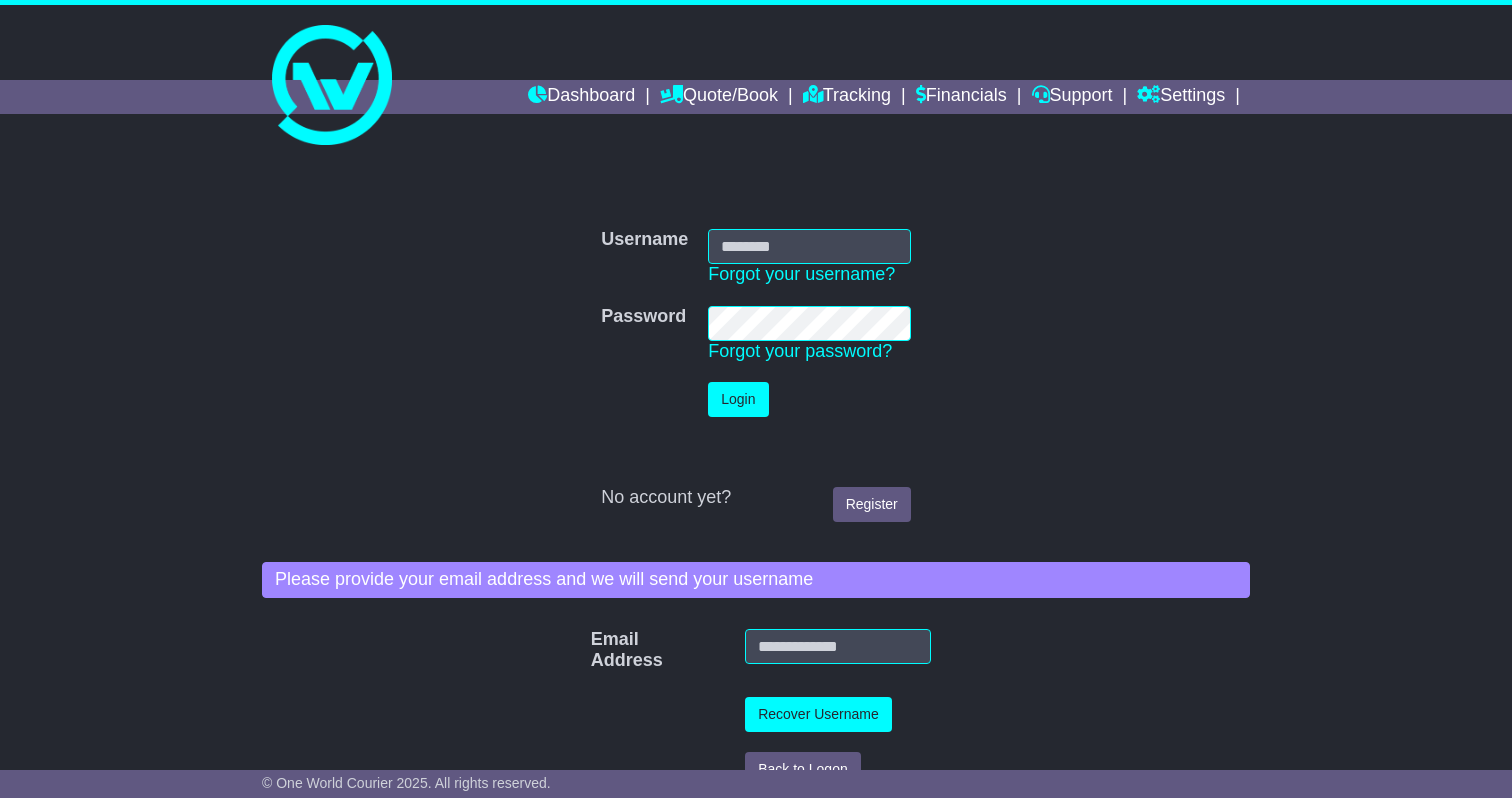 scroll, scrollTop: 0, scrollLeft: 0, axis: both 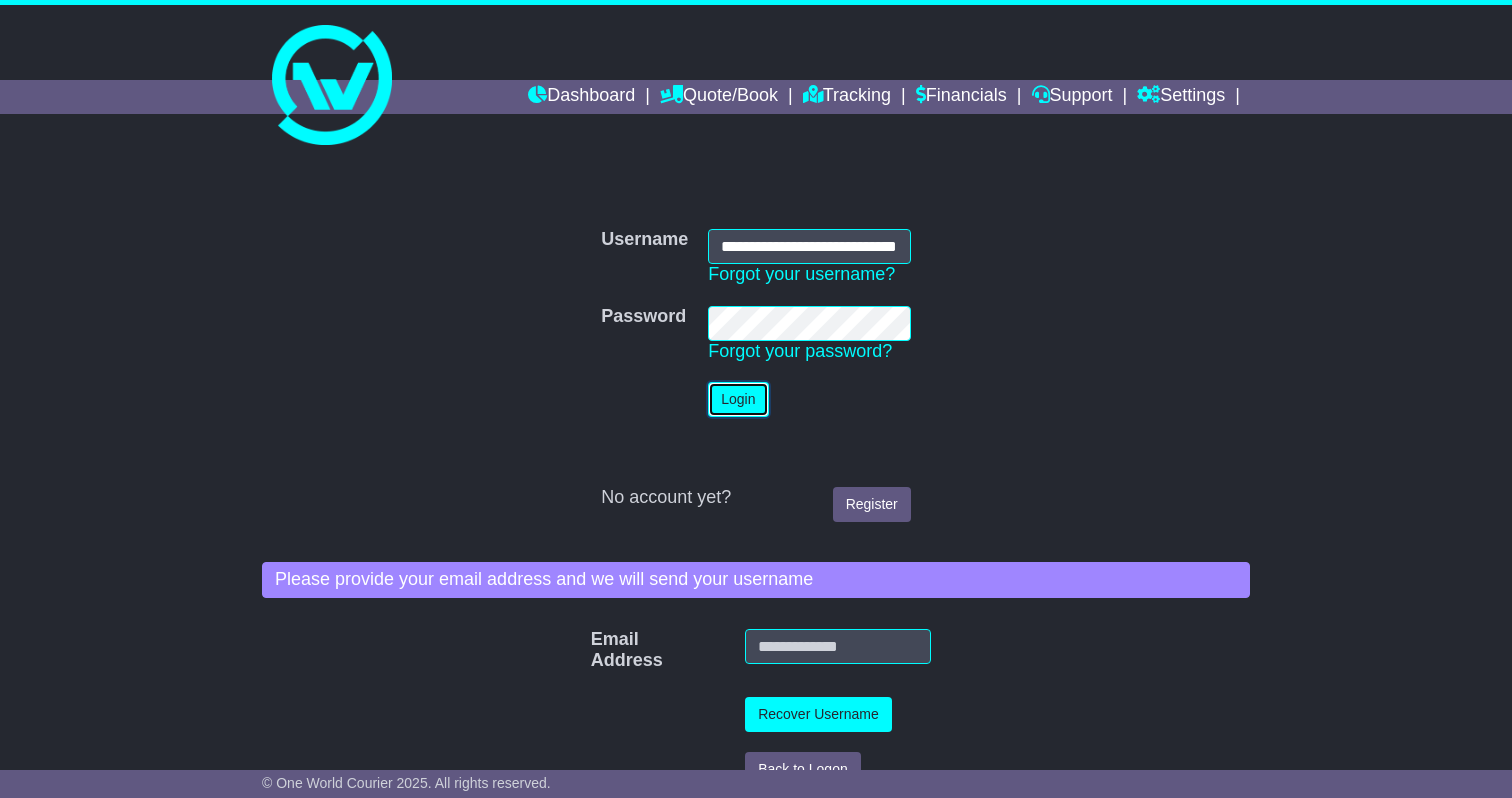 click on "Login" at bounding box center (738, 399) 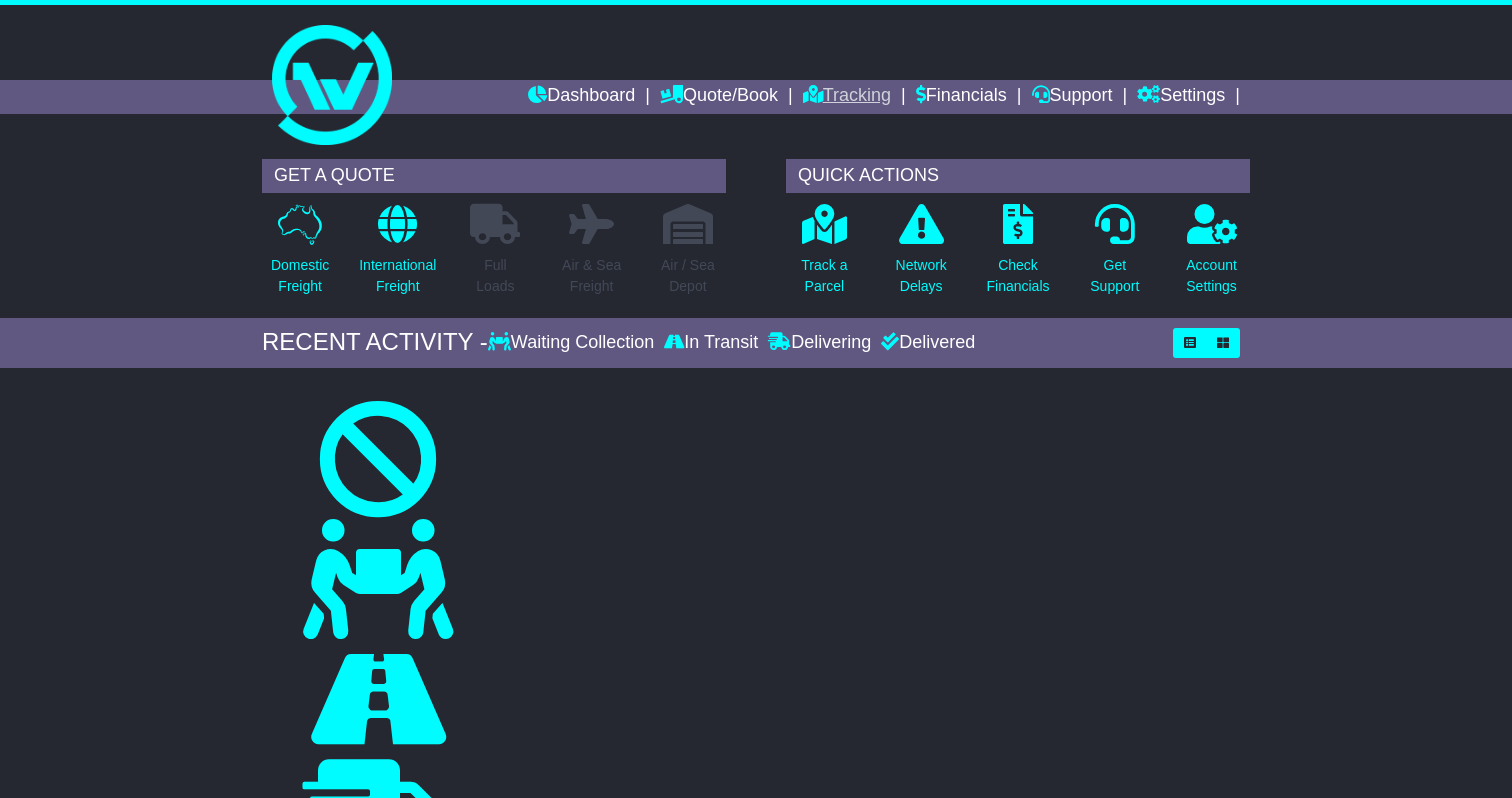 scroll, scrollTop: 0, scrollLeft: 0, axis: both 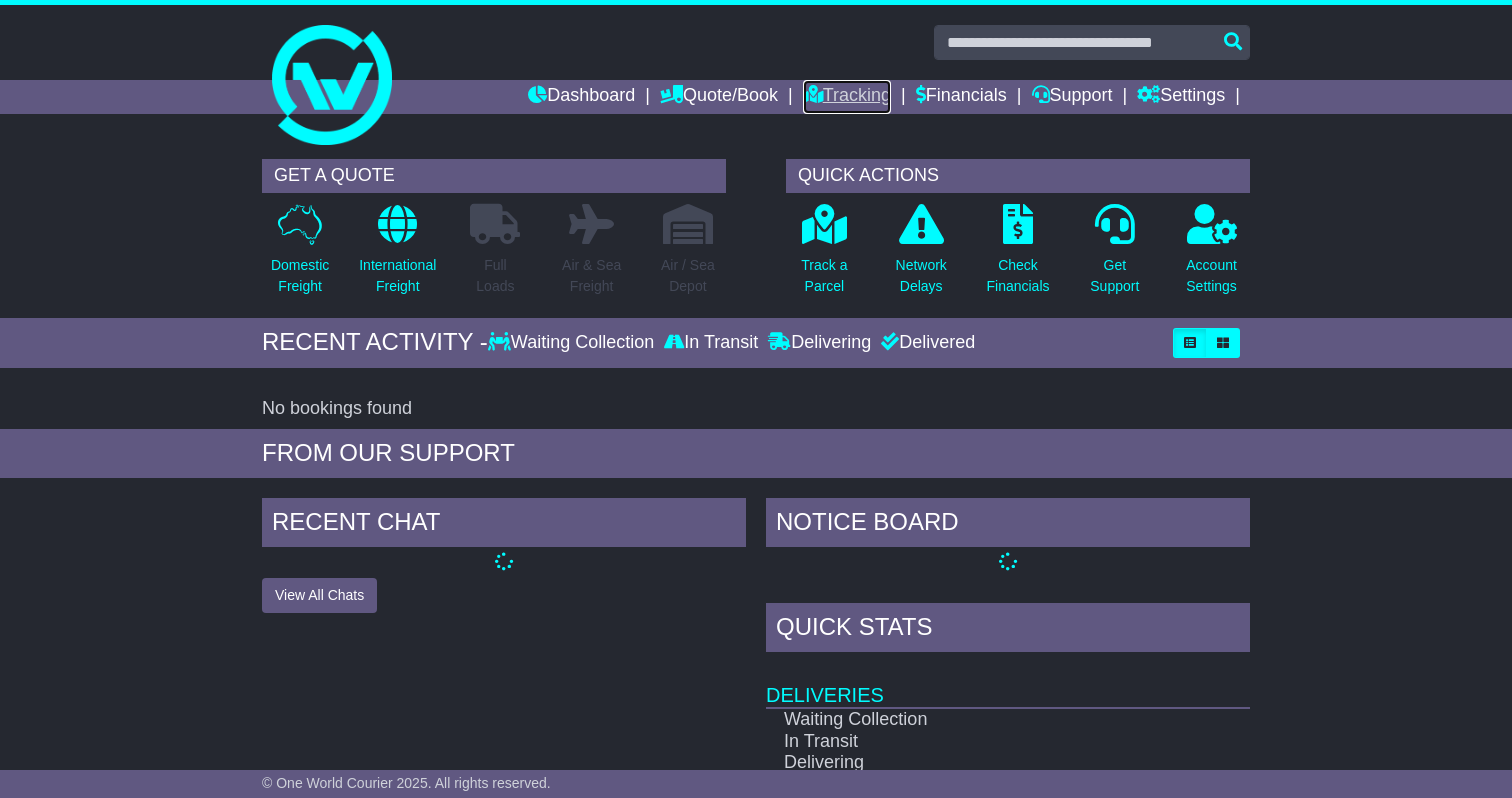 click on "Tracking" at bounding box center [847, 97] 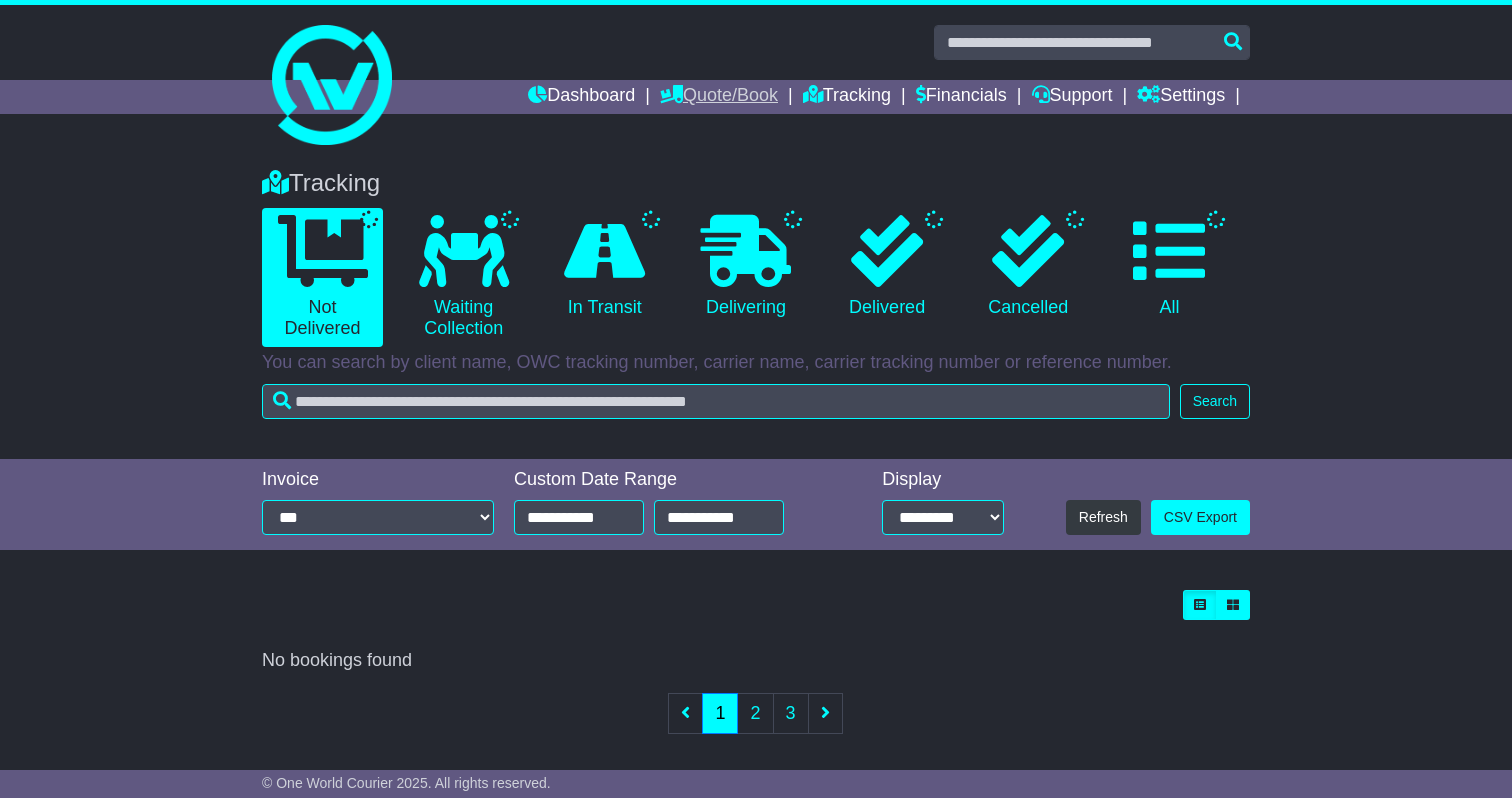 scroll, scrollTop: 0, scrollLeft: 0, axis: both 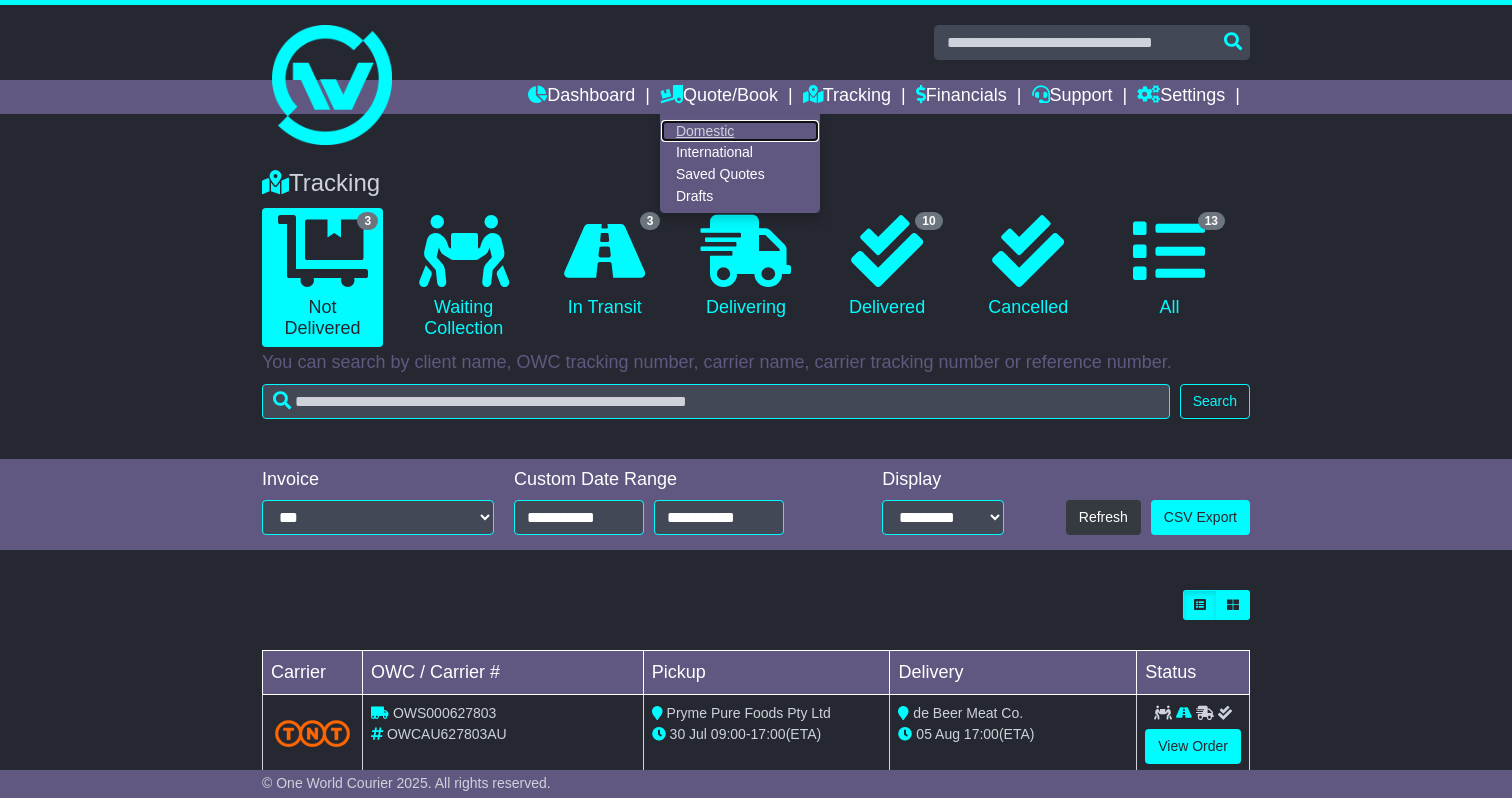 click on "Domestic" at bounding box center (740, 131) 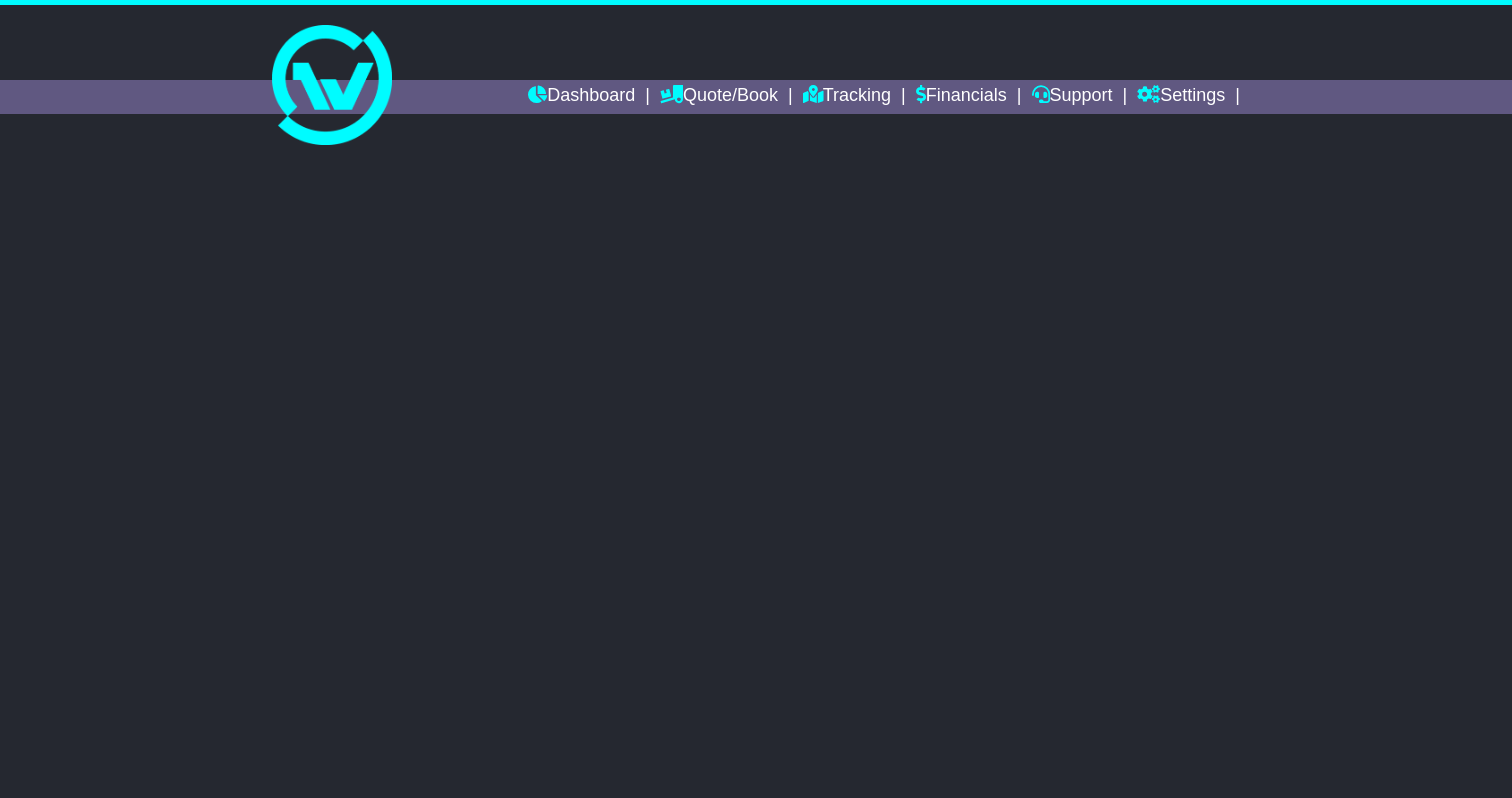 scroll, scrollTop: 0, scrollLeft: 0, axis: both 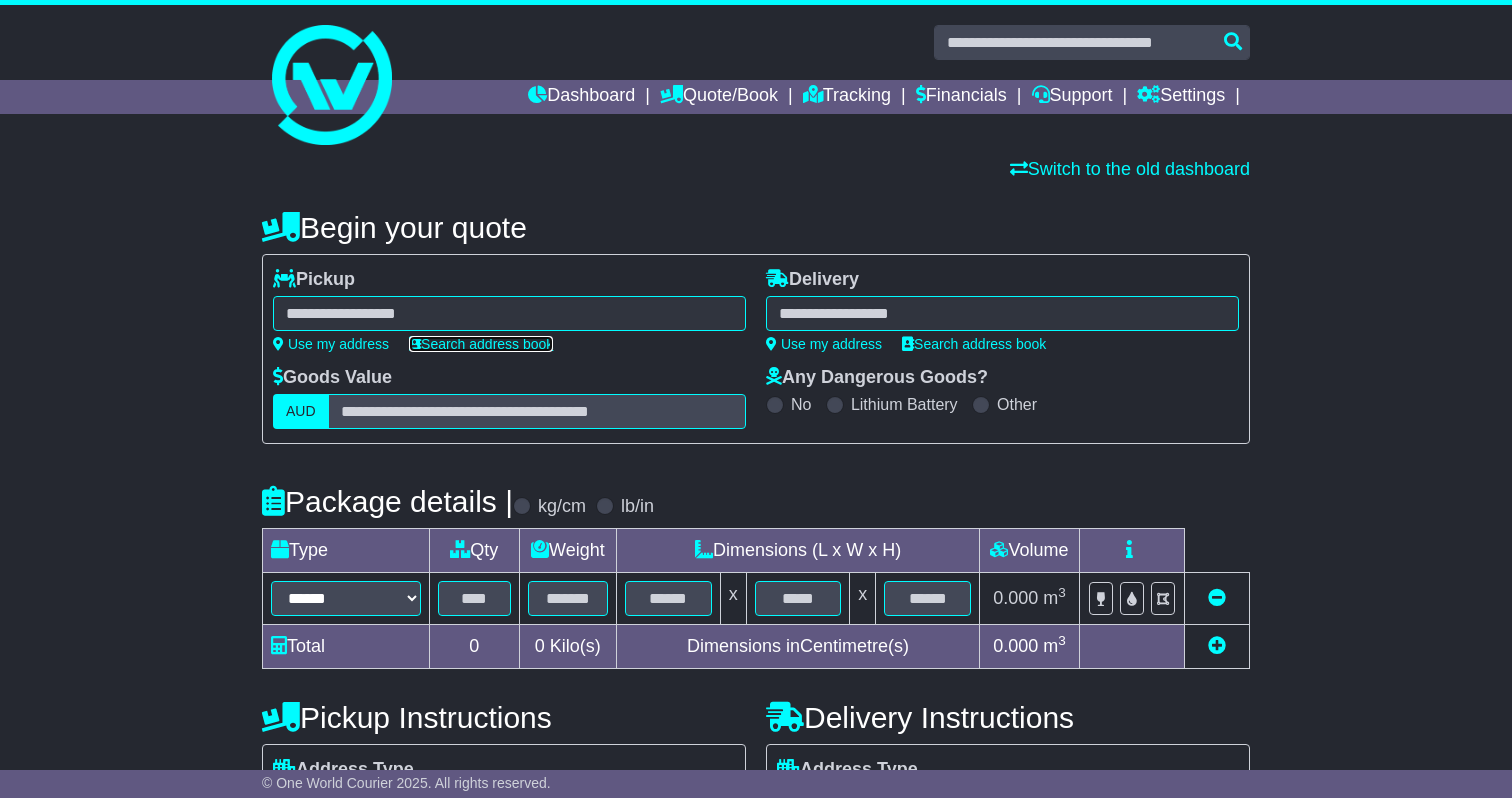 click on "Search address book" at bounding box center (481, 344) 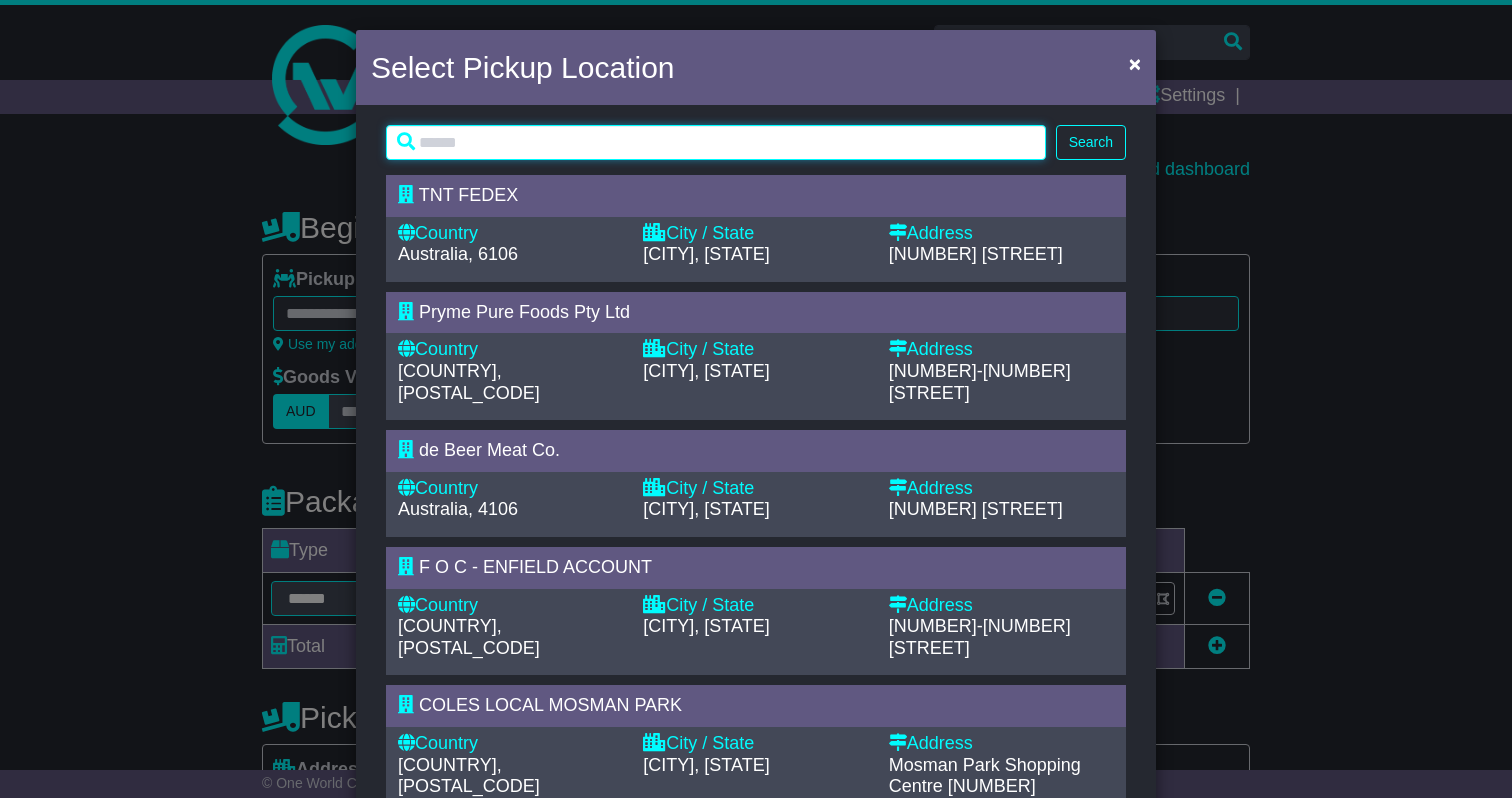 click at bounding box center (716, 142) 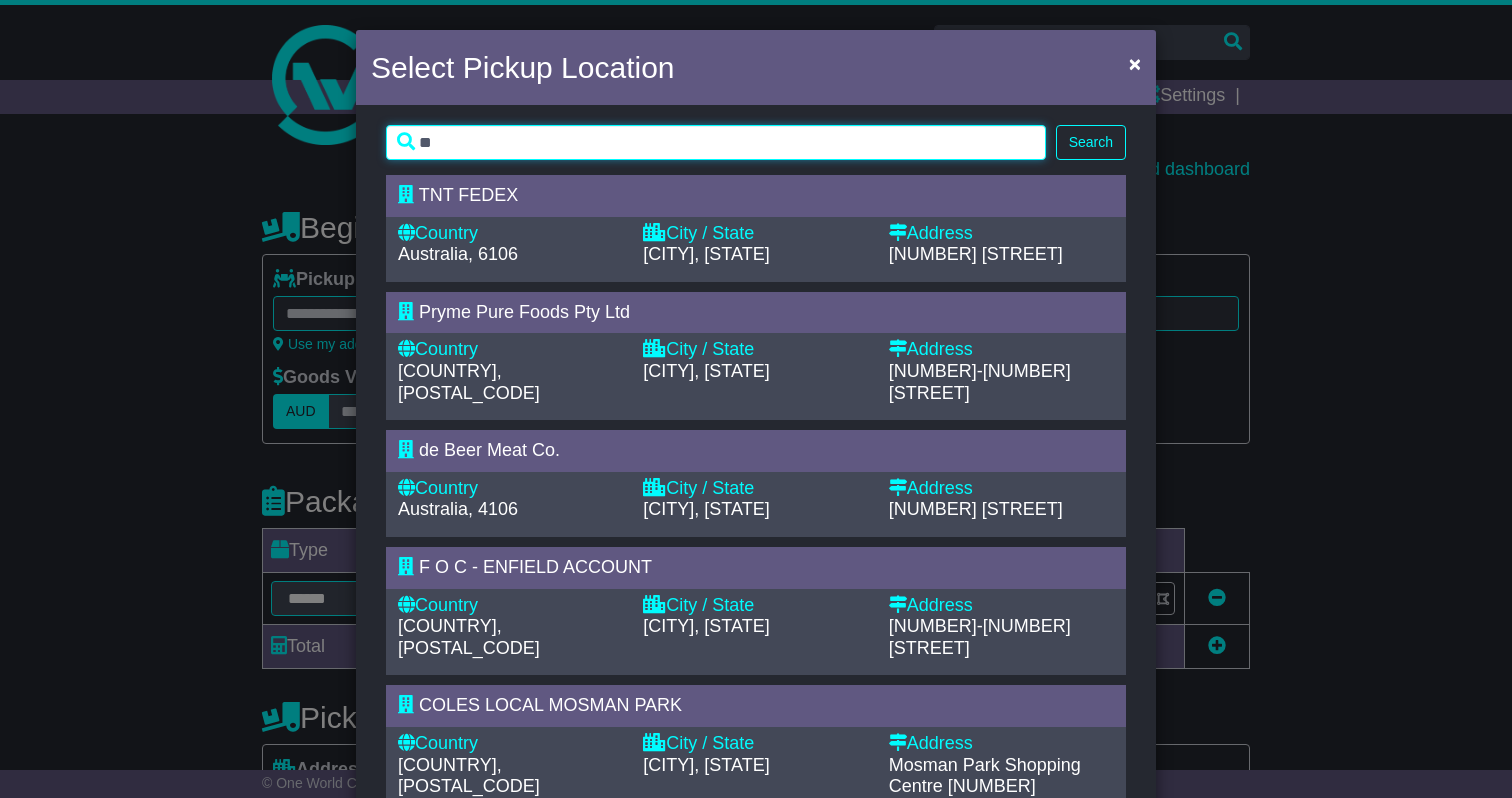 type on "*" 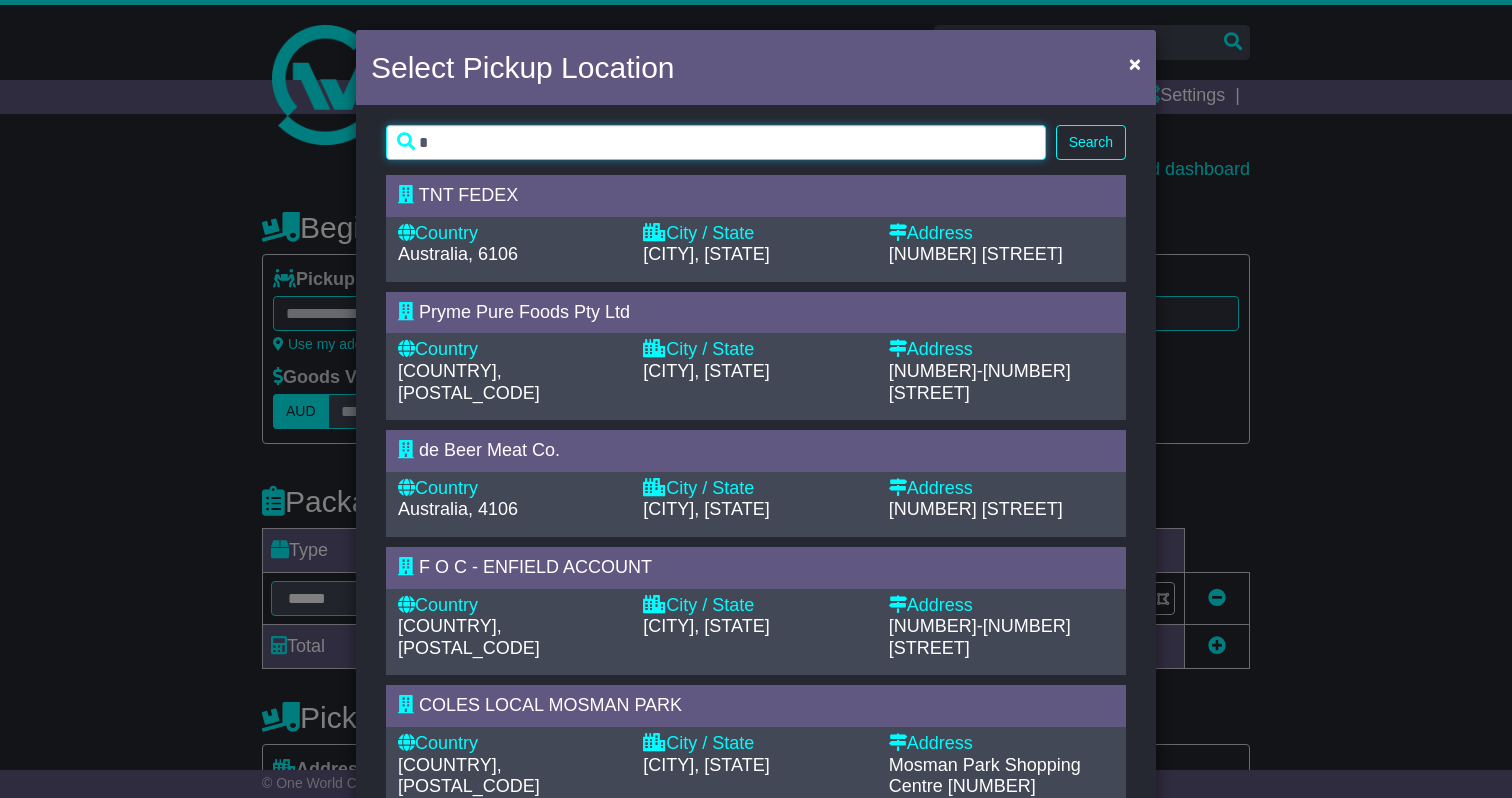 type 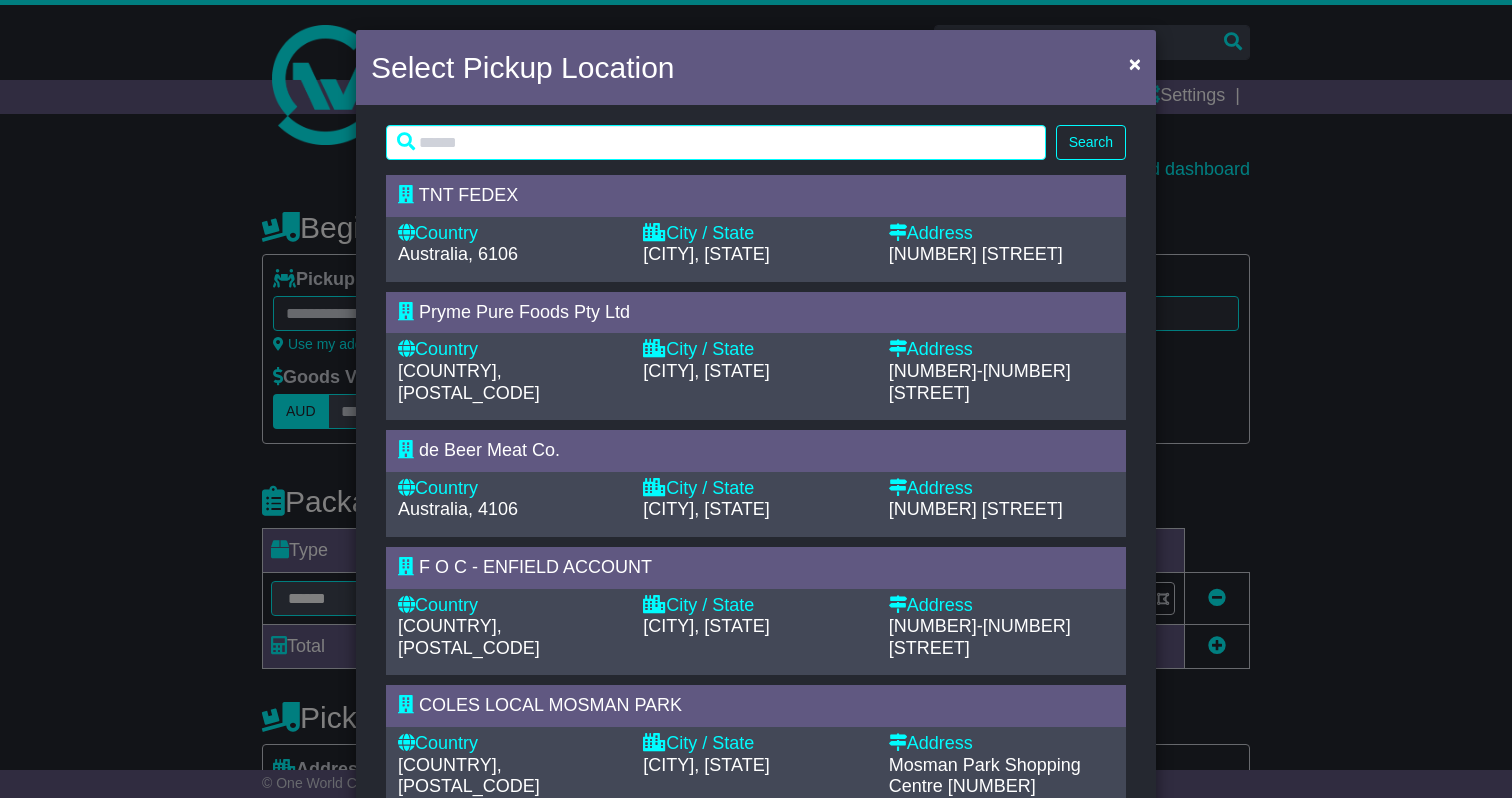 click on "[NUMBER]-[NUMBER] [STREET]" at bounding box center [980, 382] 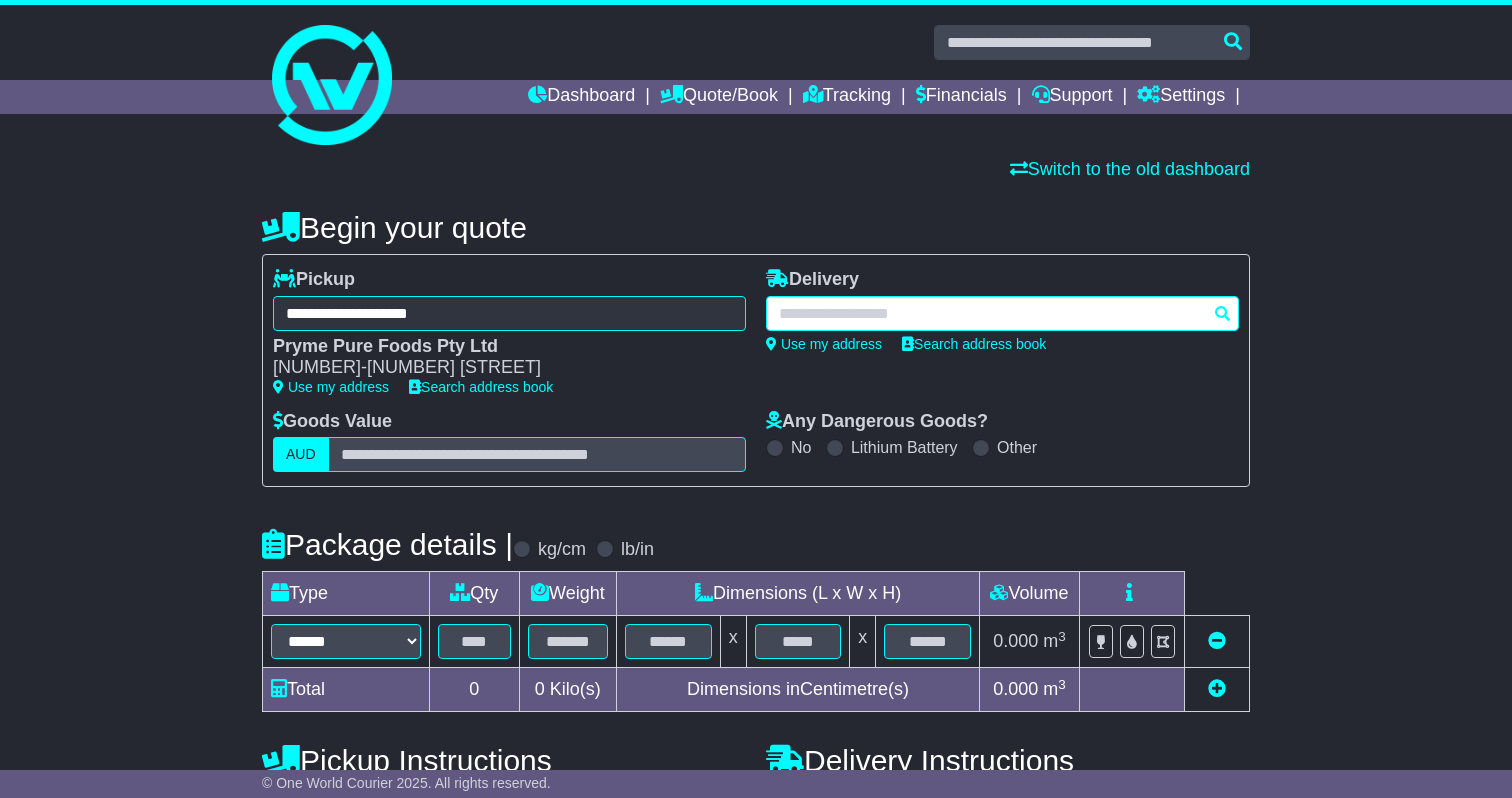 click at bounding box center [1002, 313] 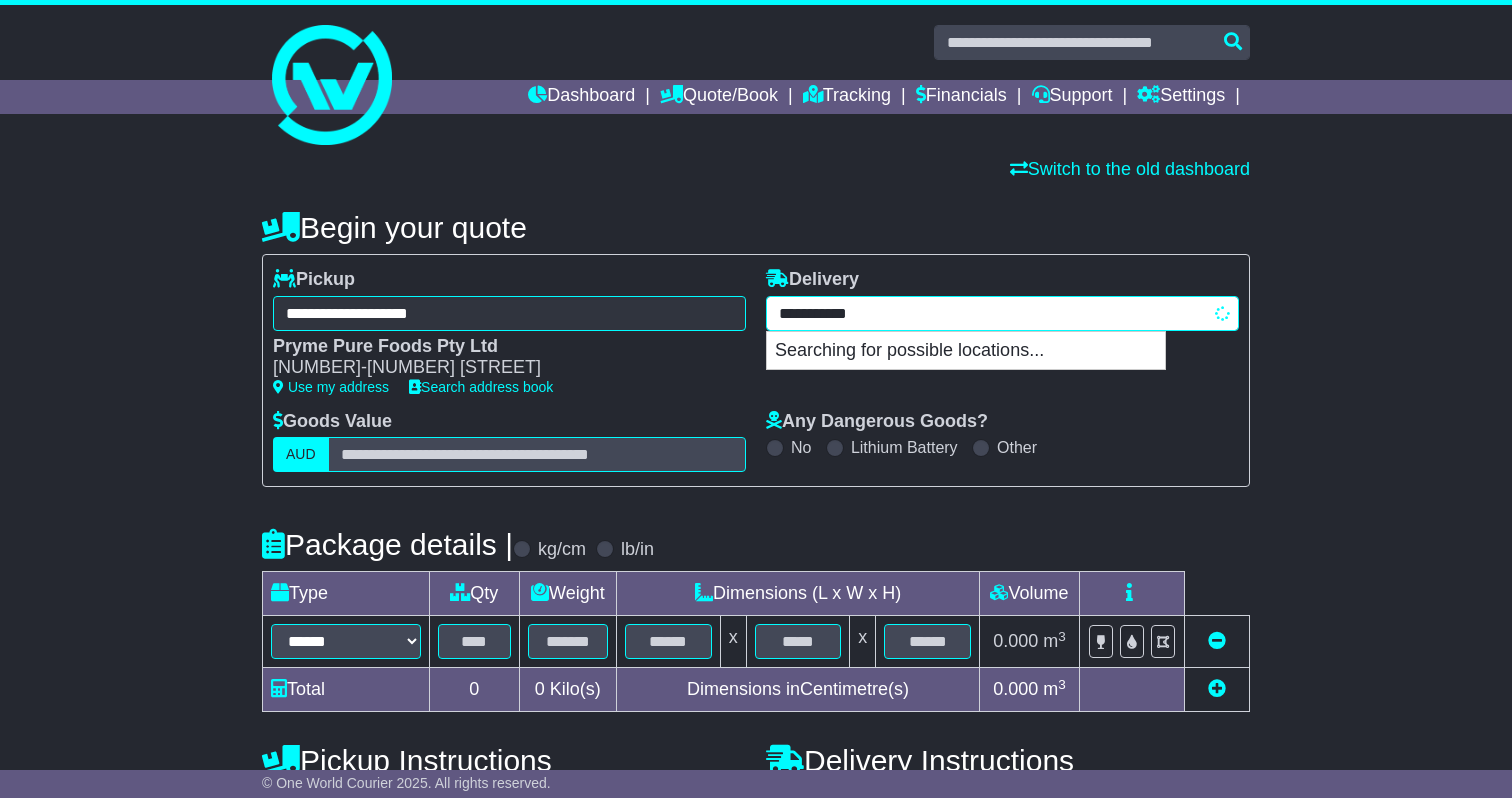 type on "**********" 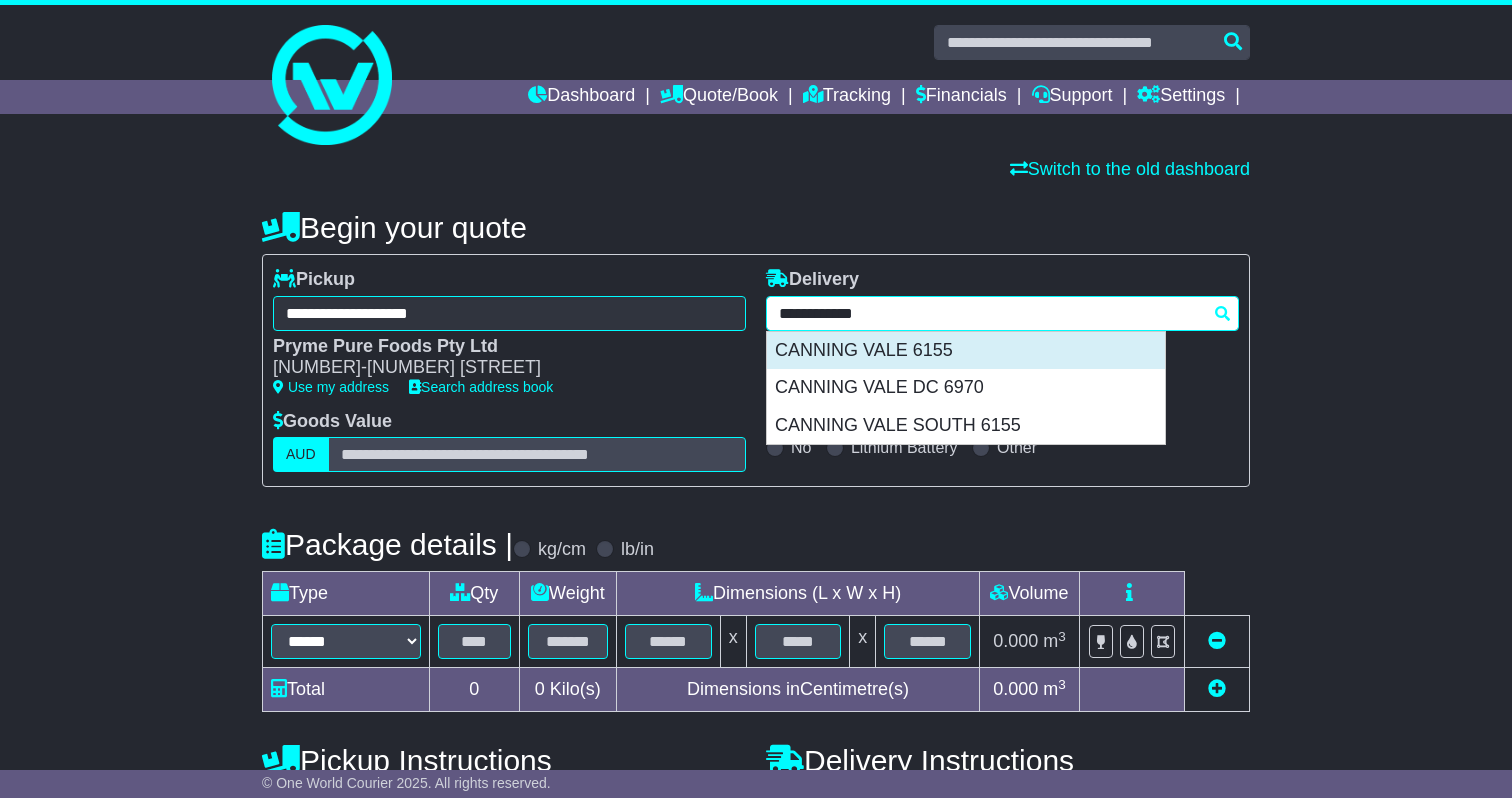 click on "CANNING VALE 6155" at bounding box center [966, 351] 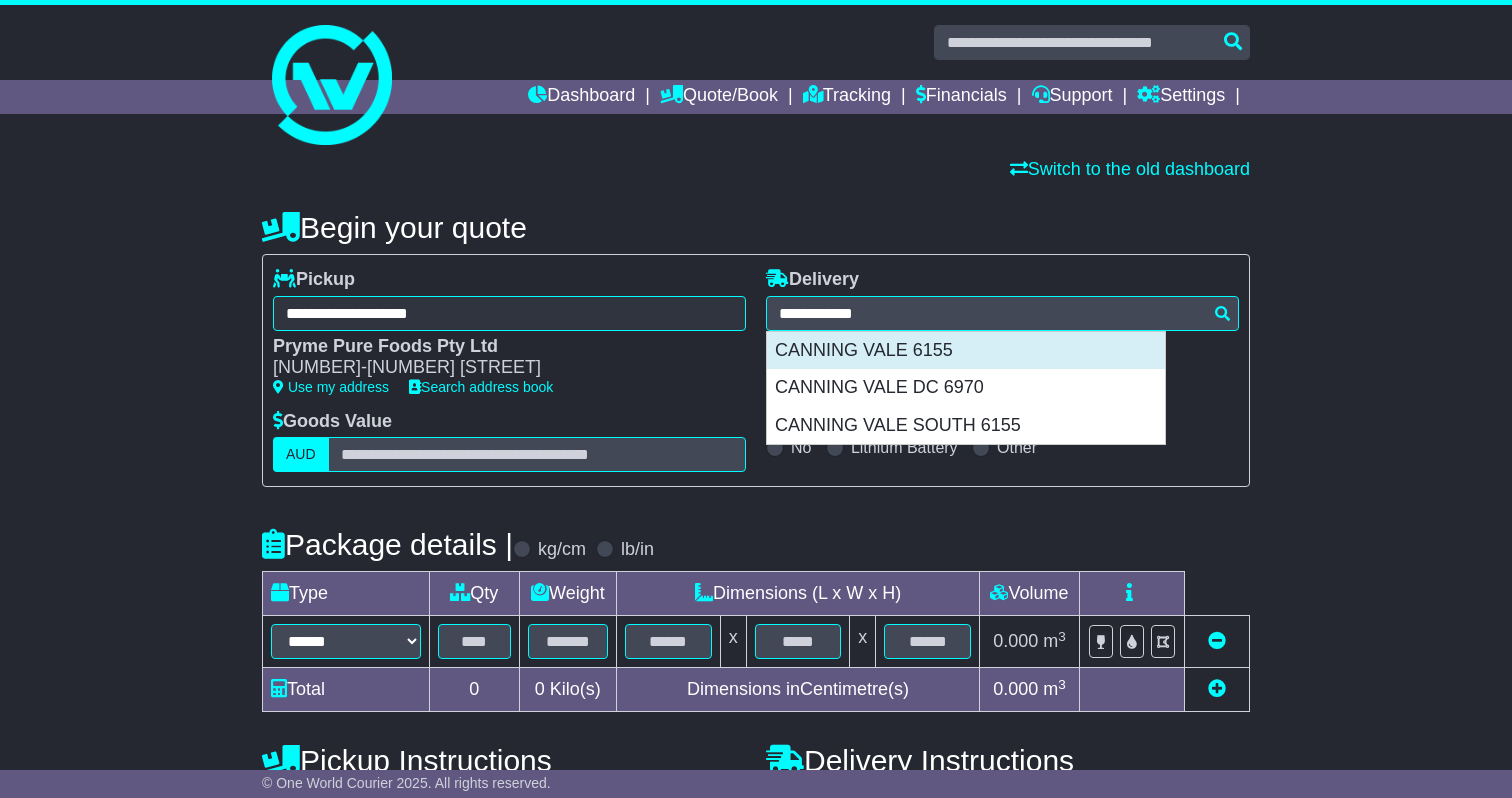 type on "**********" 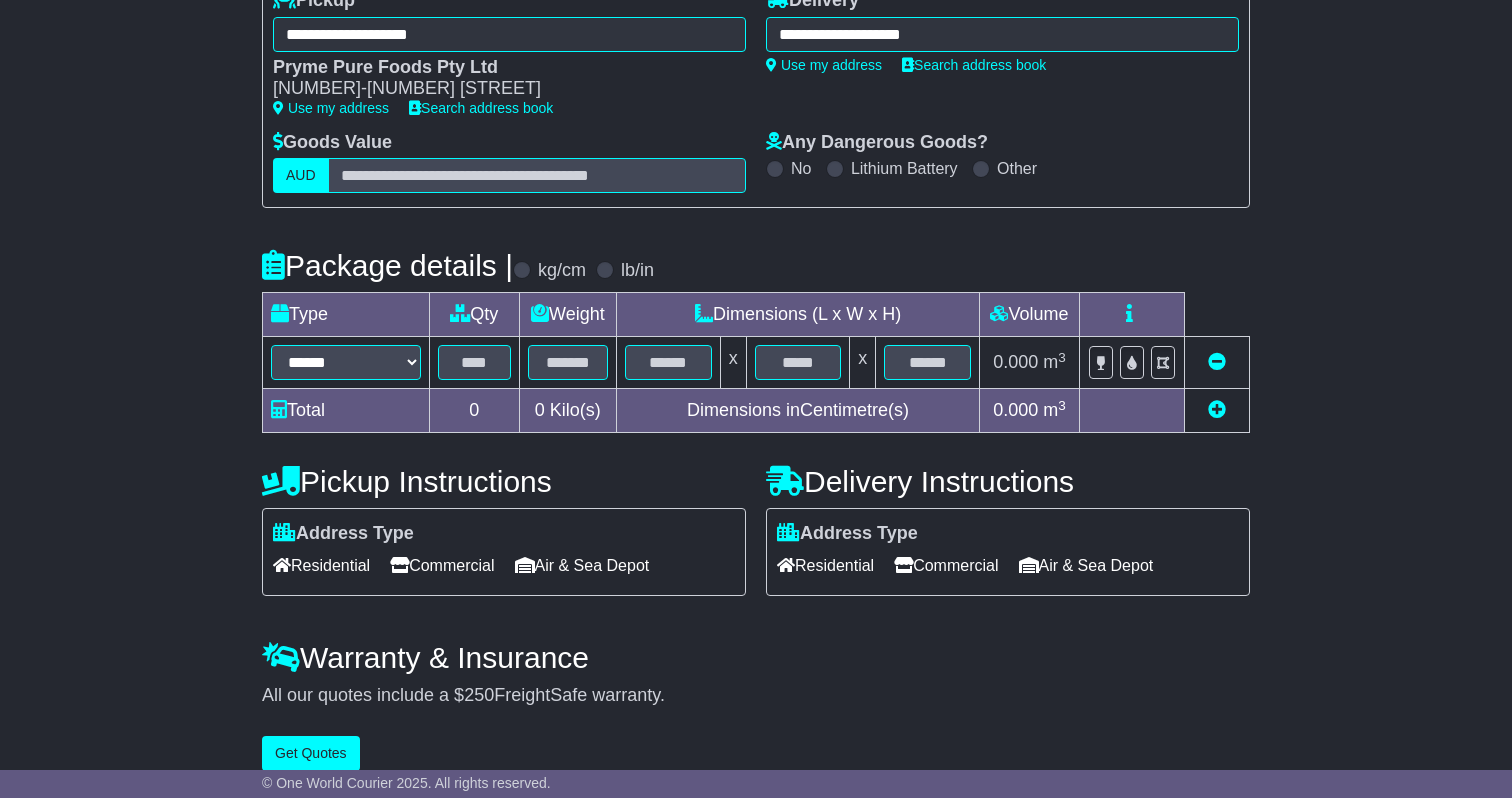 scroll, scrollTop: 300, scrollLeft: 0, axis: vertical 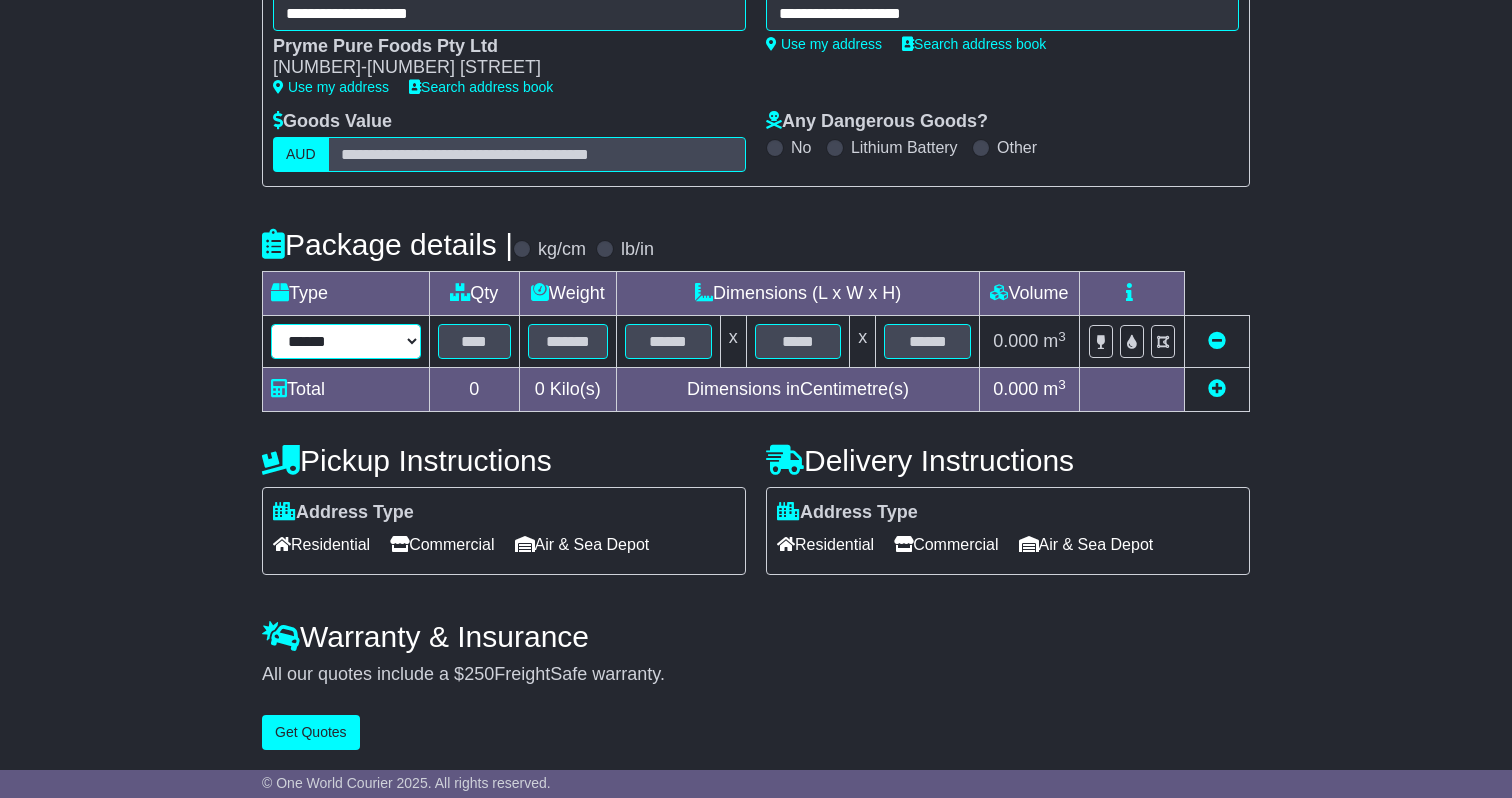 click on "****** ****** *** ******** ***** **** **** ****** *** *******" at bounding box center [346, 341] 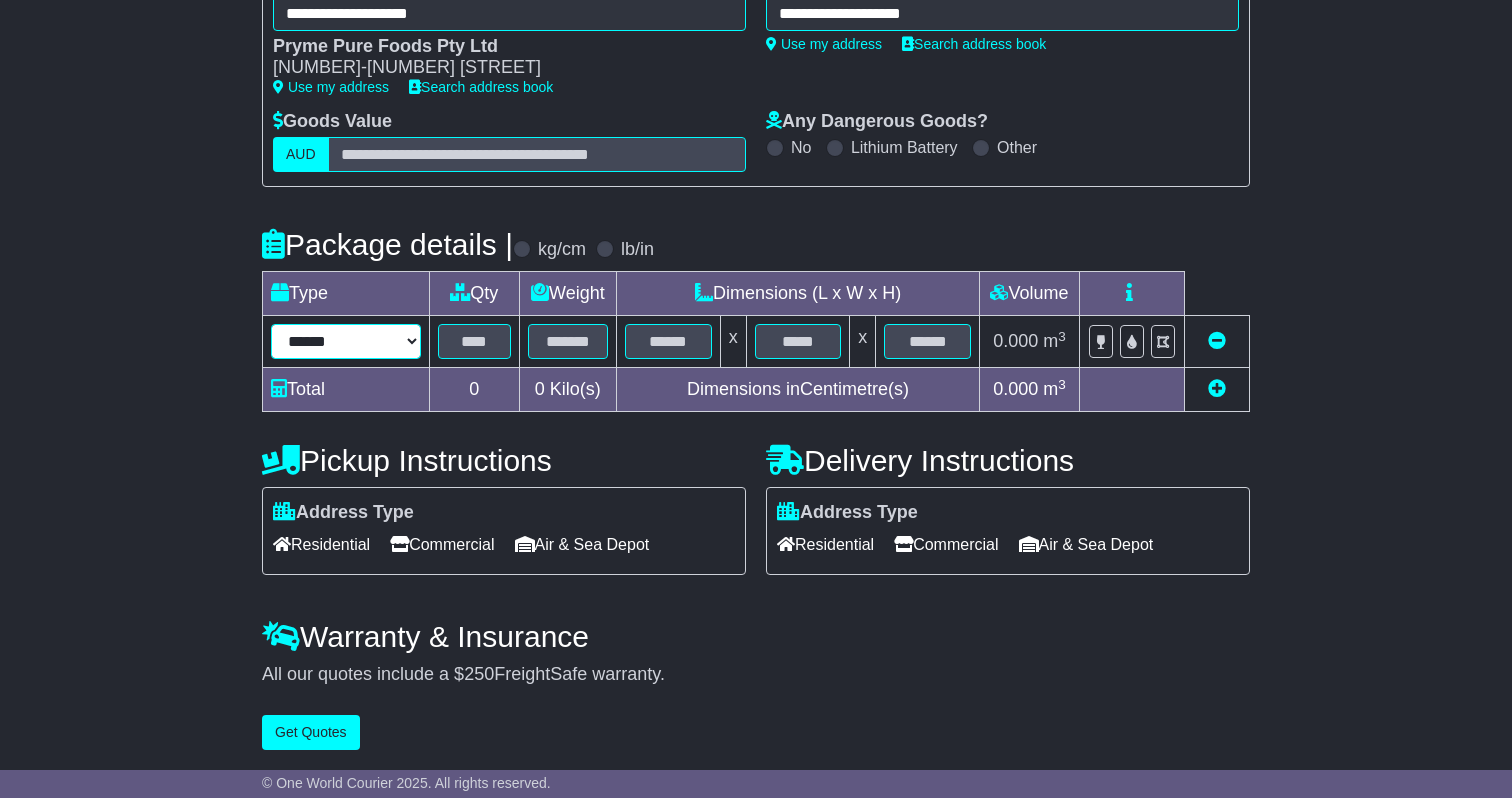 select on "*****" 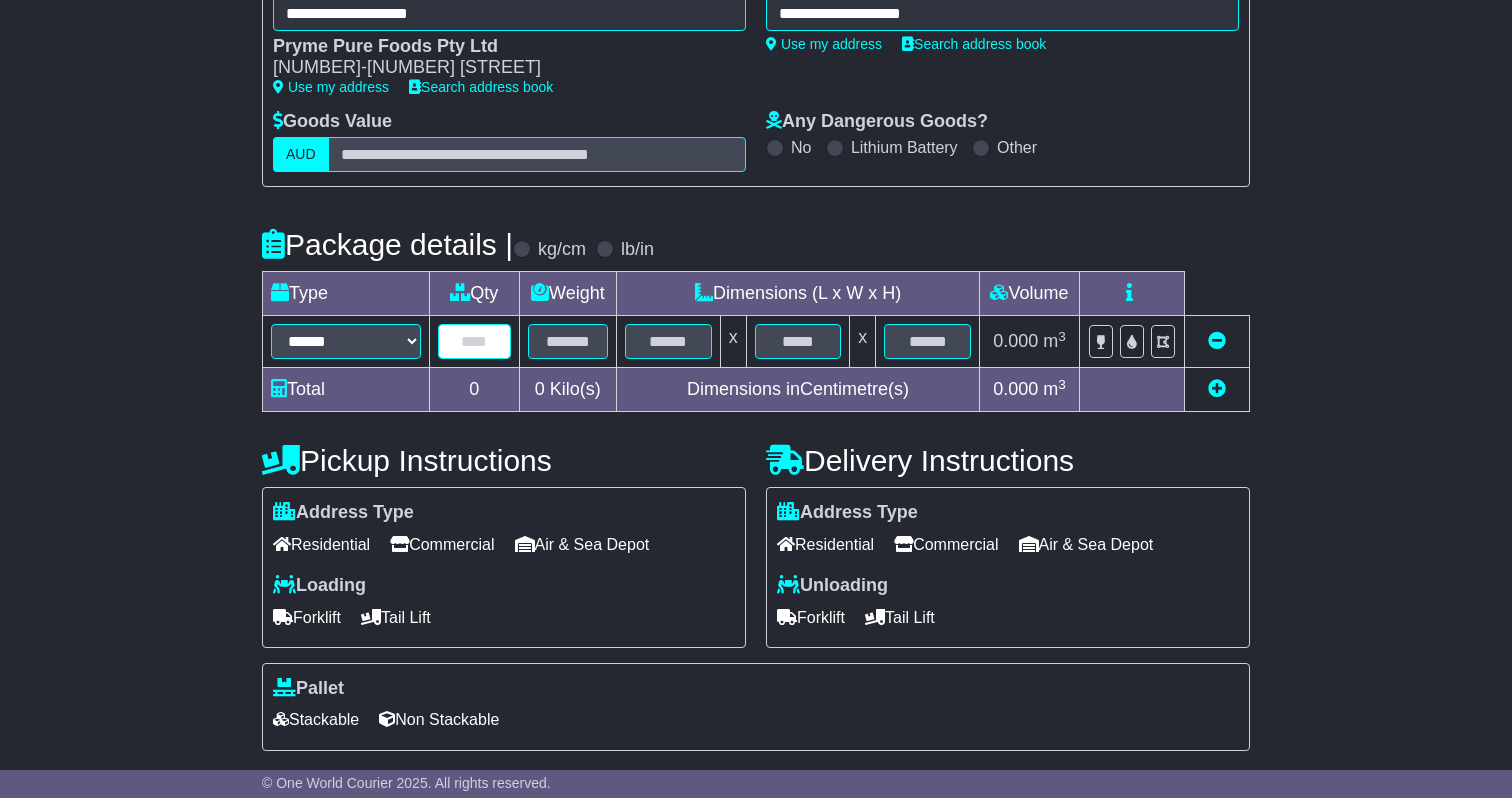 click at bounding box center [474, 341] 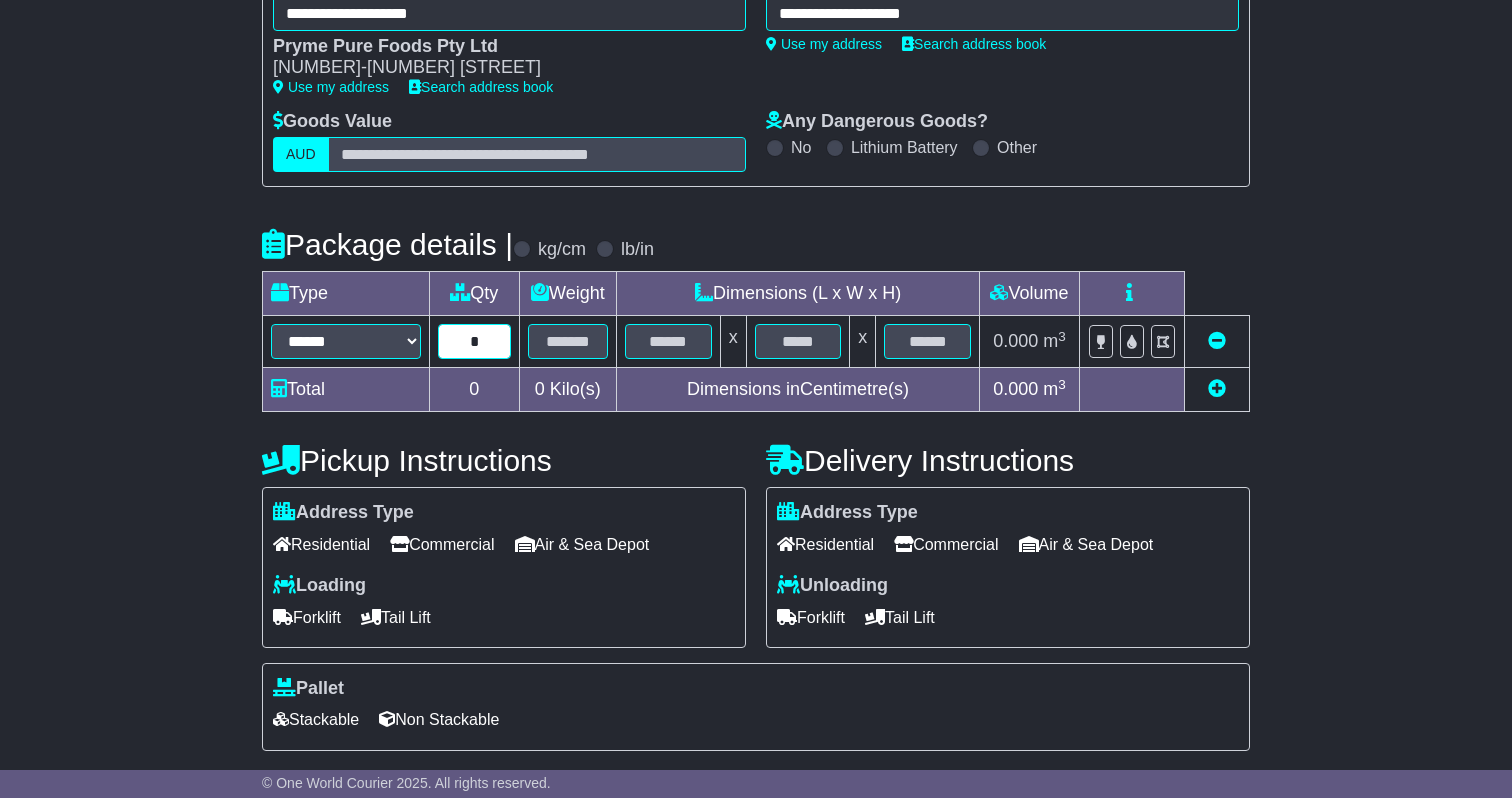 type on "*" 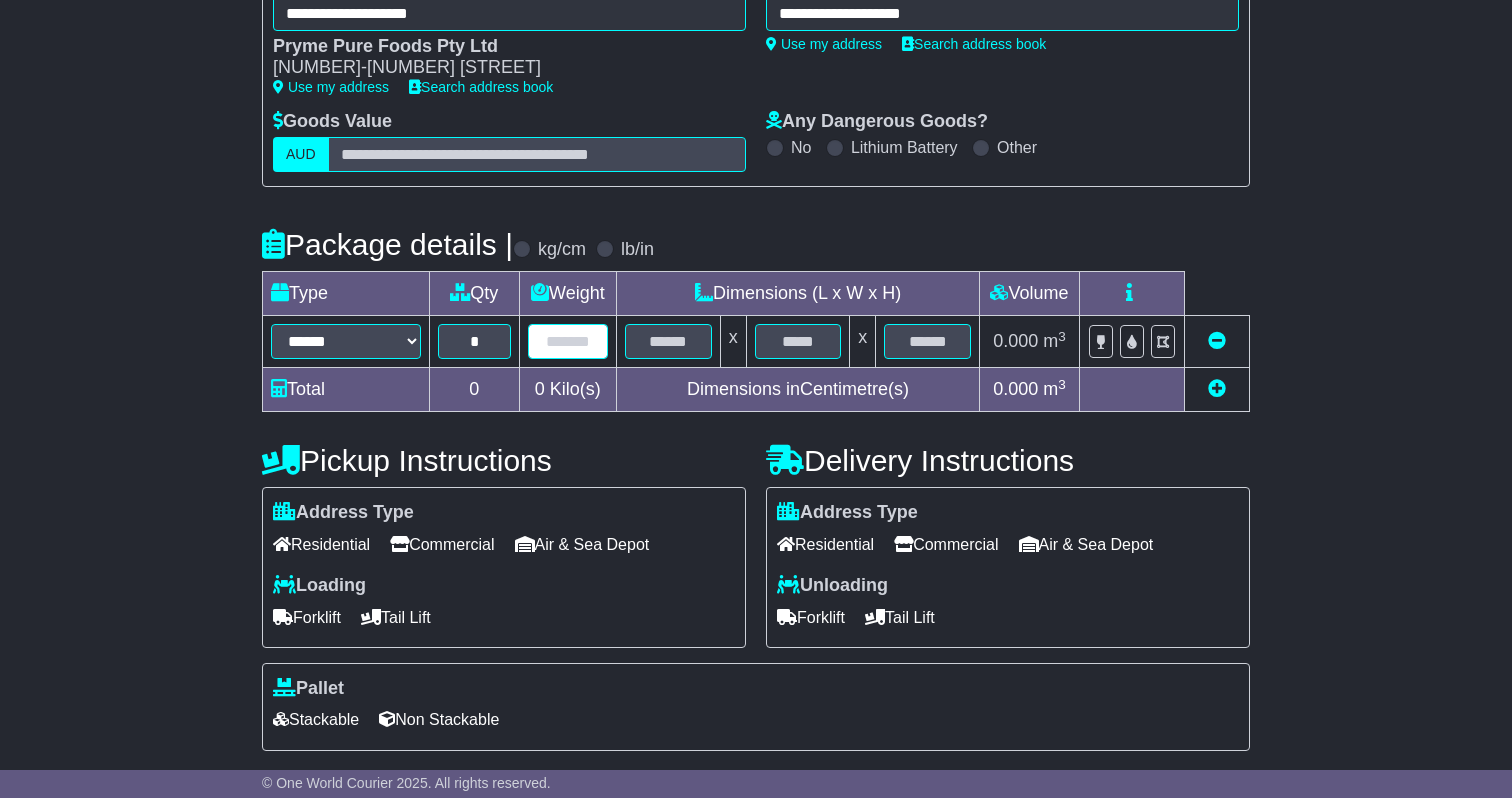 click at bounding box center [568, 341] 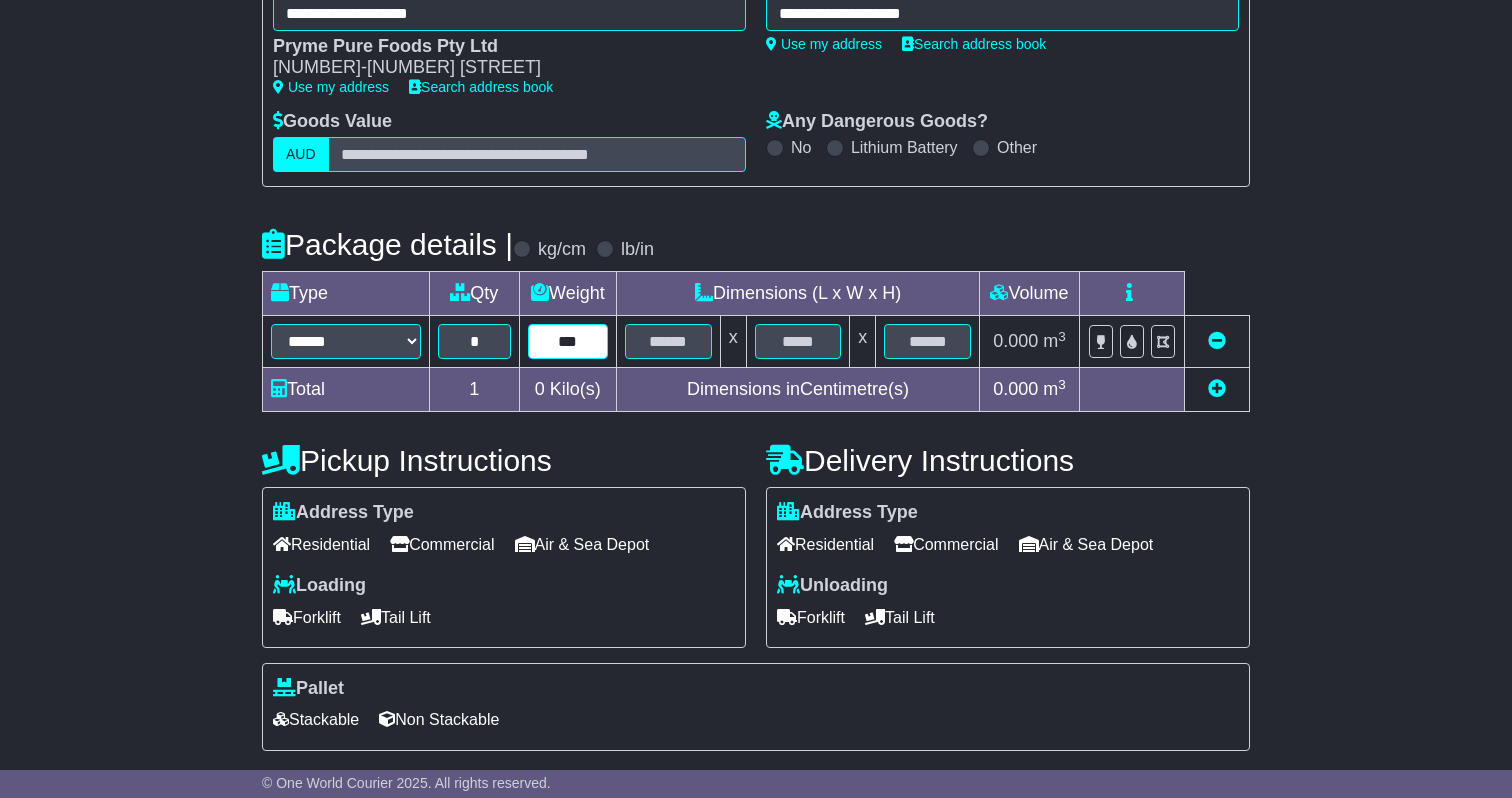 type on "***" 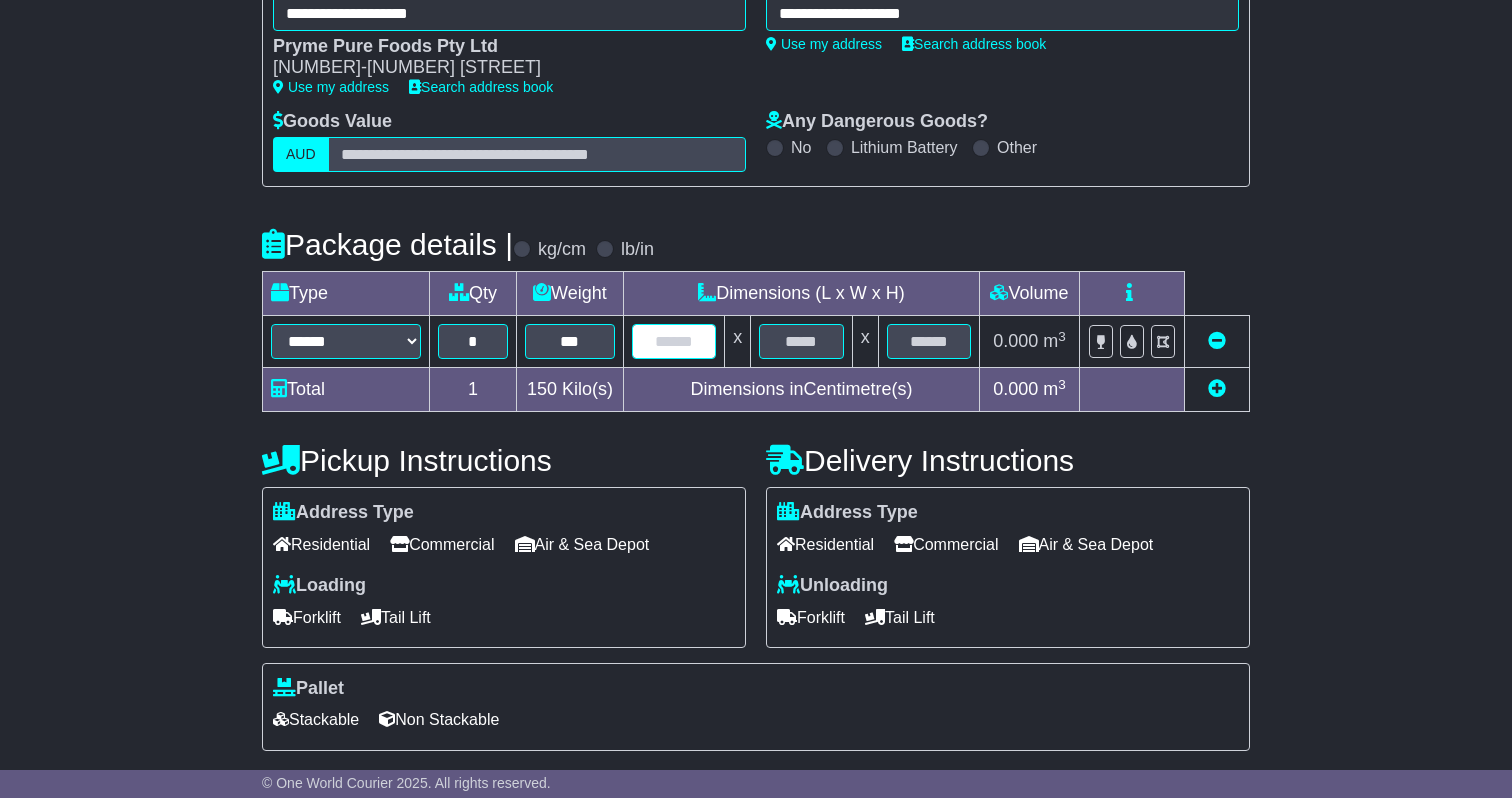 click at bounding box center (674, 341) 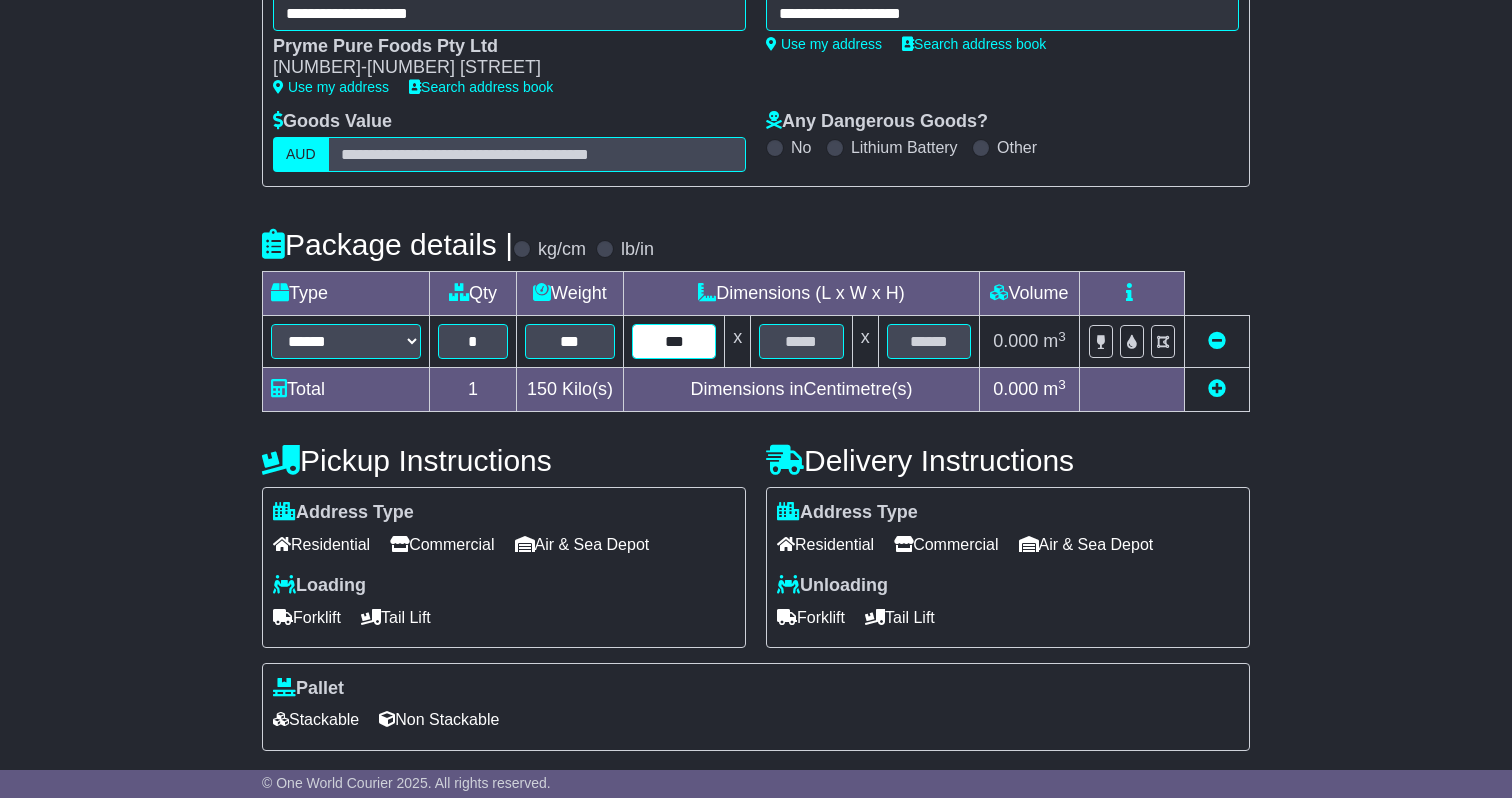 type on "***" 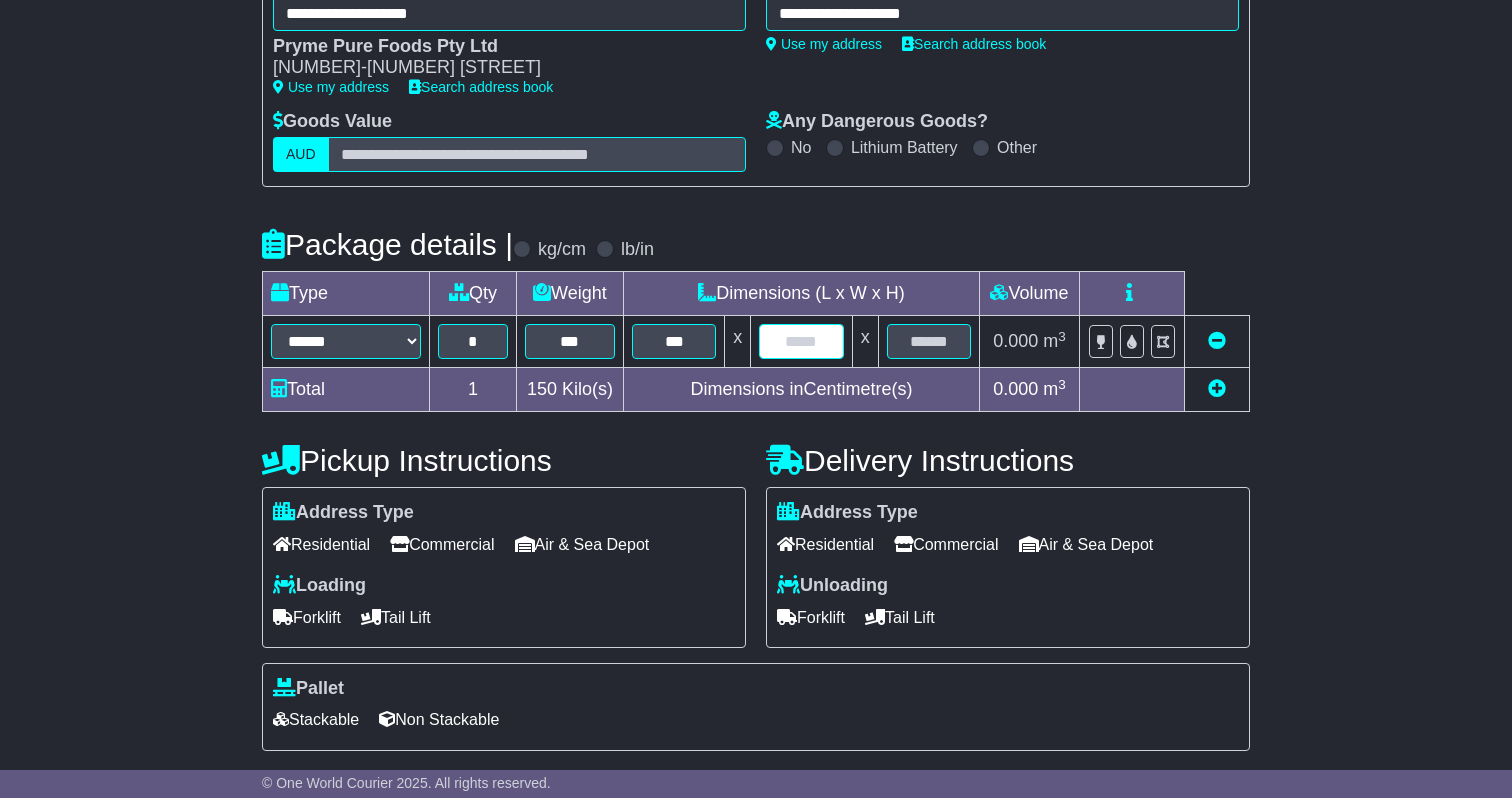 click at bounding box center [801, 341] 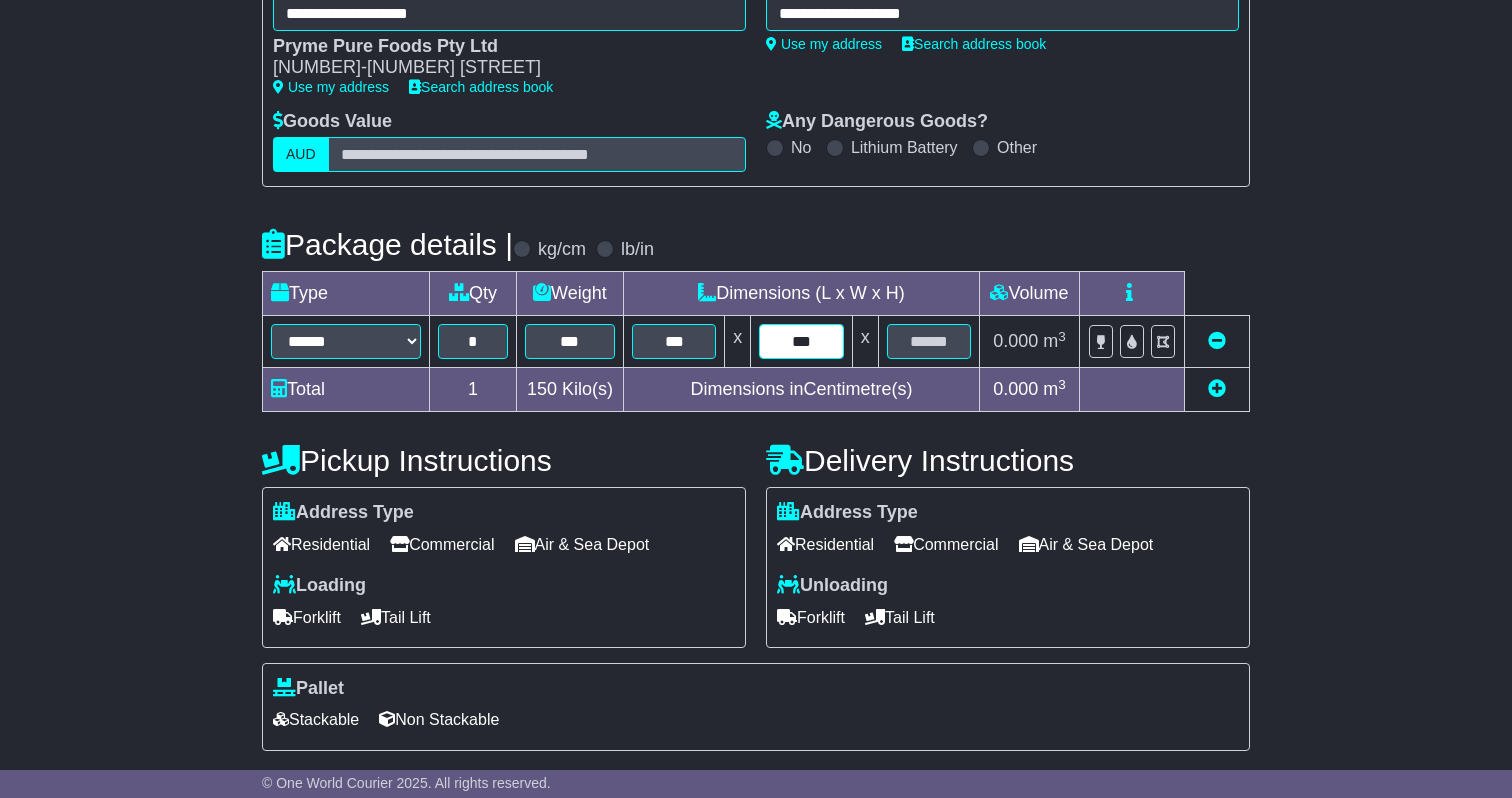 type on "***" 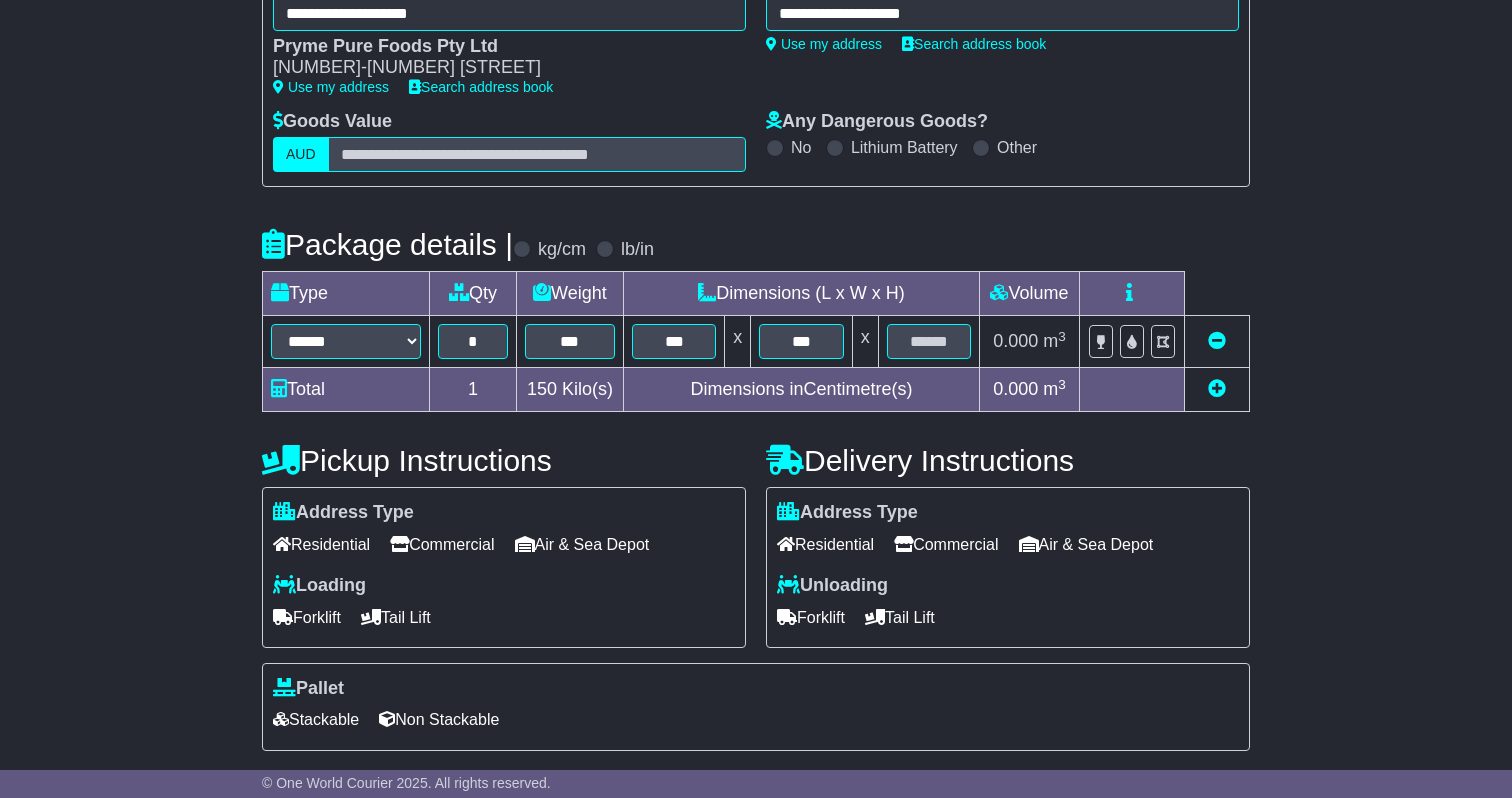 click at bounding box center [928, 342] 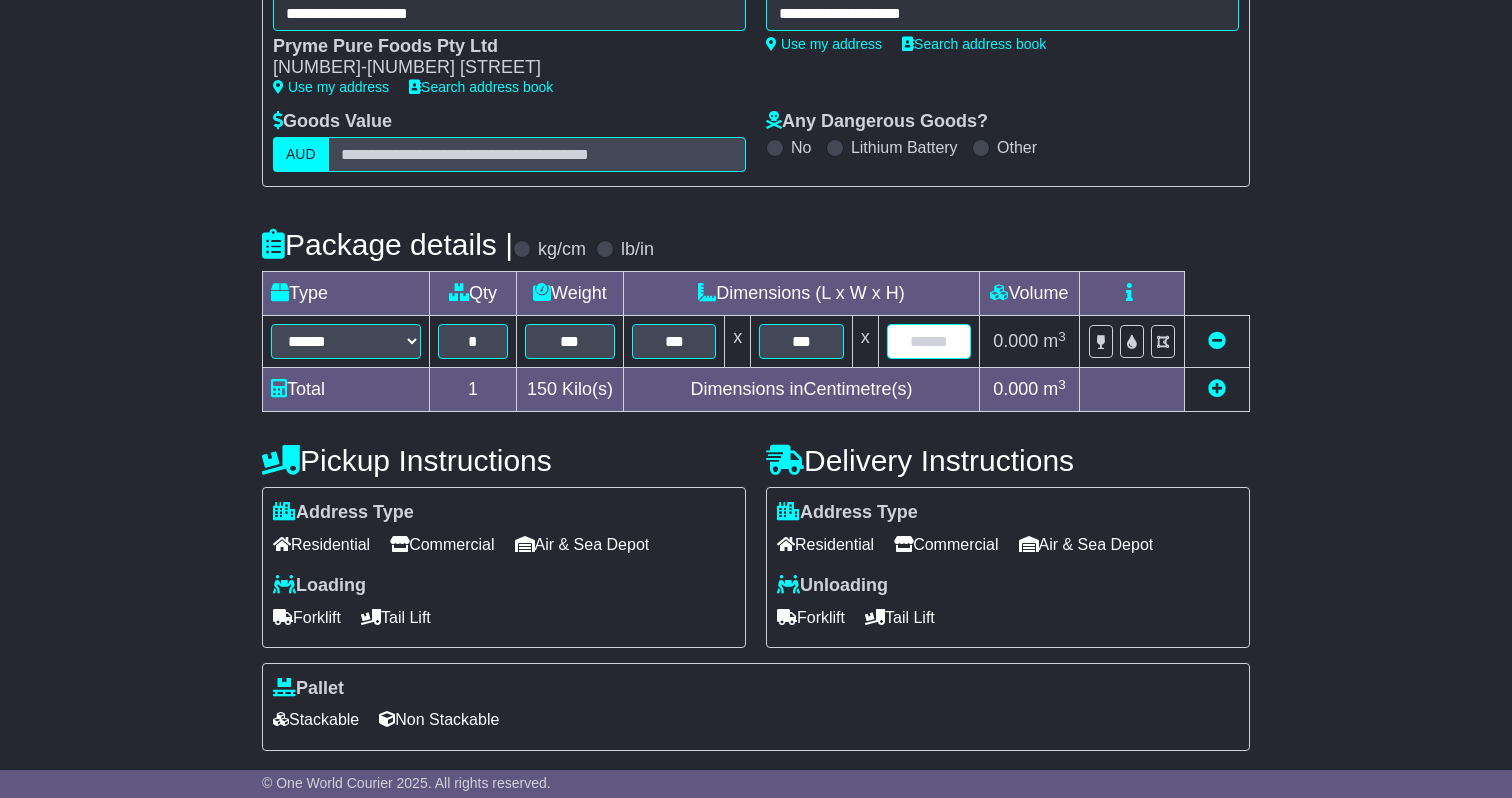 click at bounding box center (929, 341) 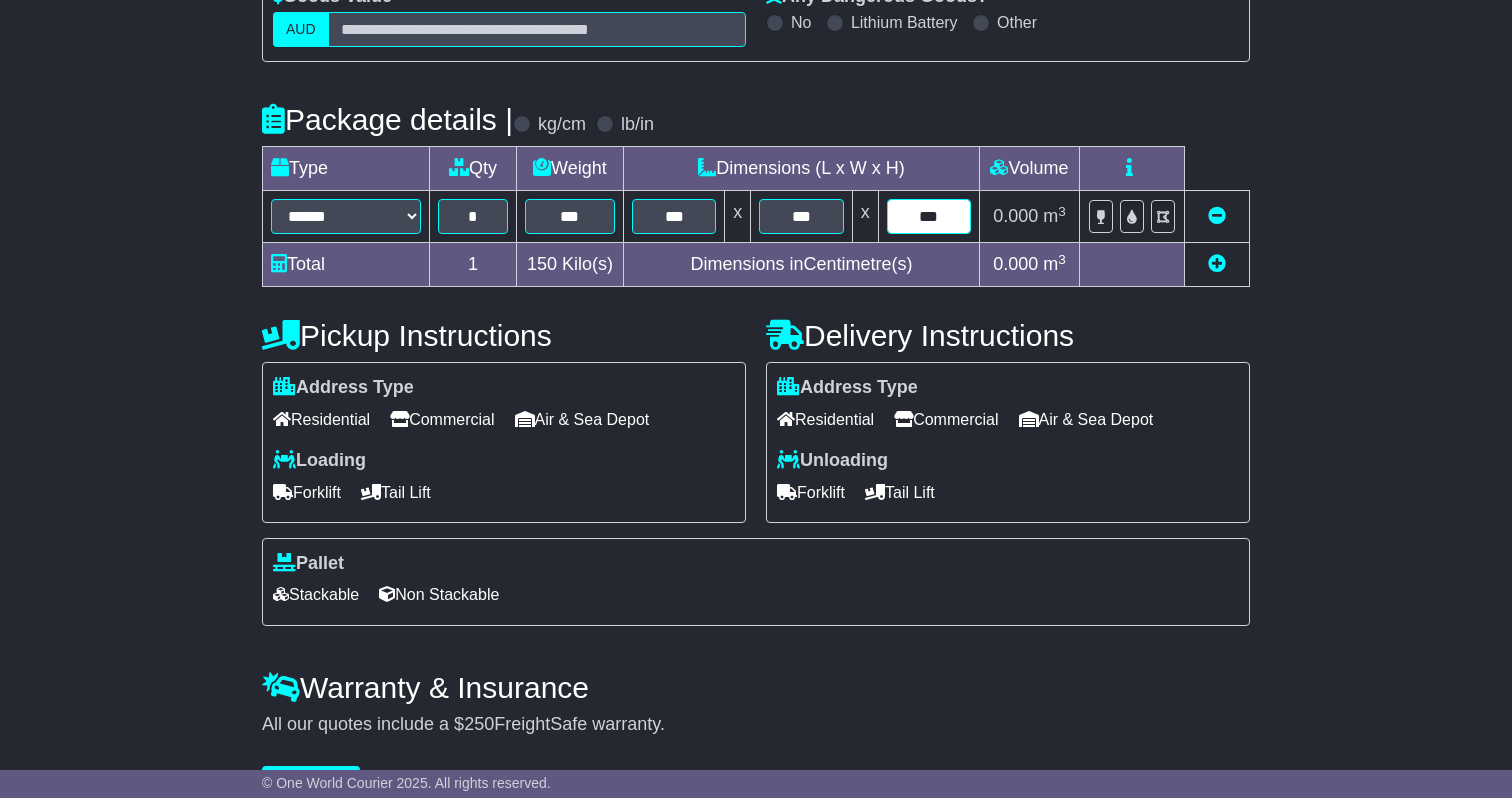 scroll, scrollTop: 433, scrollLeft: 0, axis: vertical 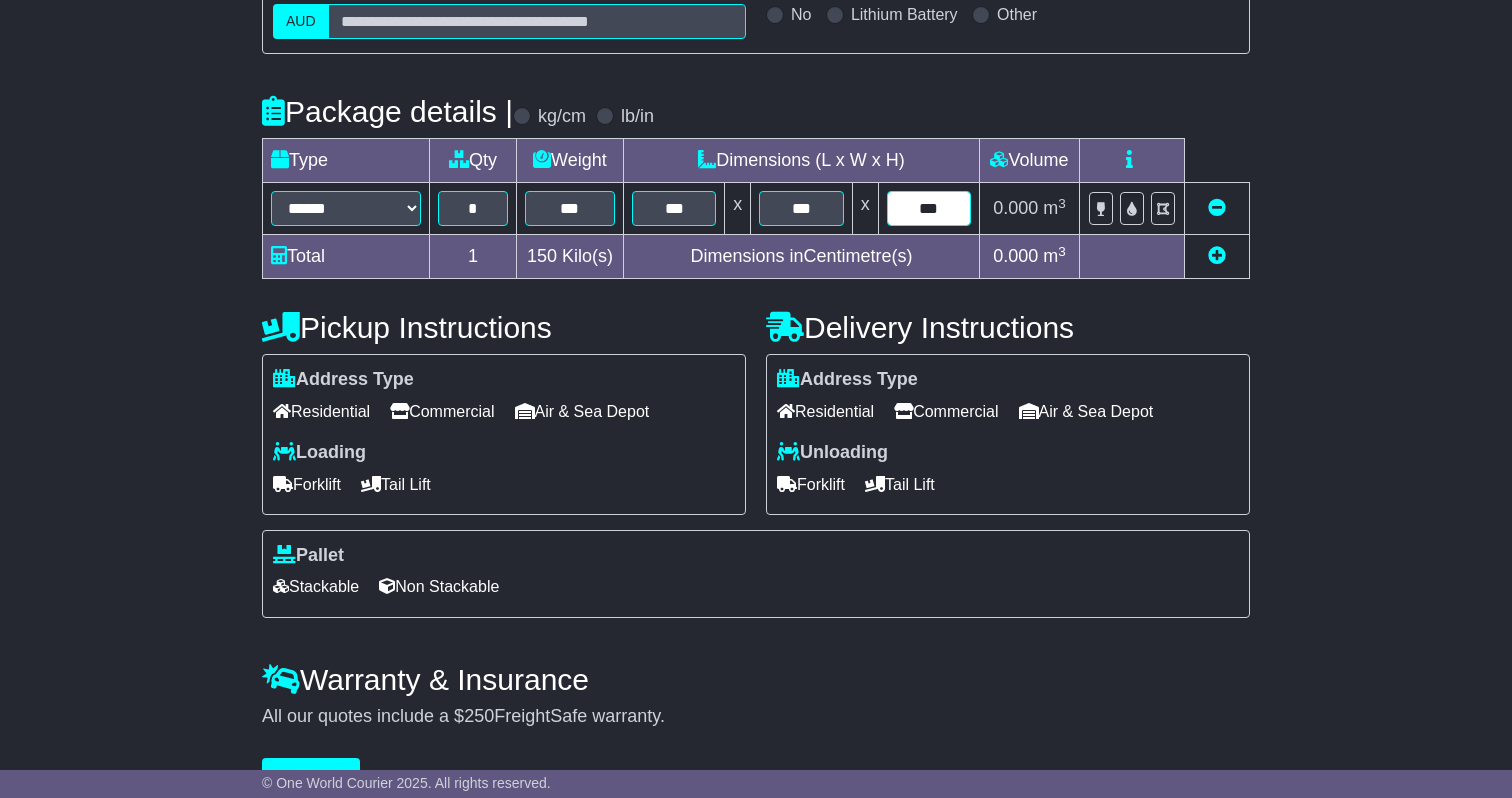 type on "***" 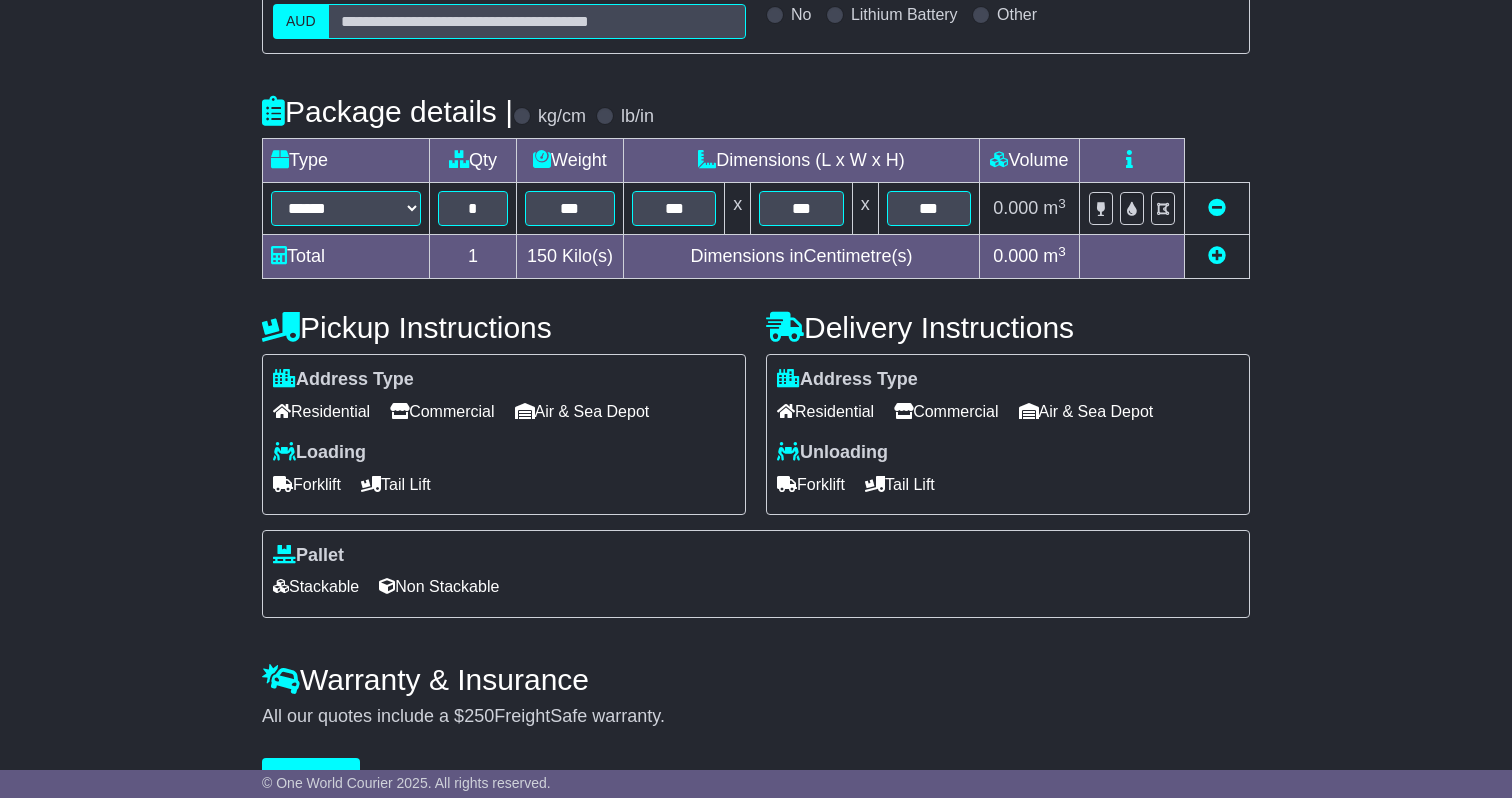 click on "Commercial" at bounding box center [946, 411] 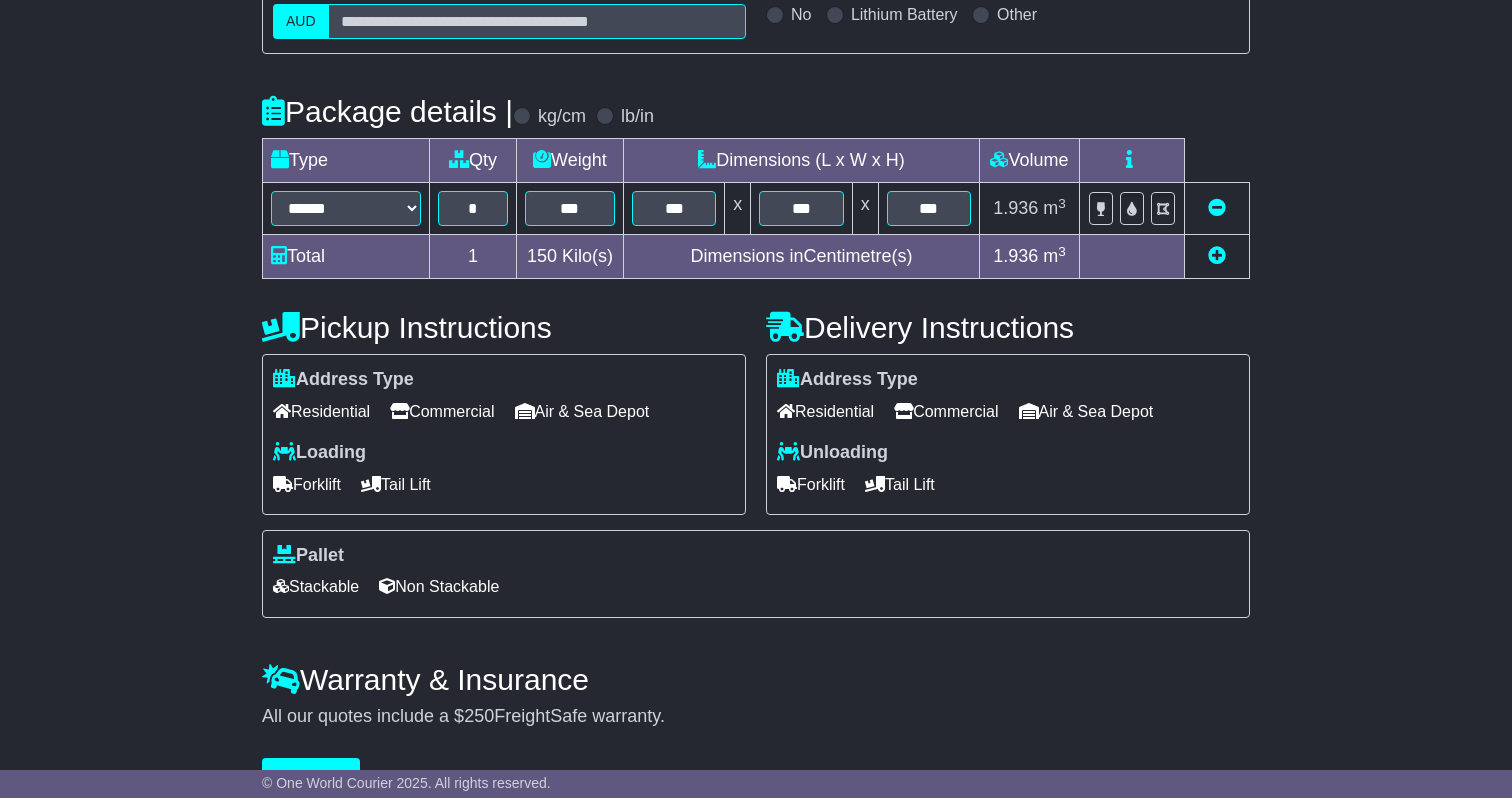 click on "Tail Lift" at bounding box center (396, 484) 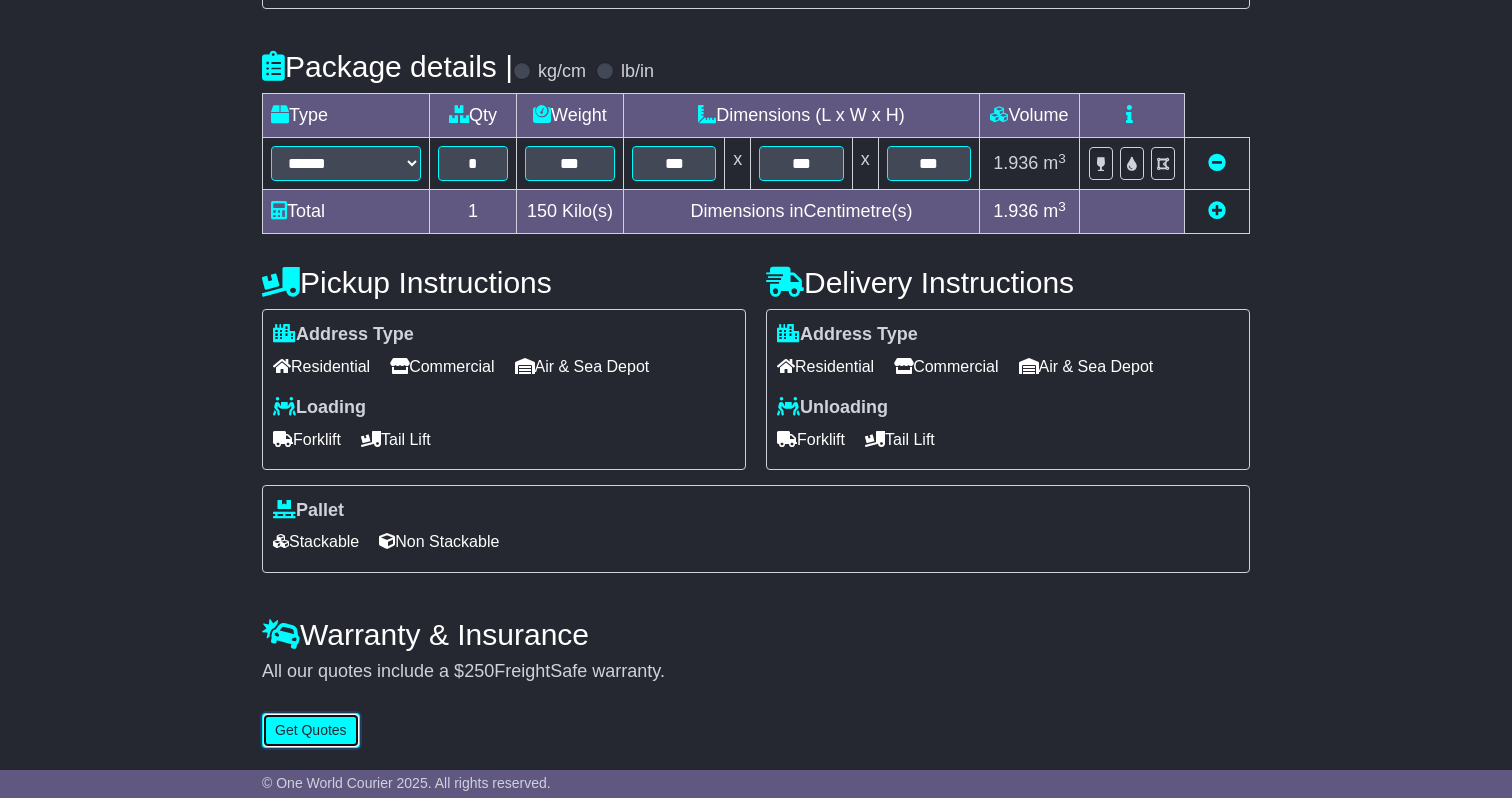 click on "Get Quotes" at bounding box center [311, 730] 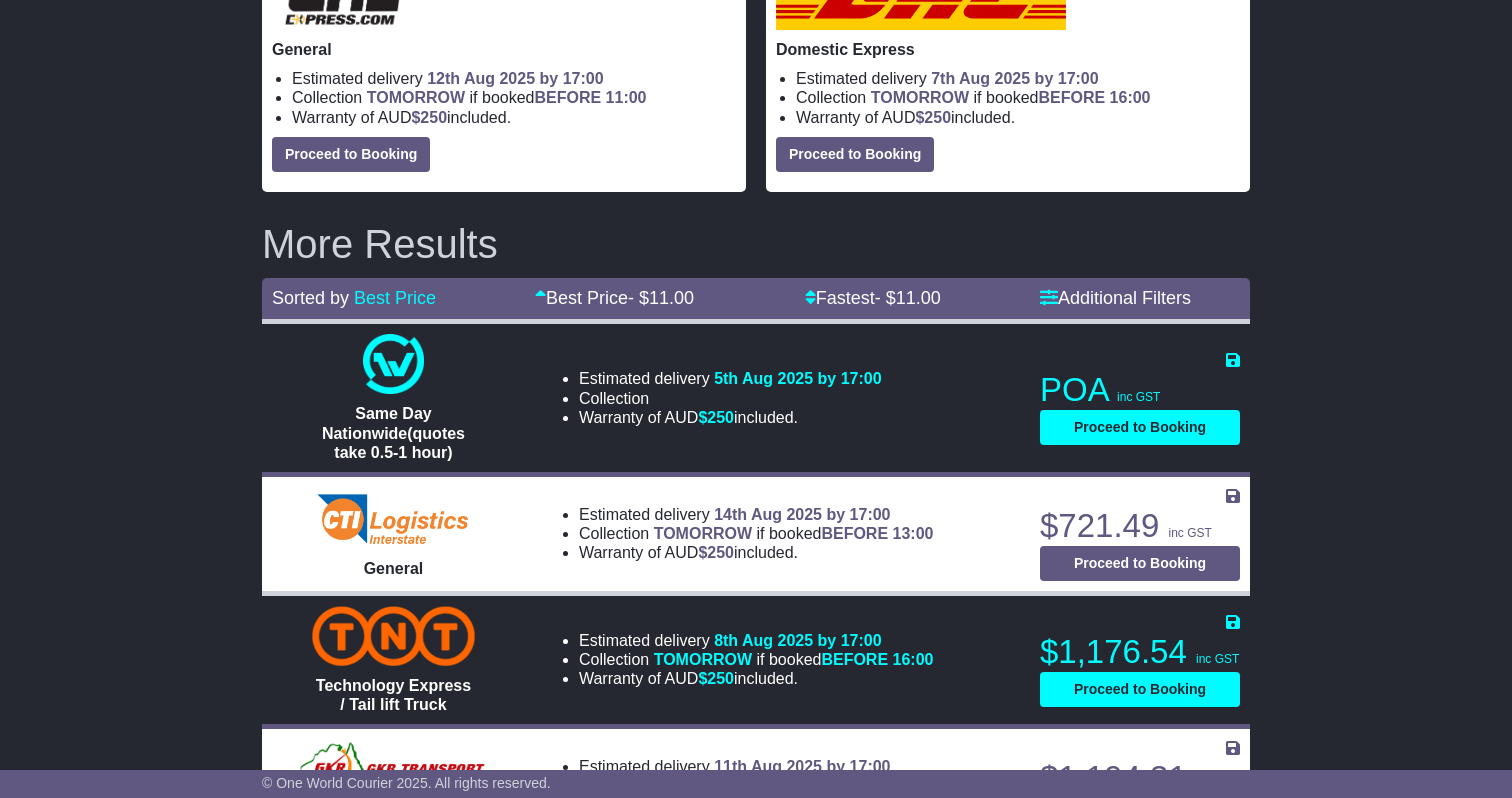 scroll, scrollTop: 0, scrollLeft: 0, axis: both 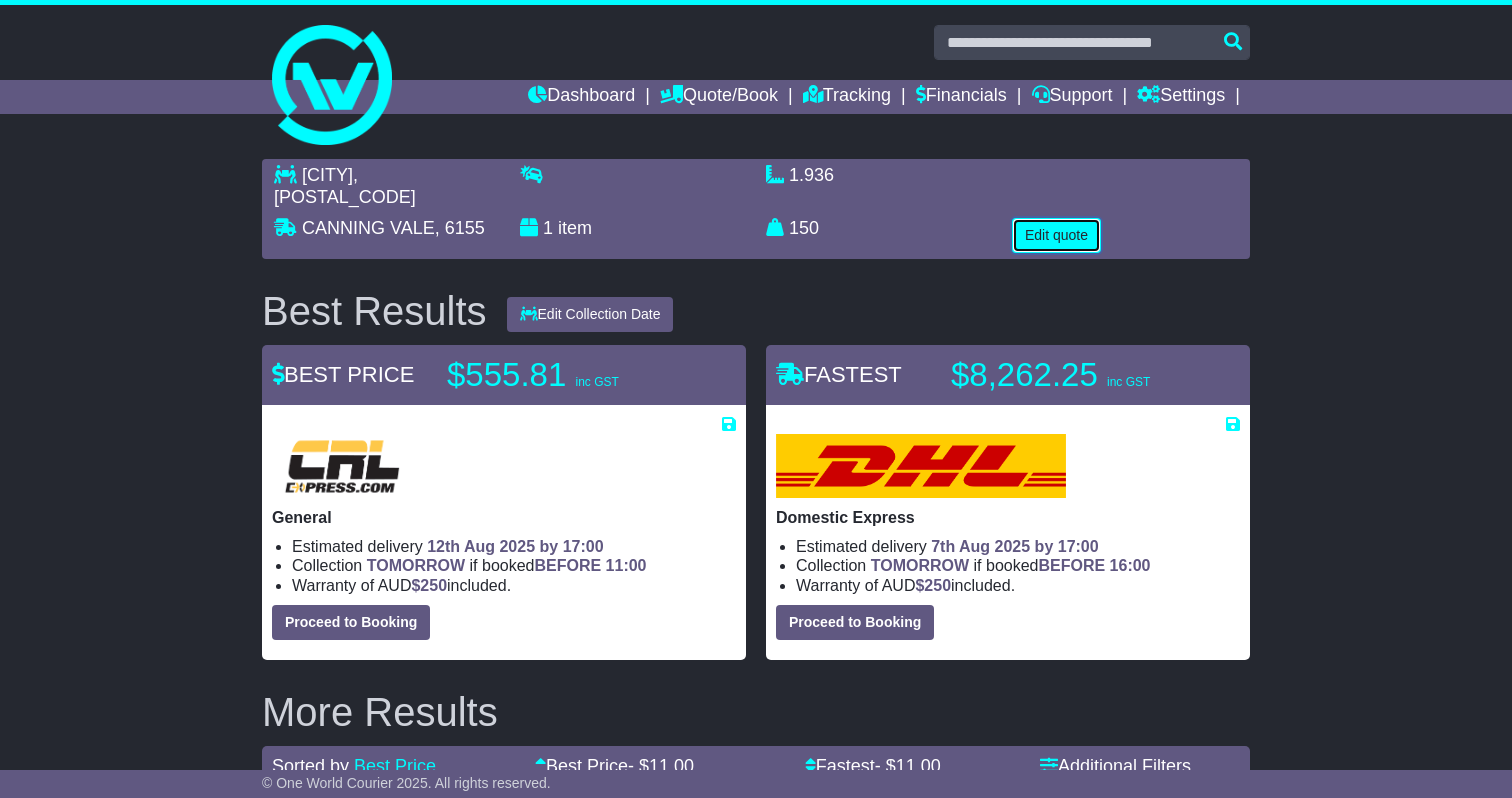 click on "Edit quote" at bounding box center (1056, 235) 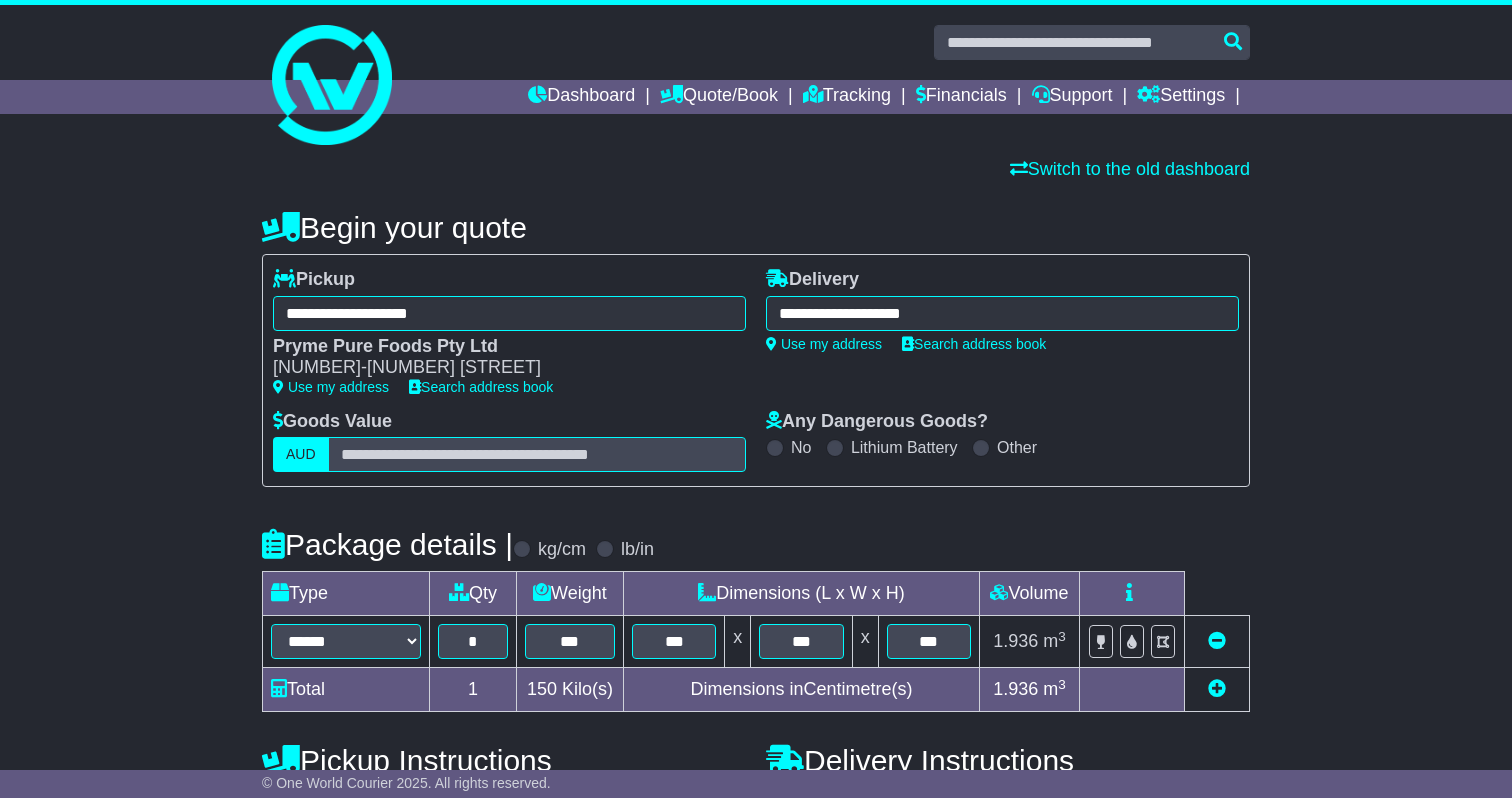 click on "**********" at bounding box center [509, 313] 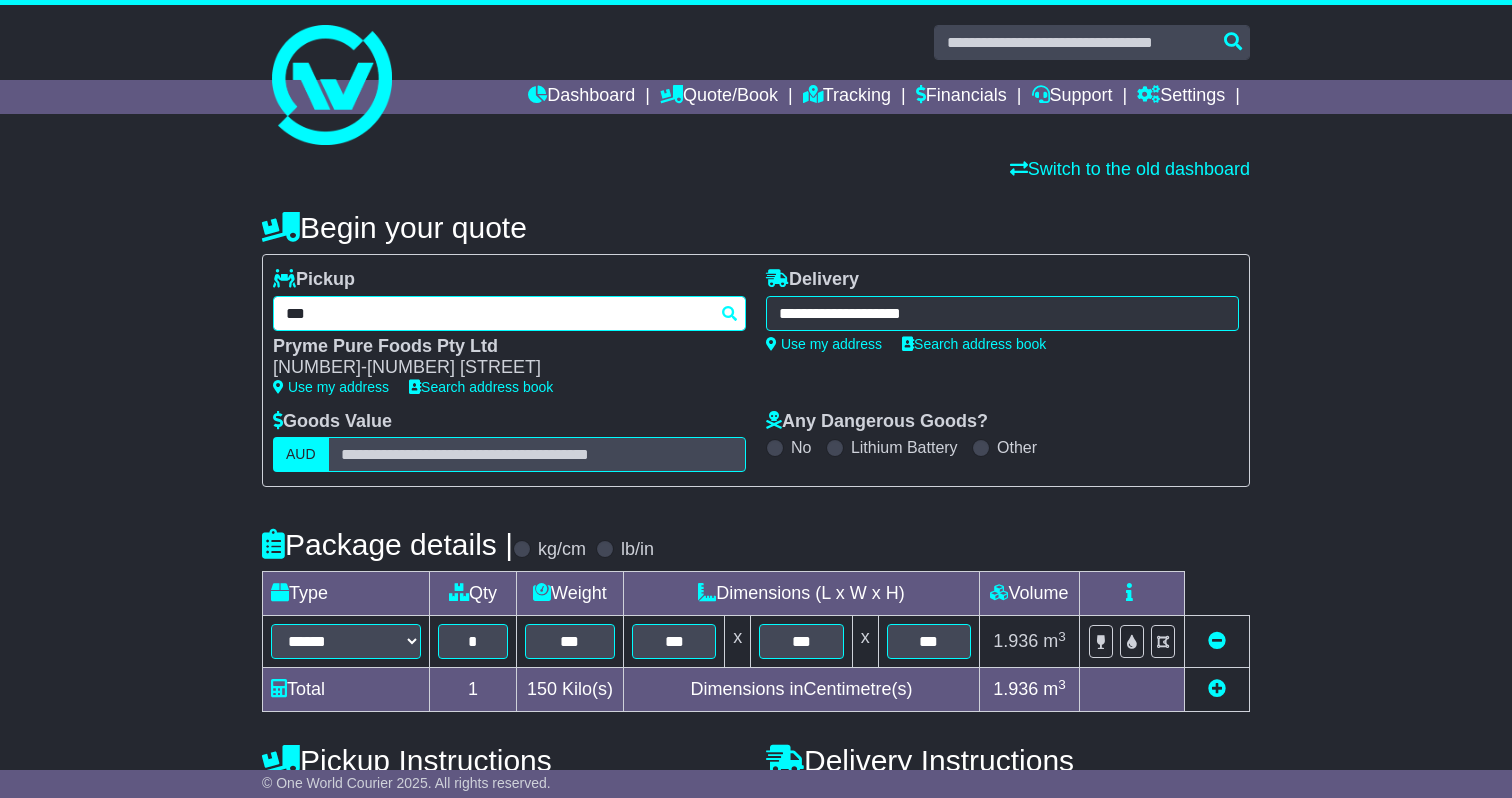 type on "****" 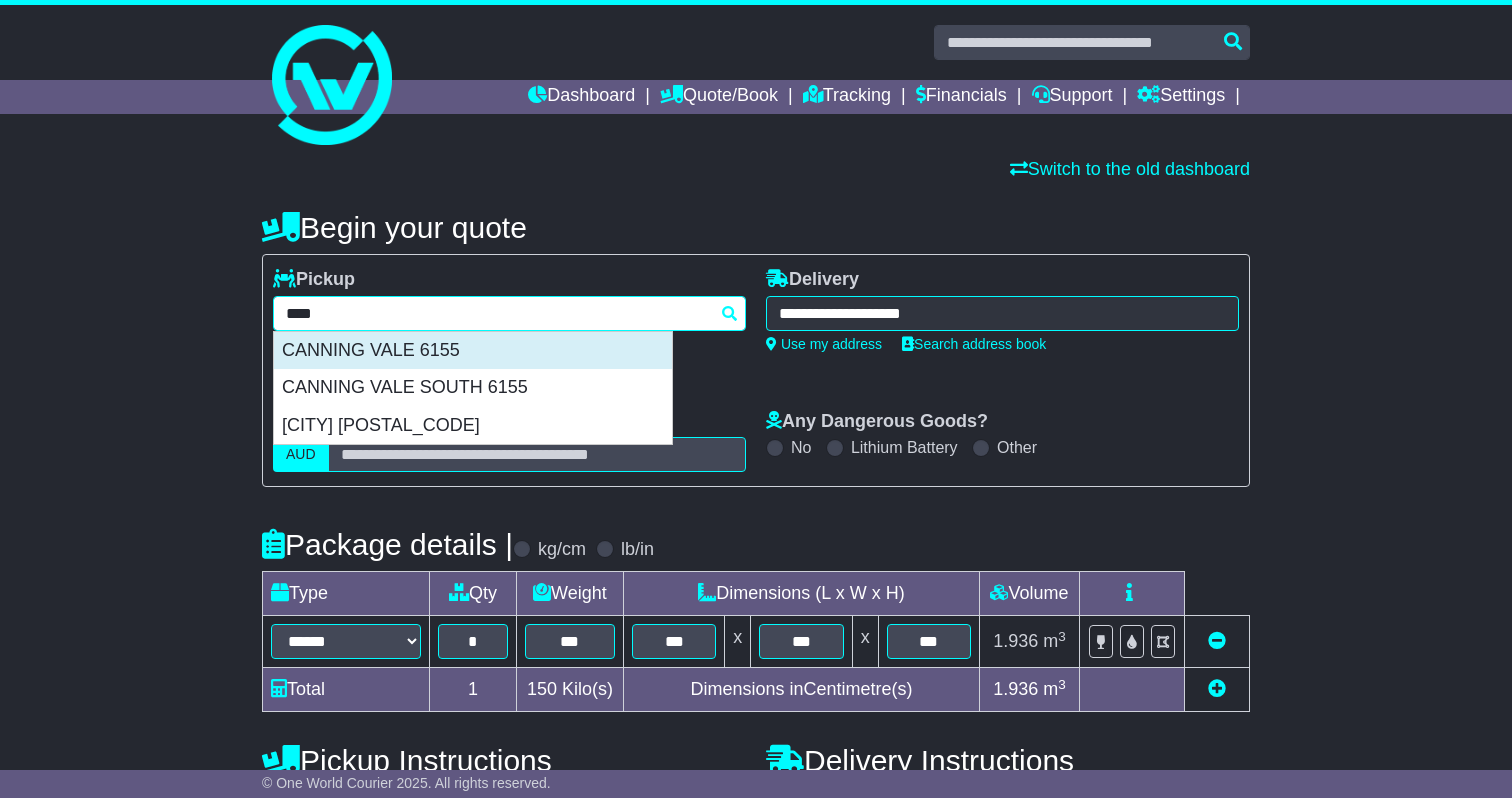 click on "CANNING VALE 6155" at bounding box center (473, 351) 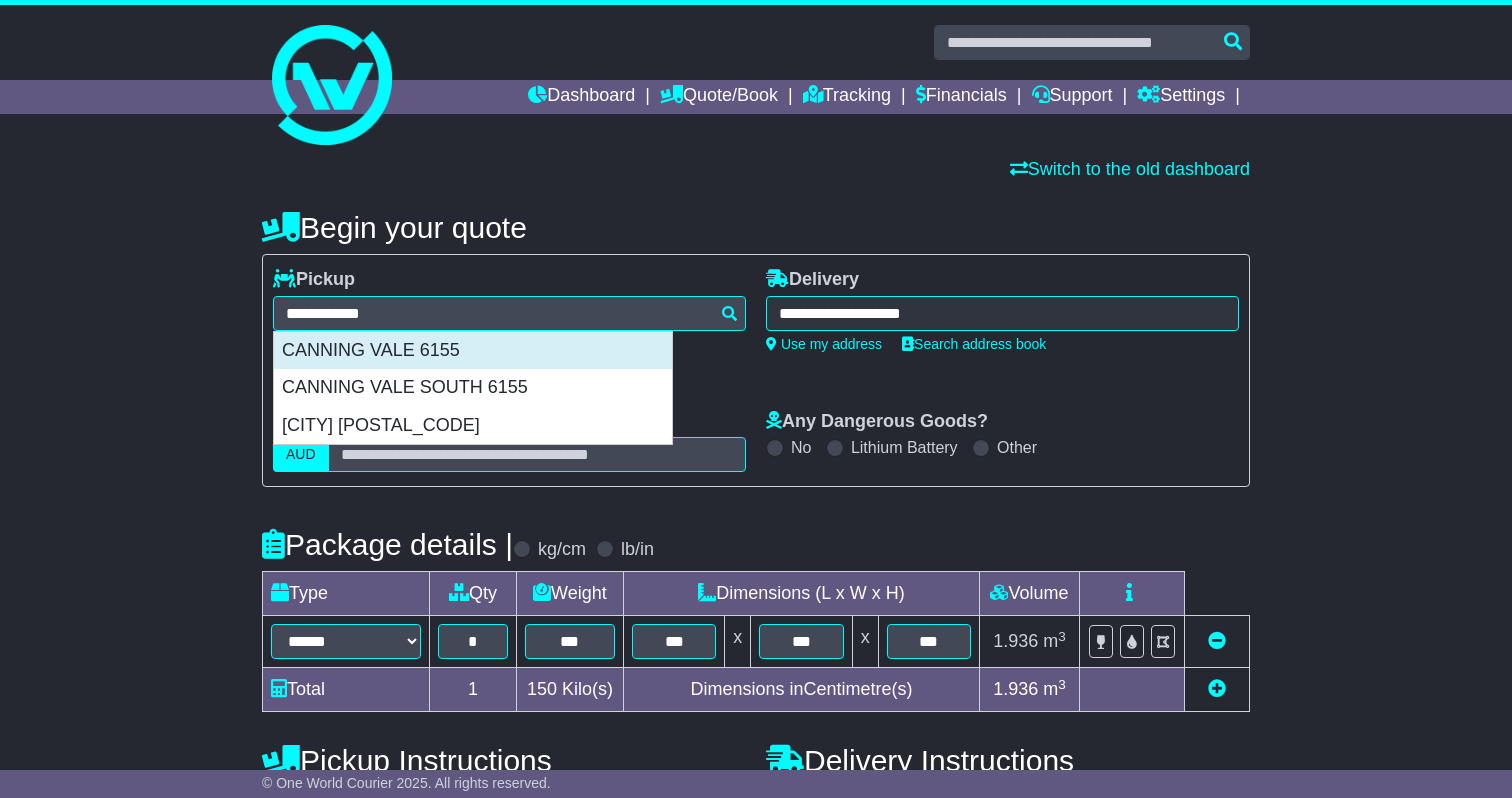 type on "**********" 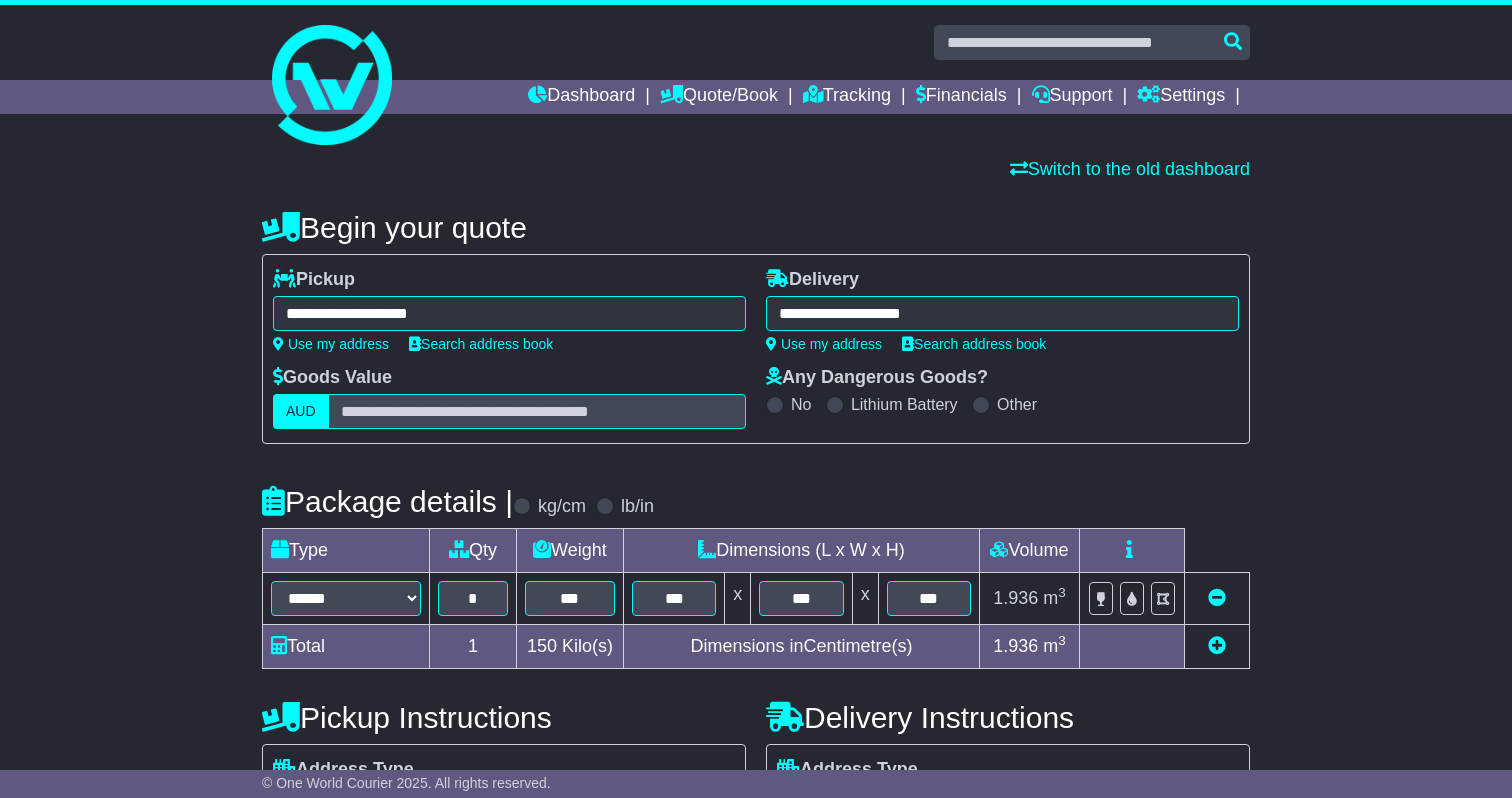 click on "**********" at bounding box center (1002, 313) 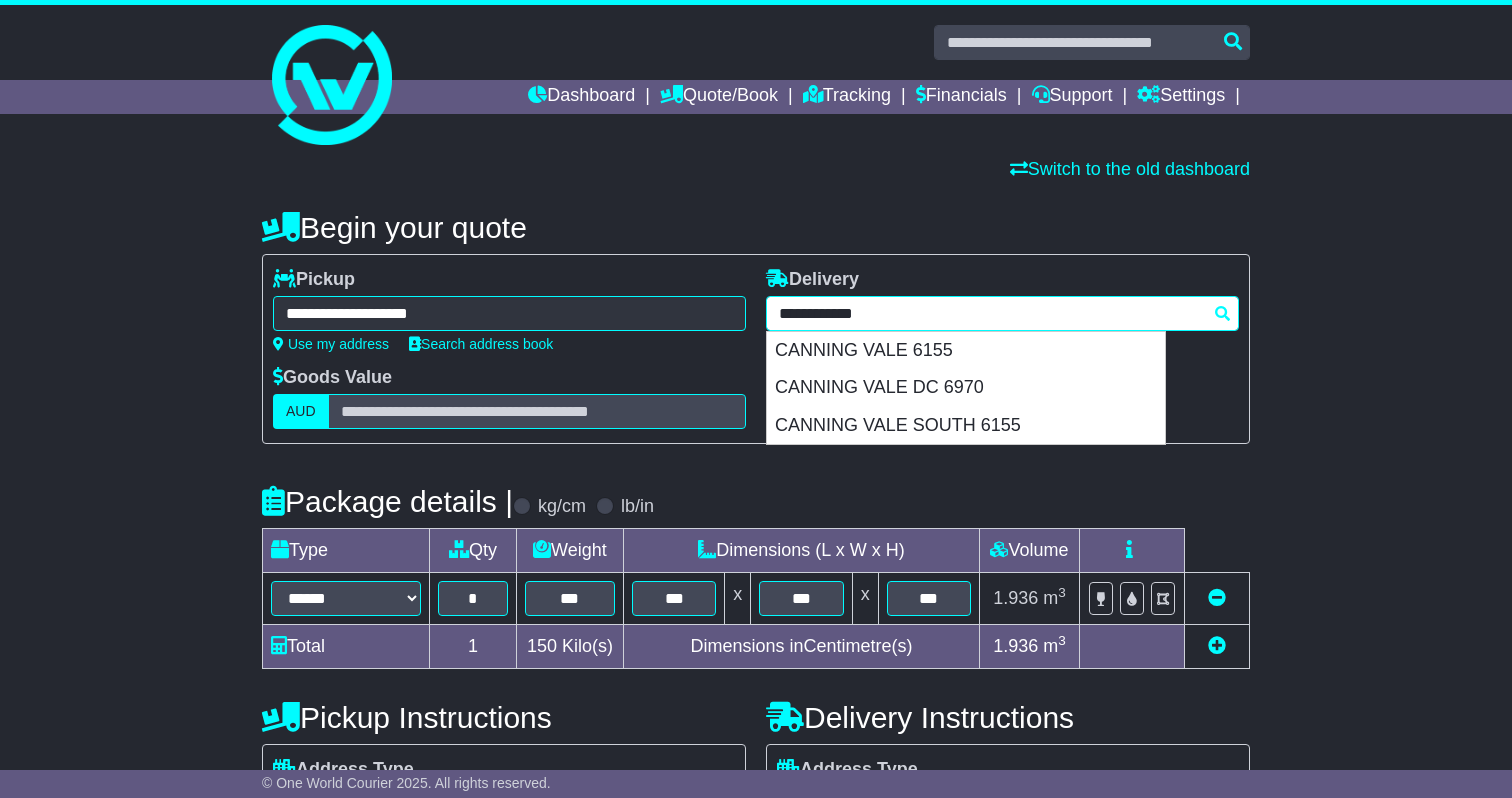 click on "**********" at bounding box center [1002, 313] 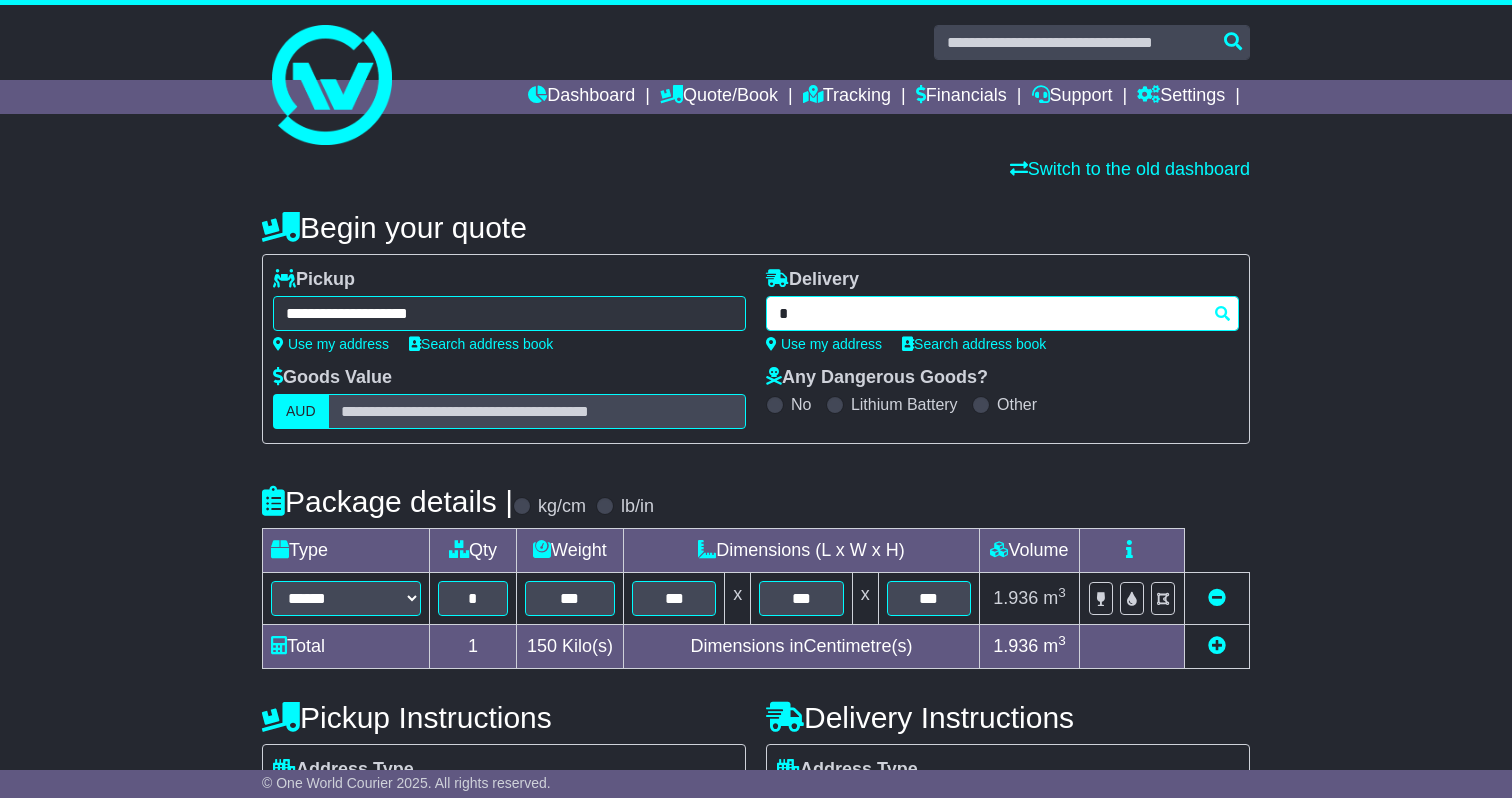 type 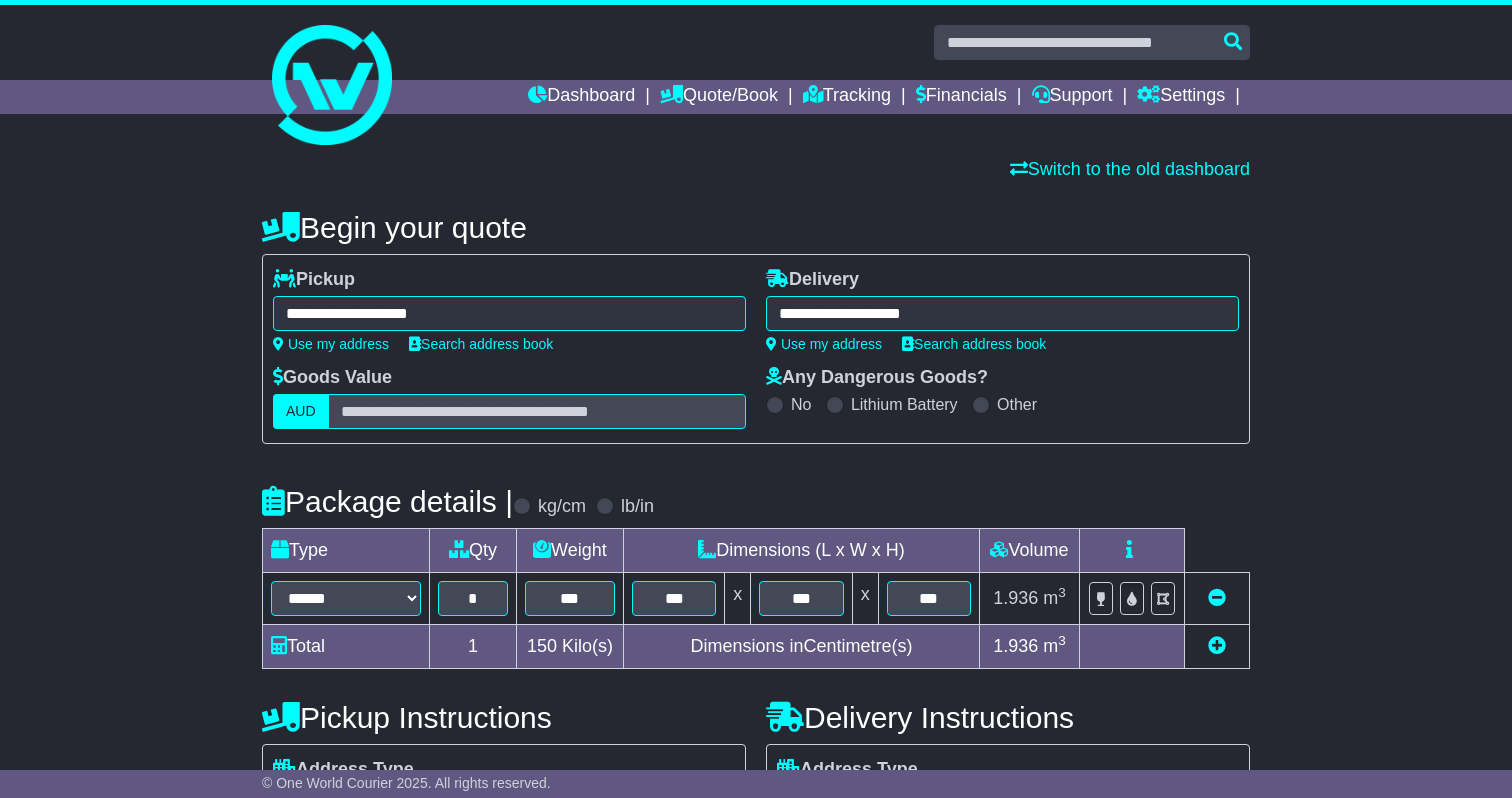 click on "**********" at bounding box center [1002, 310] 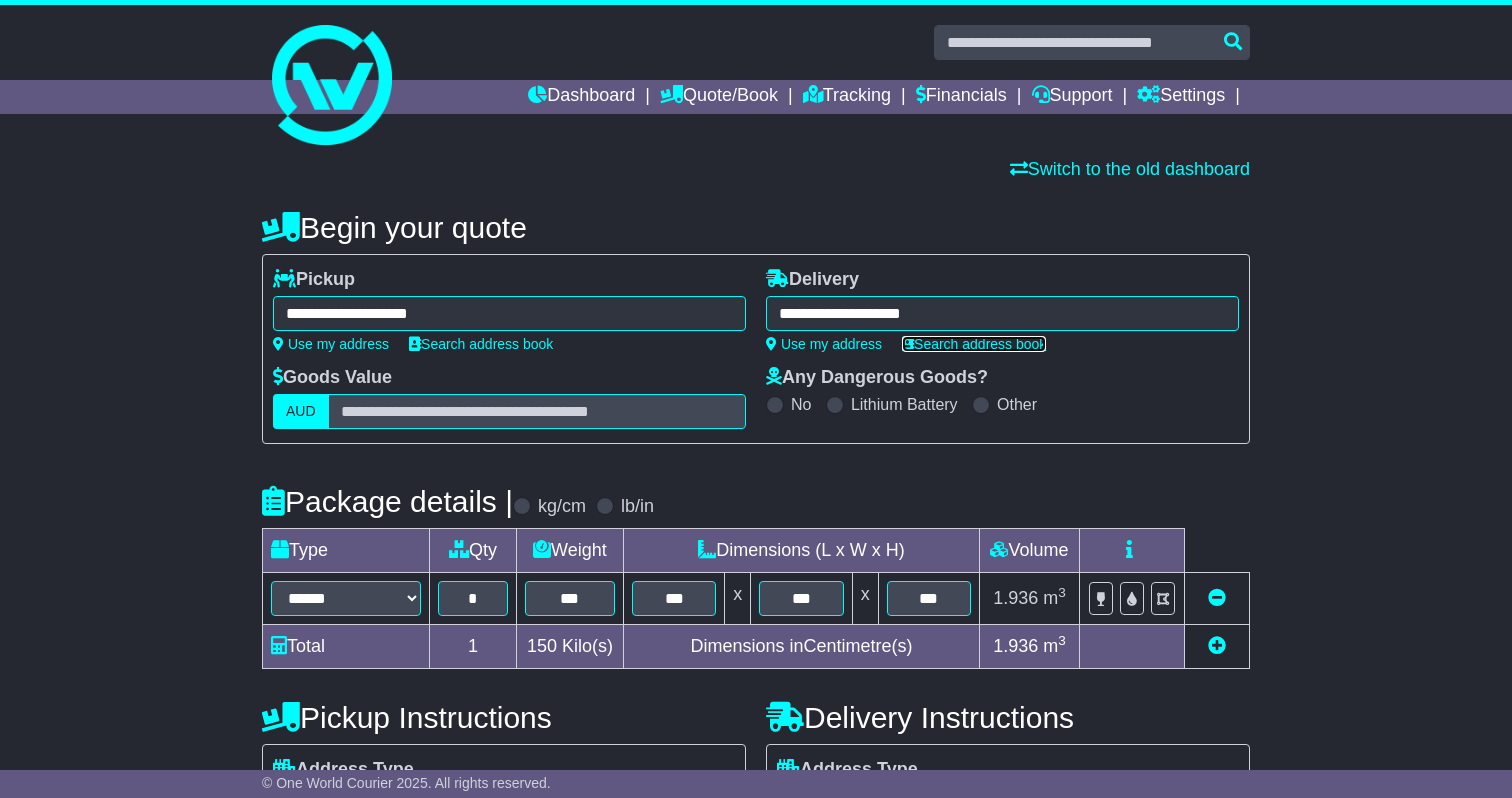 click on "Search address book" at bounding box center (974, 344) 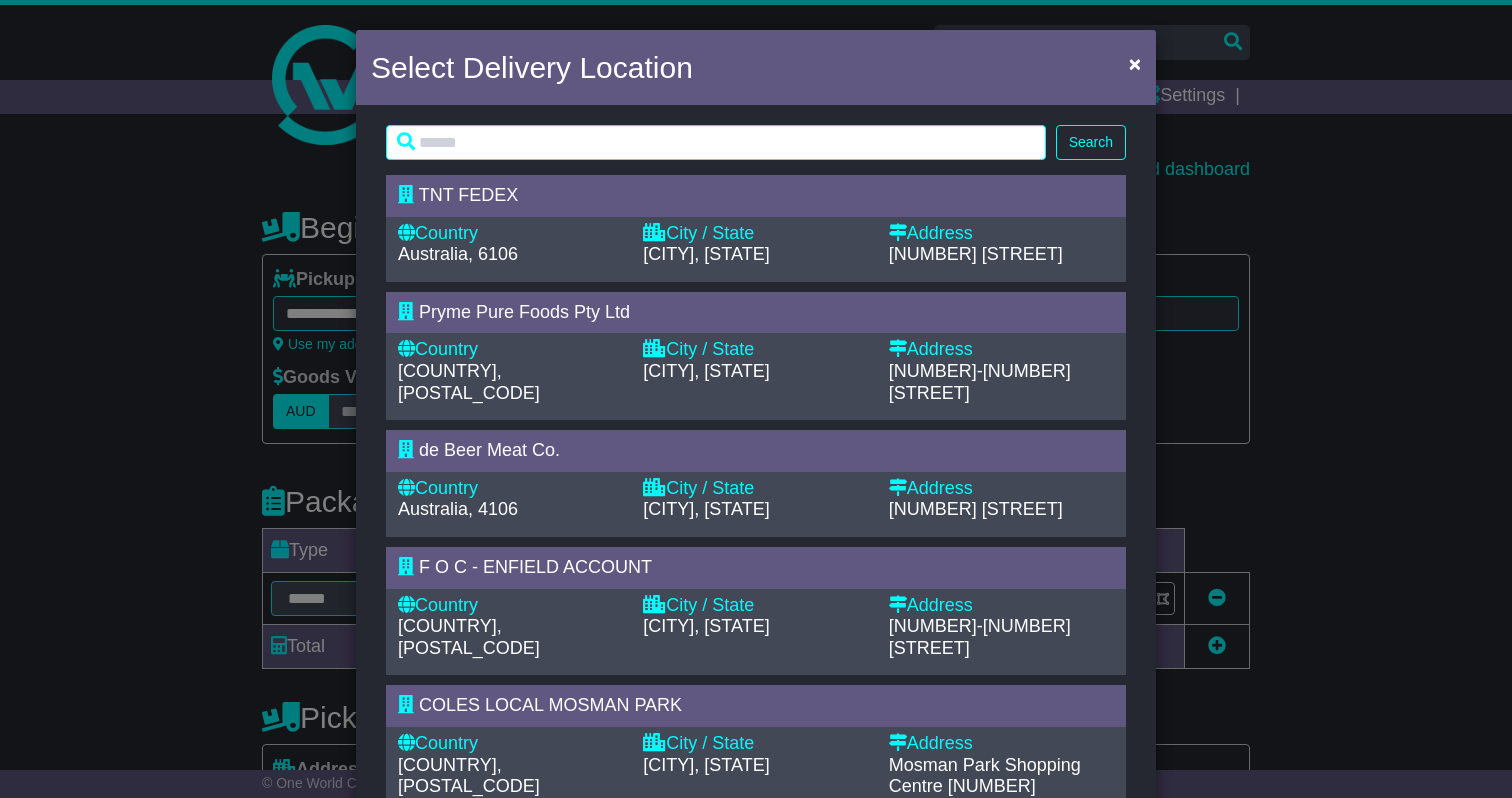 click on "[NUMBER]-[NUMBER] [STREET]" at bounding box center [980, 382] 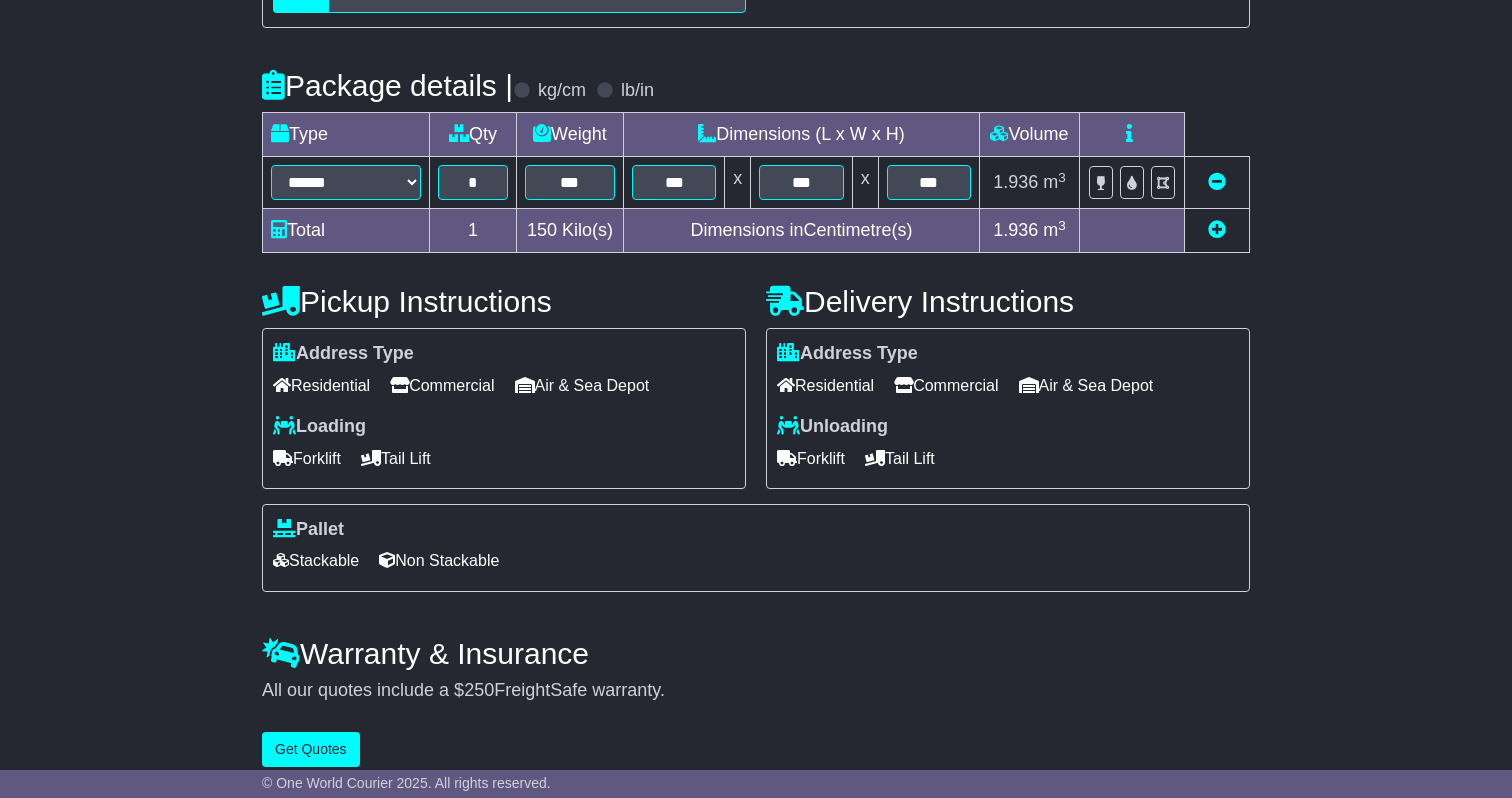 scroll, scrollTop: 483, scrollLeft: 0, axis: vertical 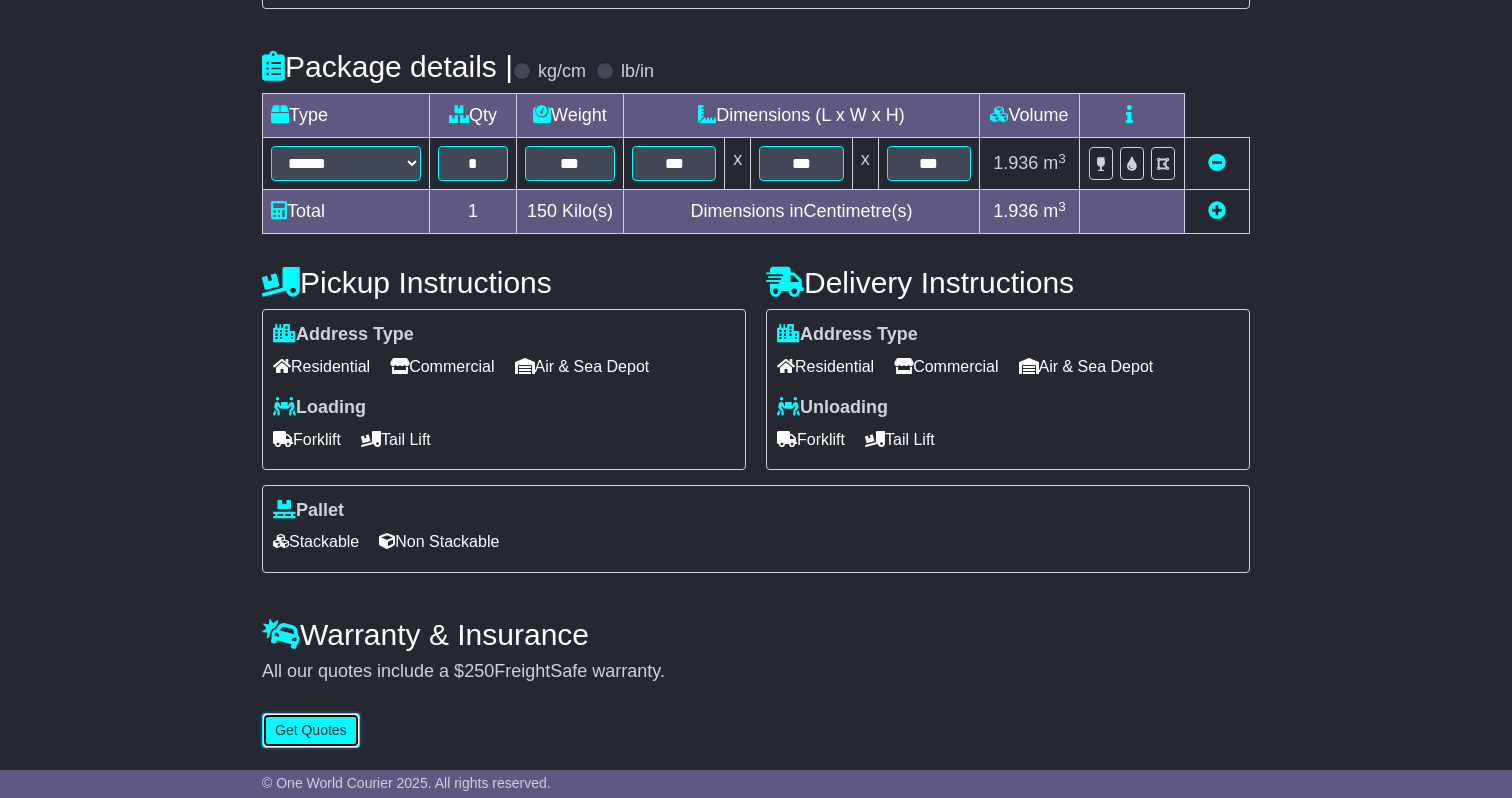 click on "Get Quotes" at bounding box center [311, 730] 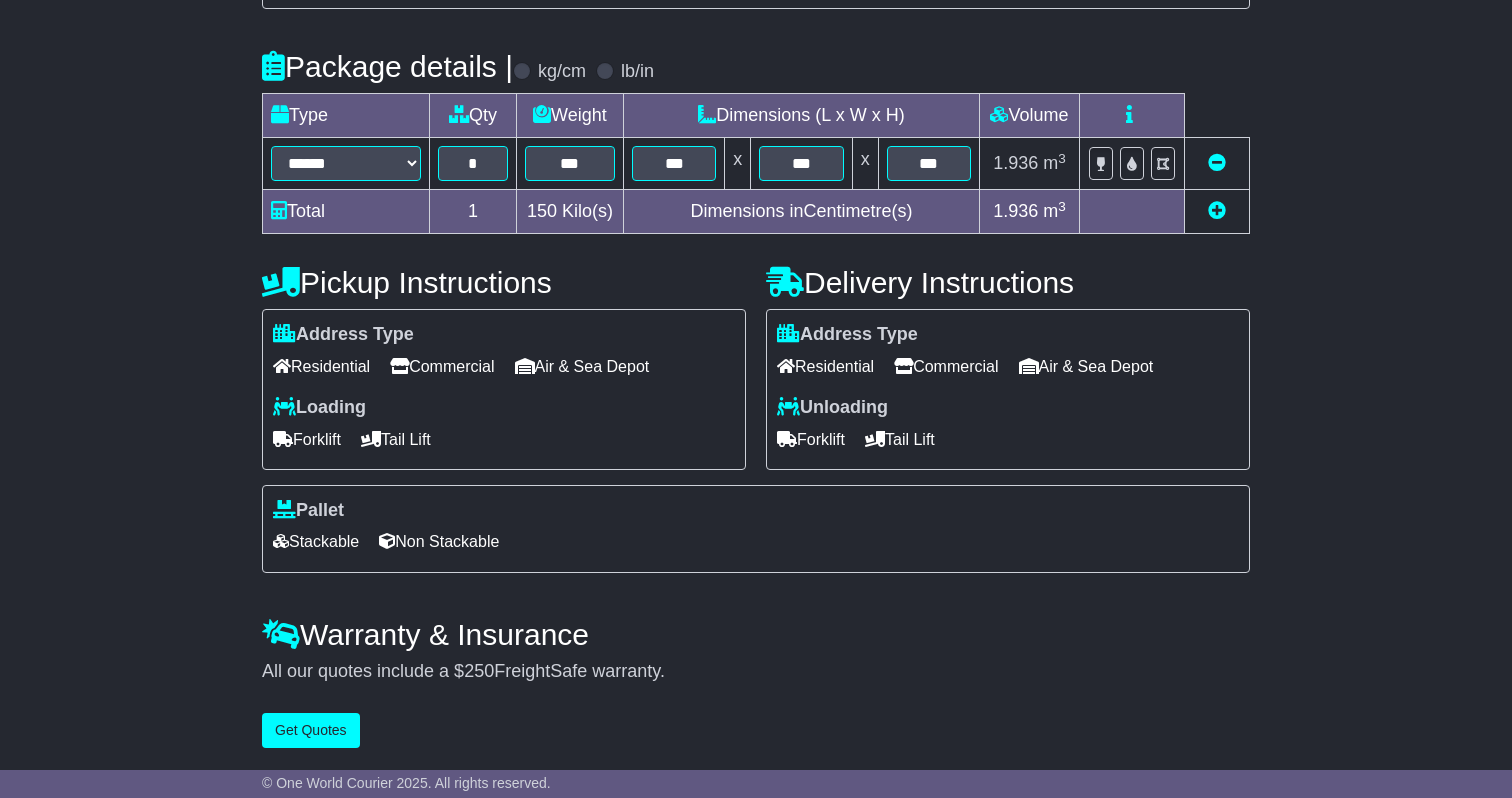 scroll, scrollTop: 0, scrollLeft: 0, axis: both 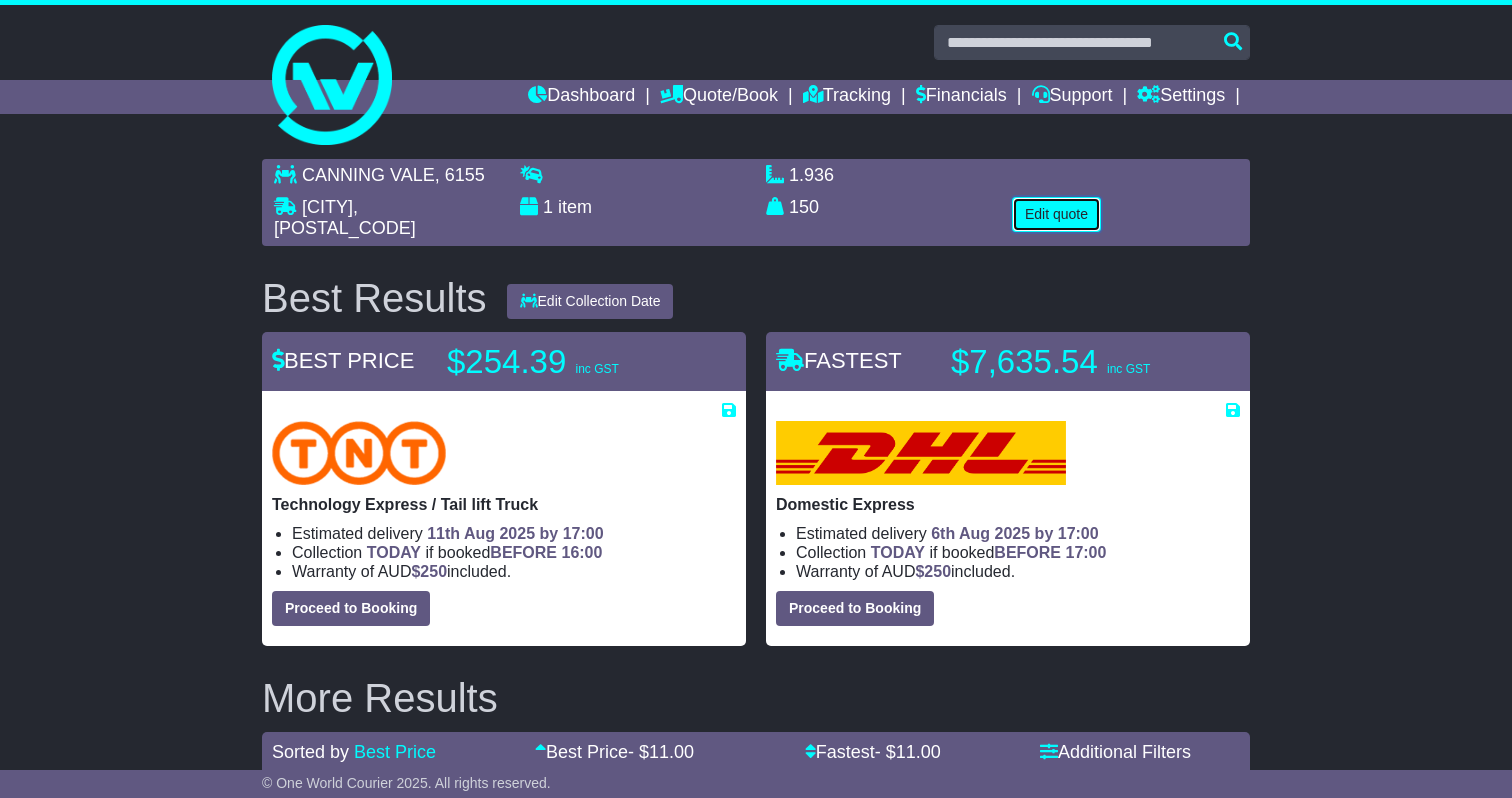 click on "Edit quote" at bounding box center [1056, 214] 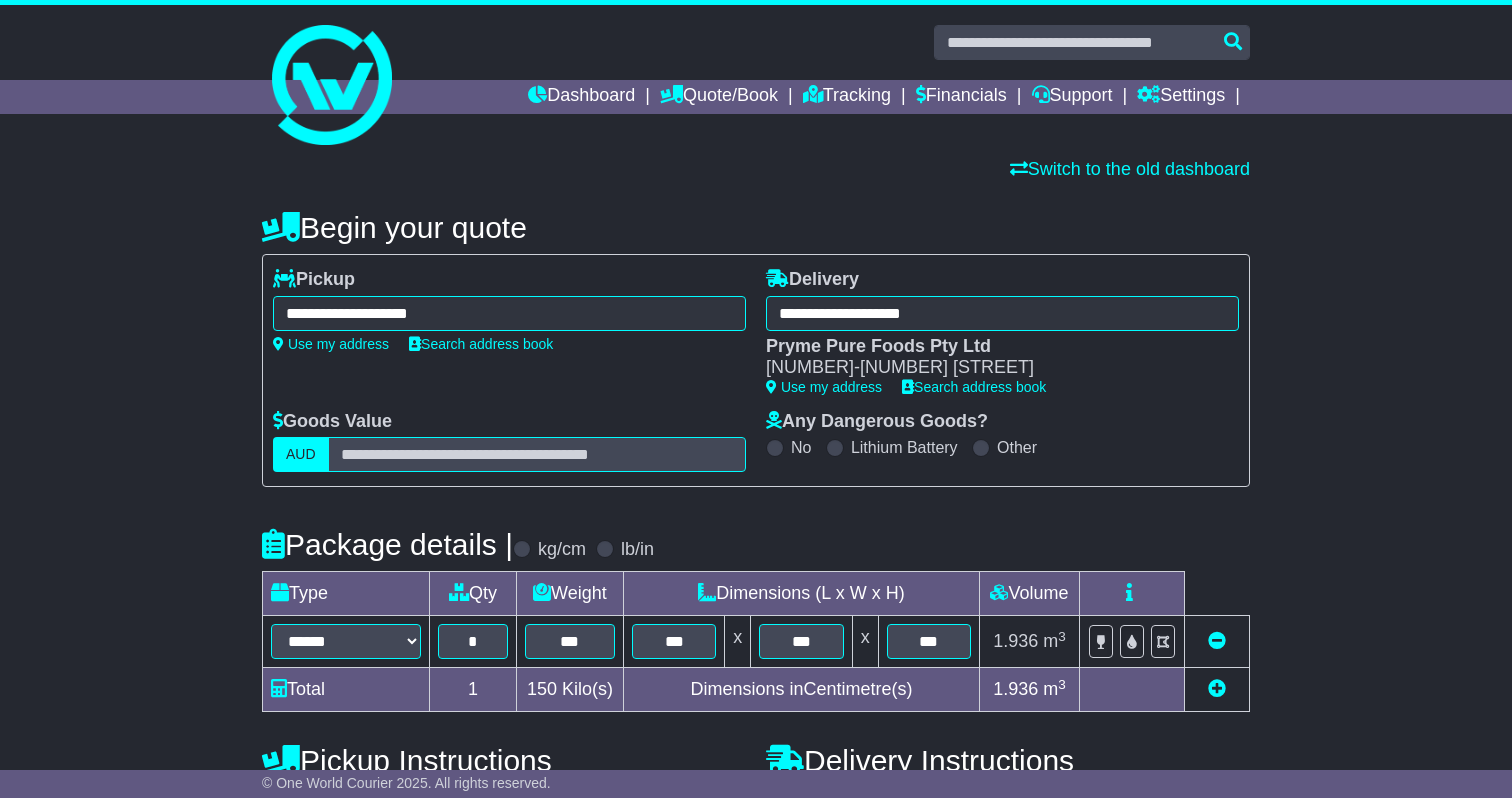 click on "**********" at bounding box center [509, 313] 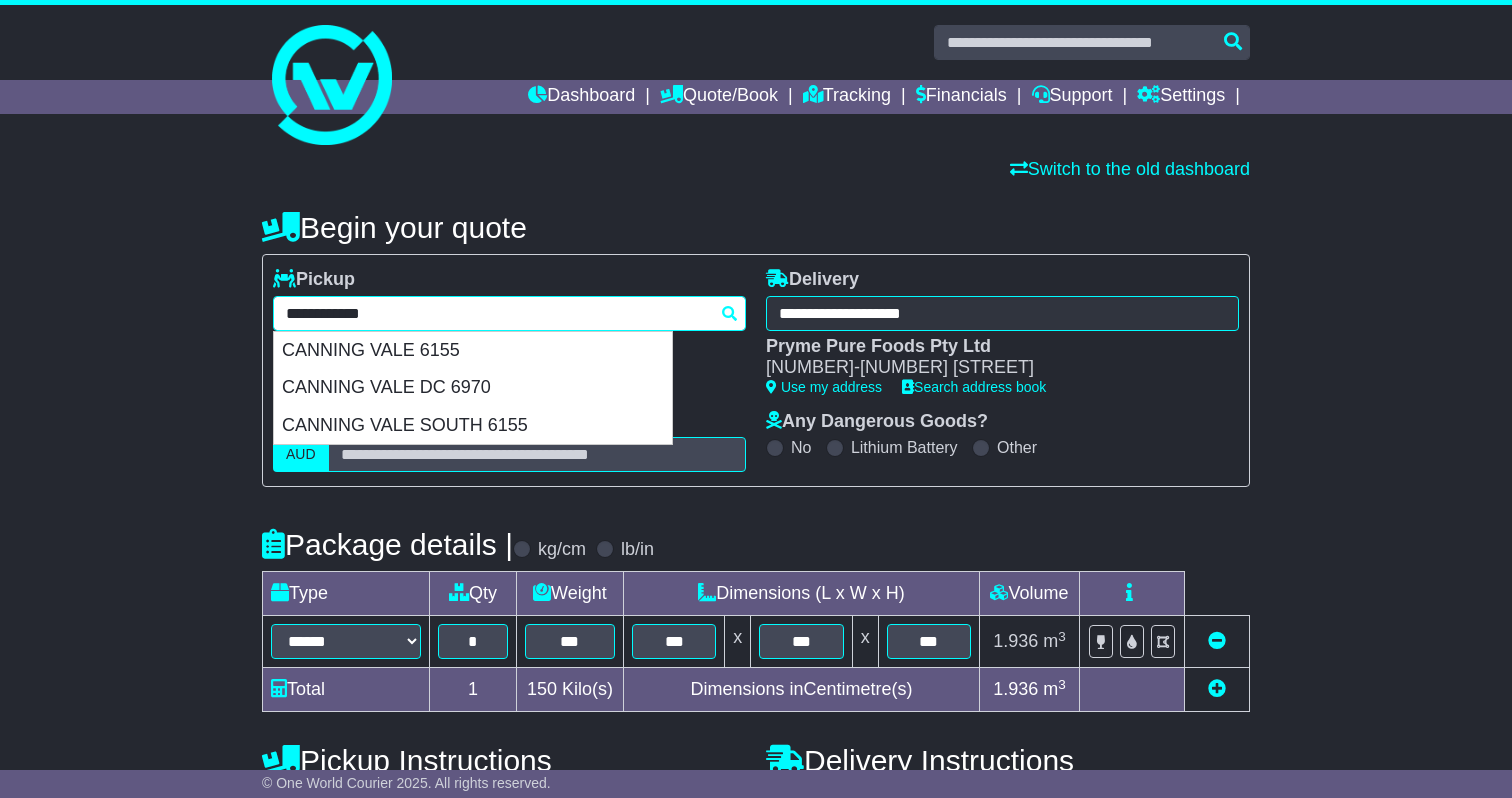click on "**********" at bounding box center (509, 313) 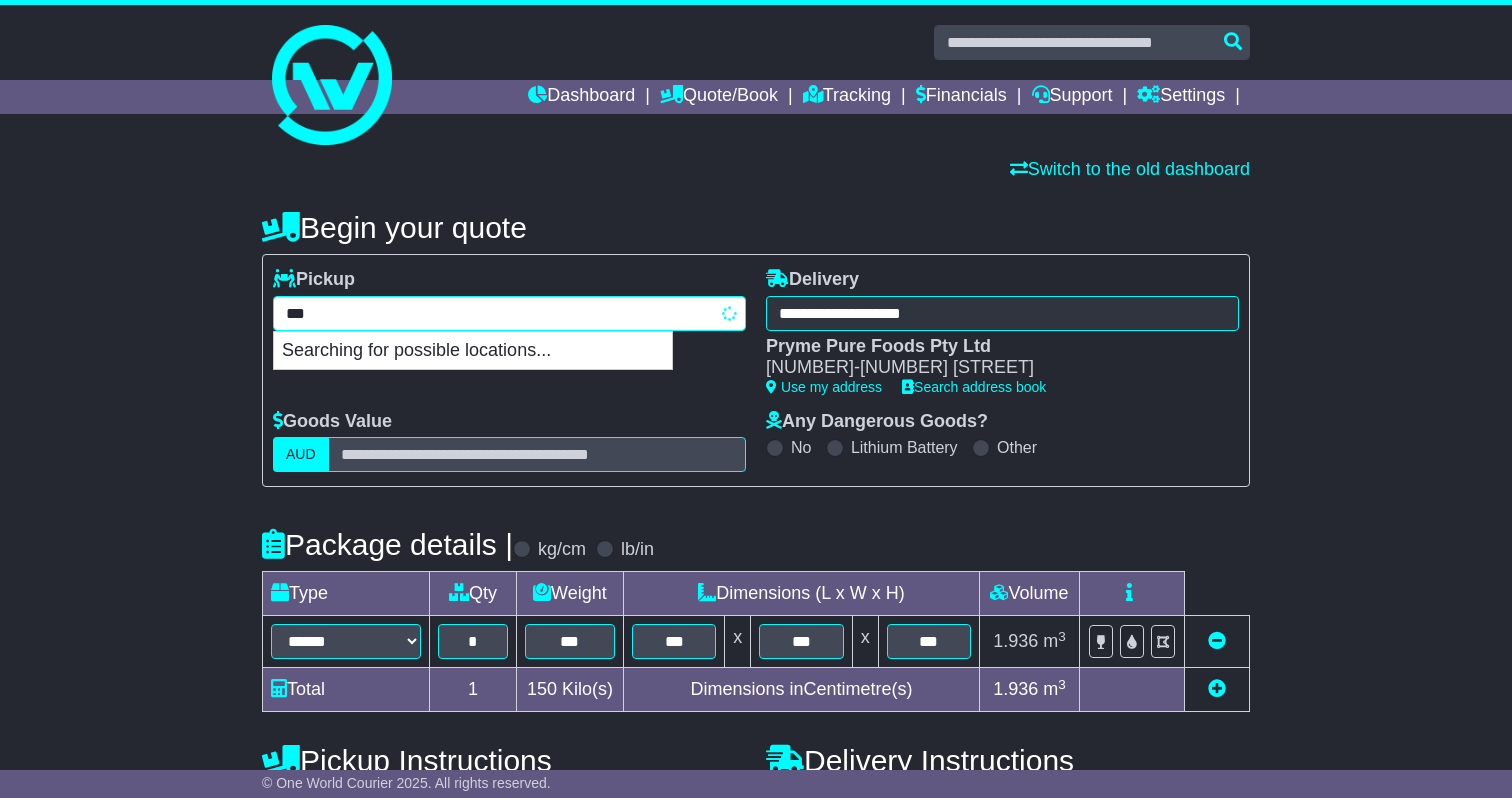 type on "****" 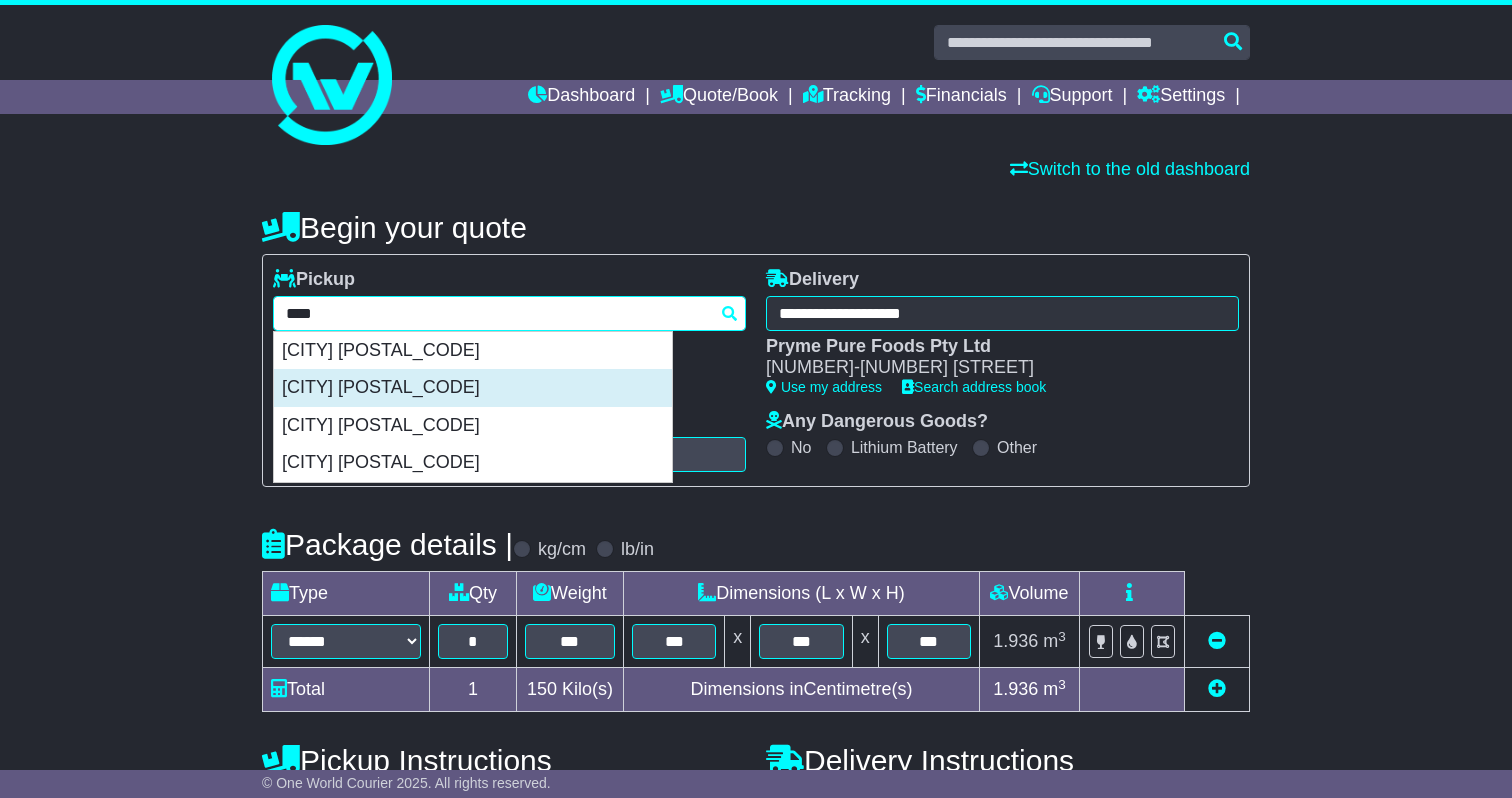 click on "[CITY] [POSTAL_CODE]" at bounding box center [473, 388] 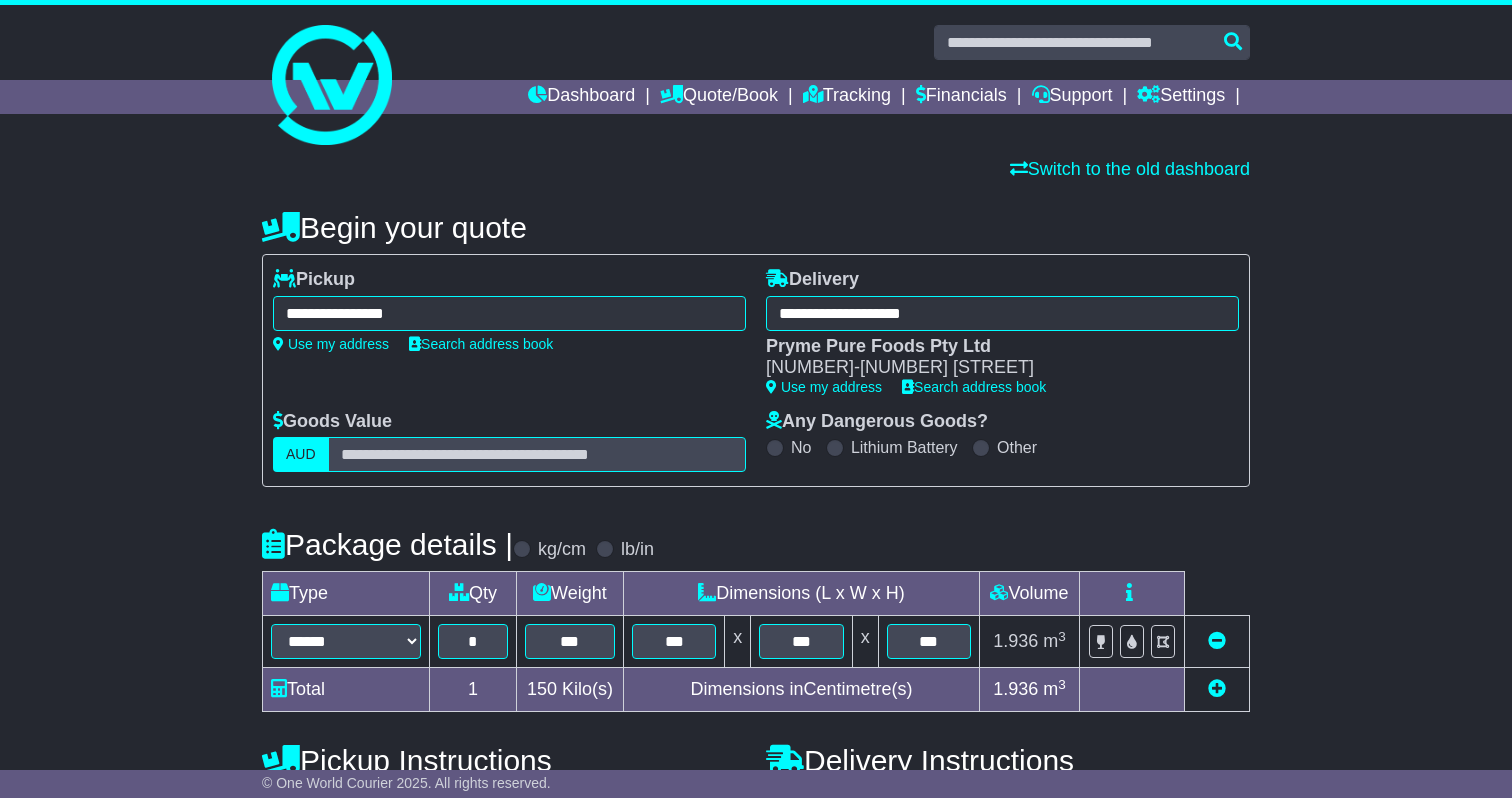 type on "**********" 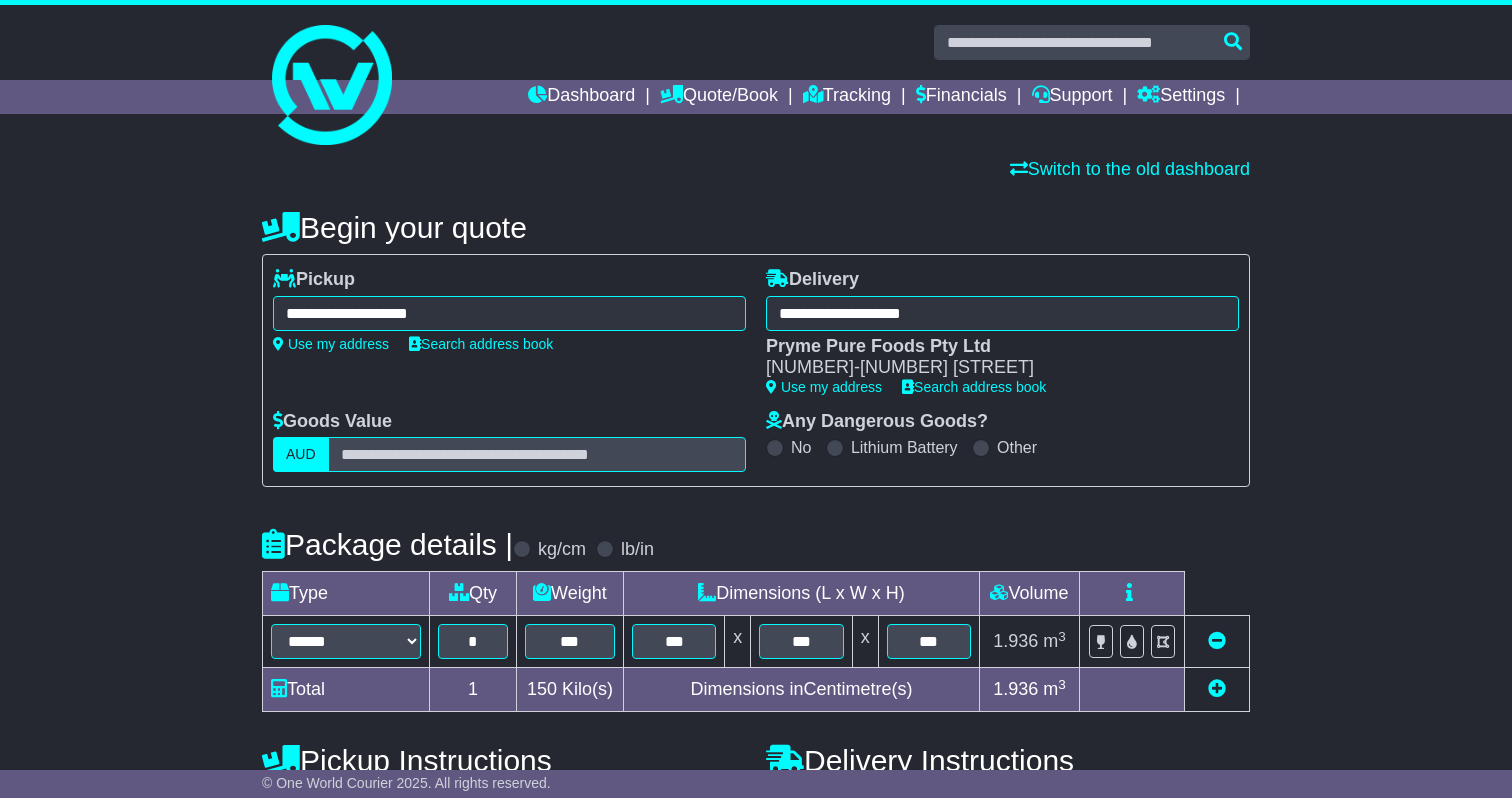 click on "**********" at bounding box center (1002, 313) 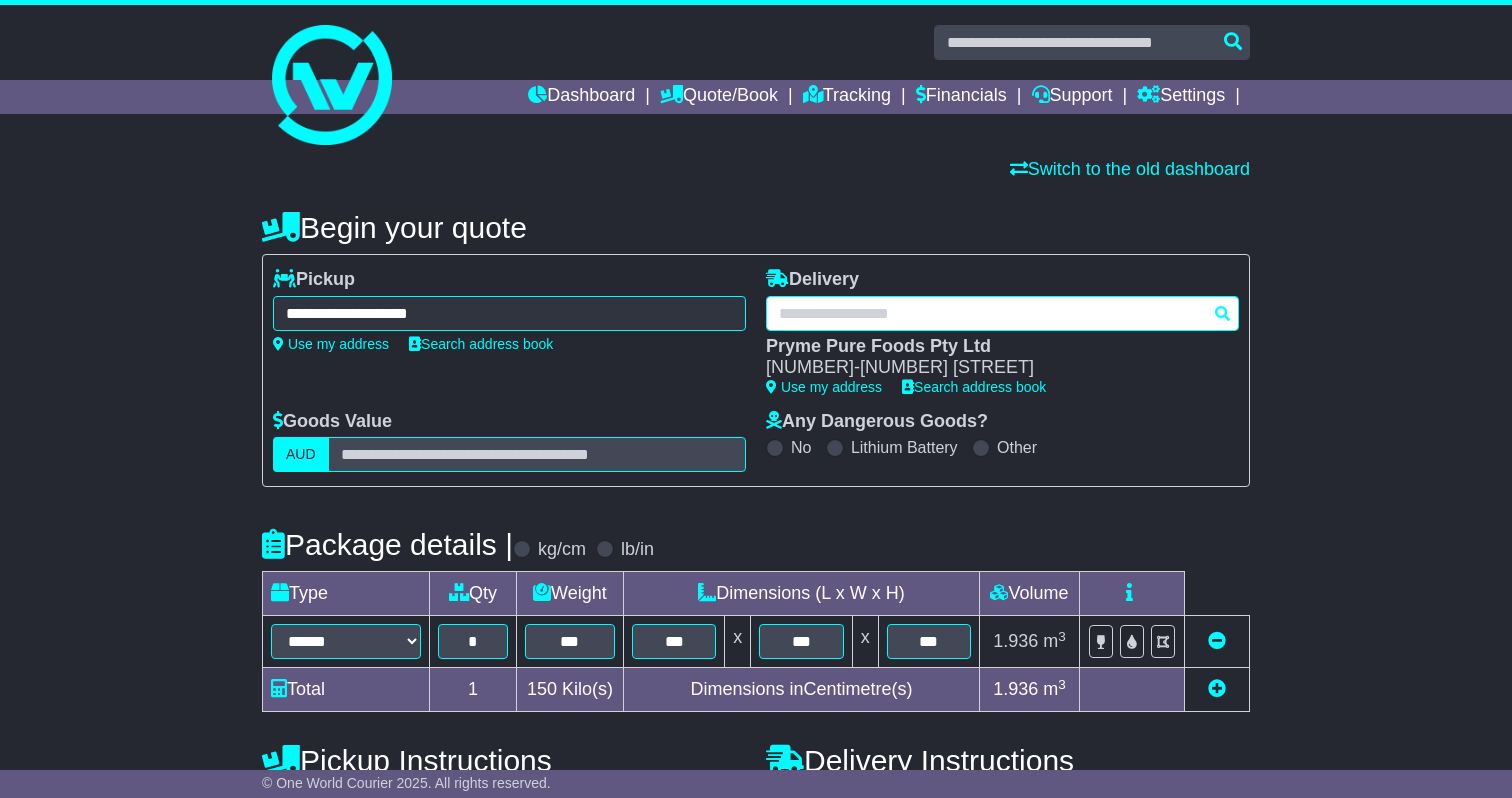click at bounding box center (1002, 313) 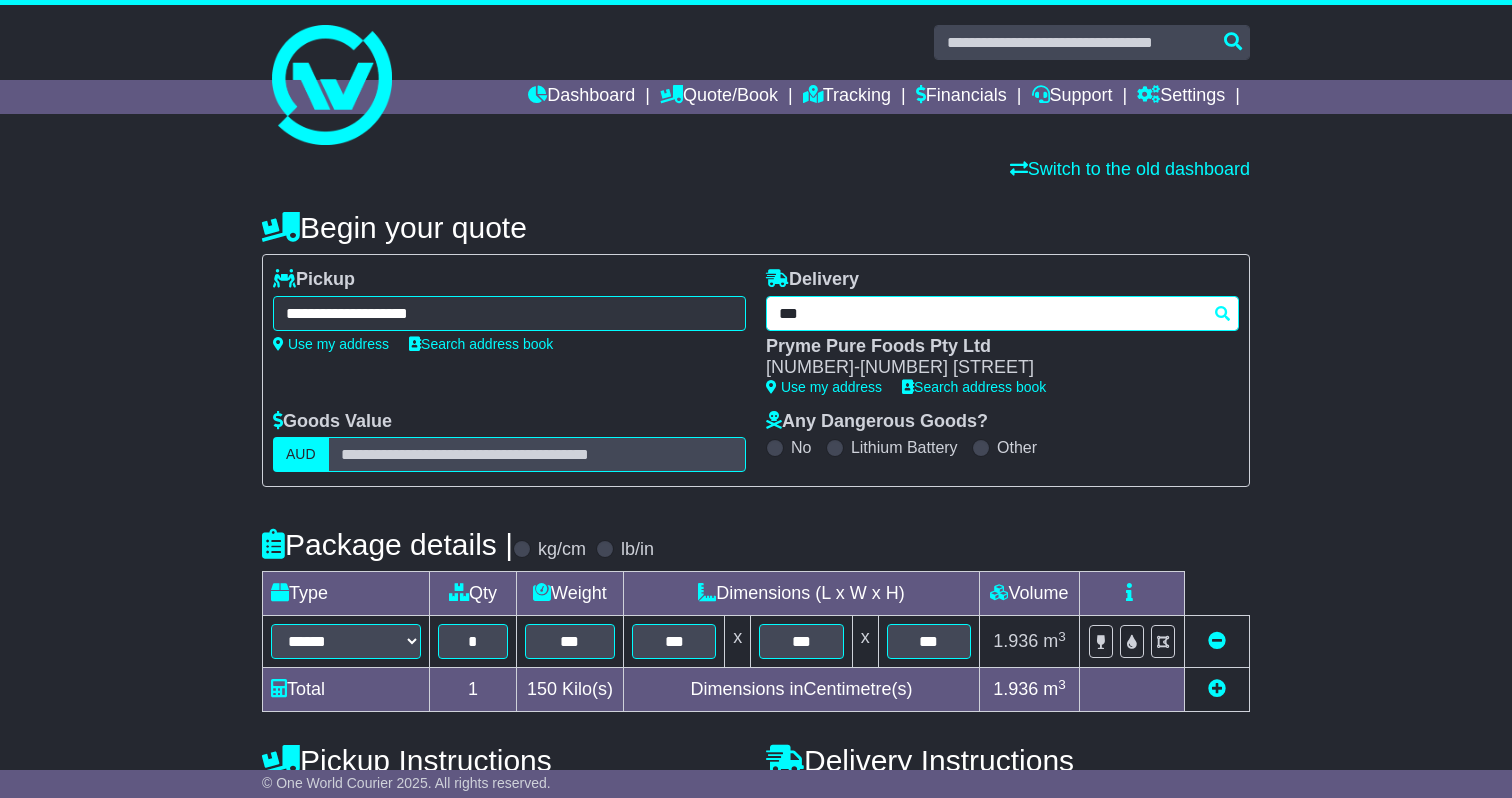 type on "****" 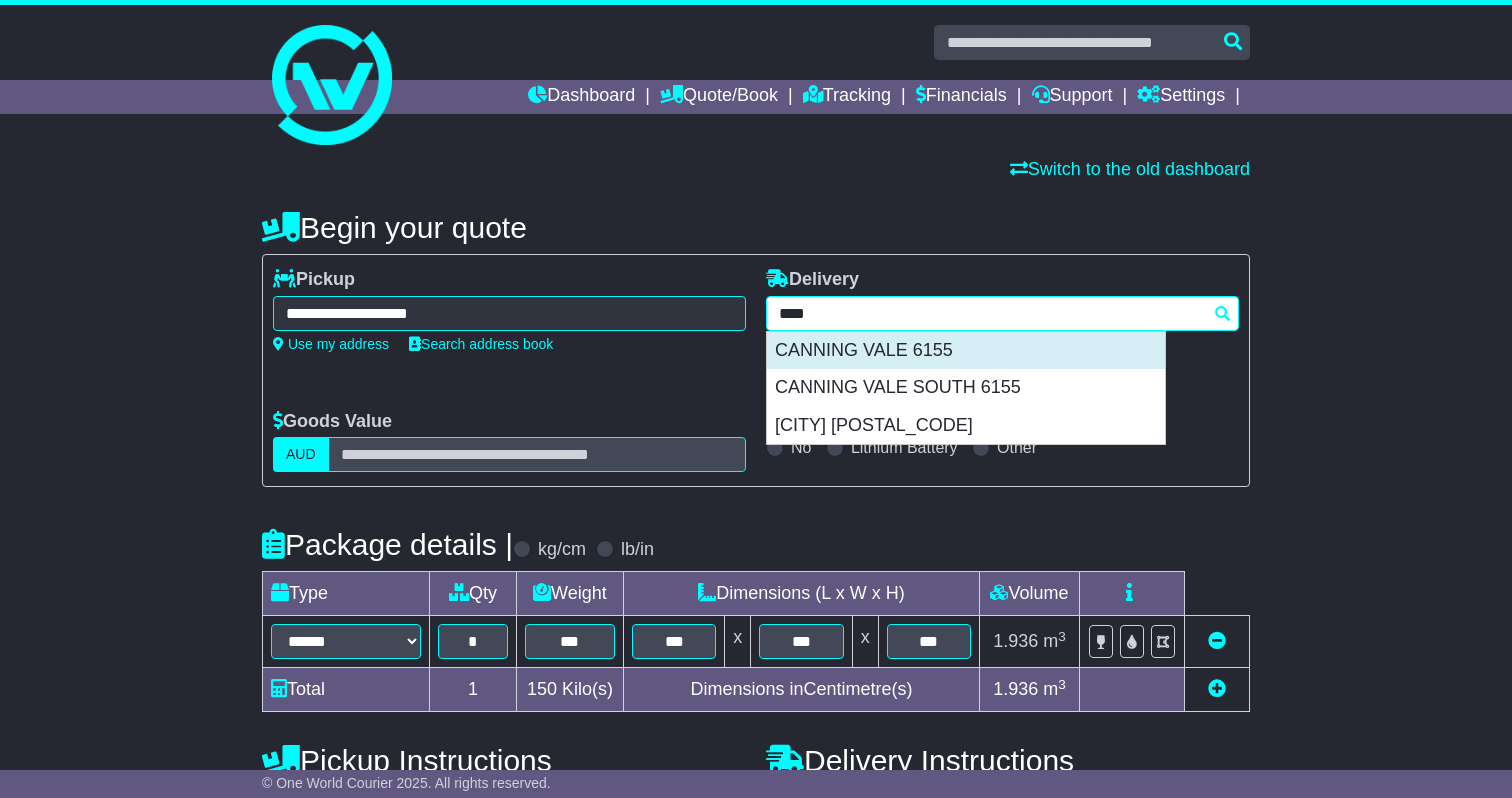 click on "CANNING VALE 6155" at bounding box center [966, 351] 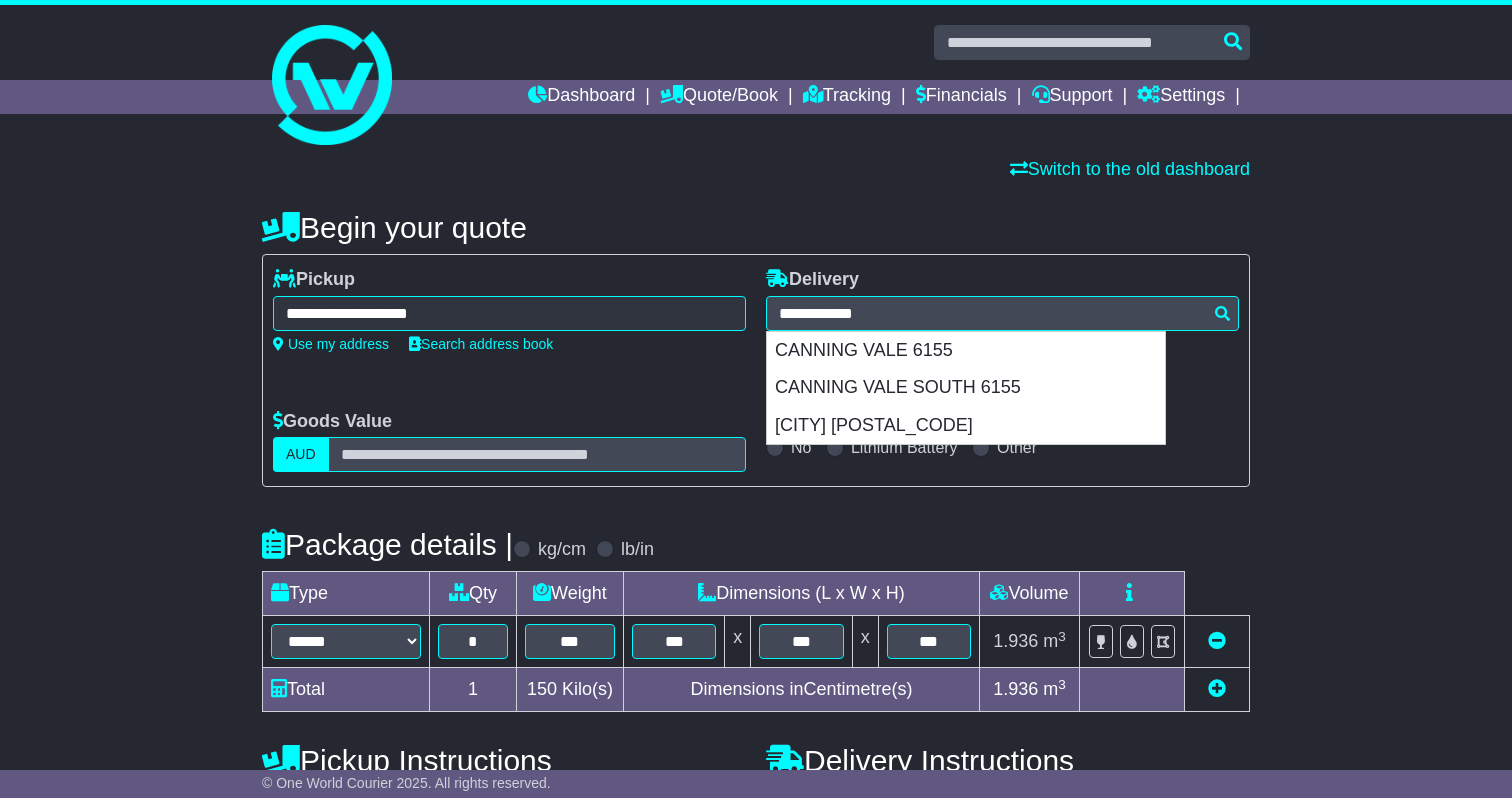 type on "**********" 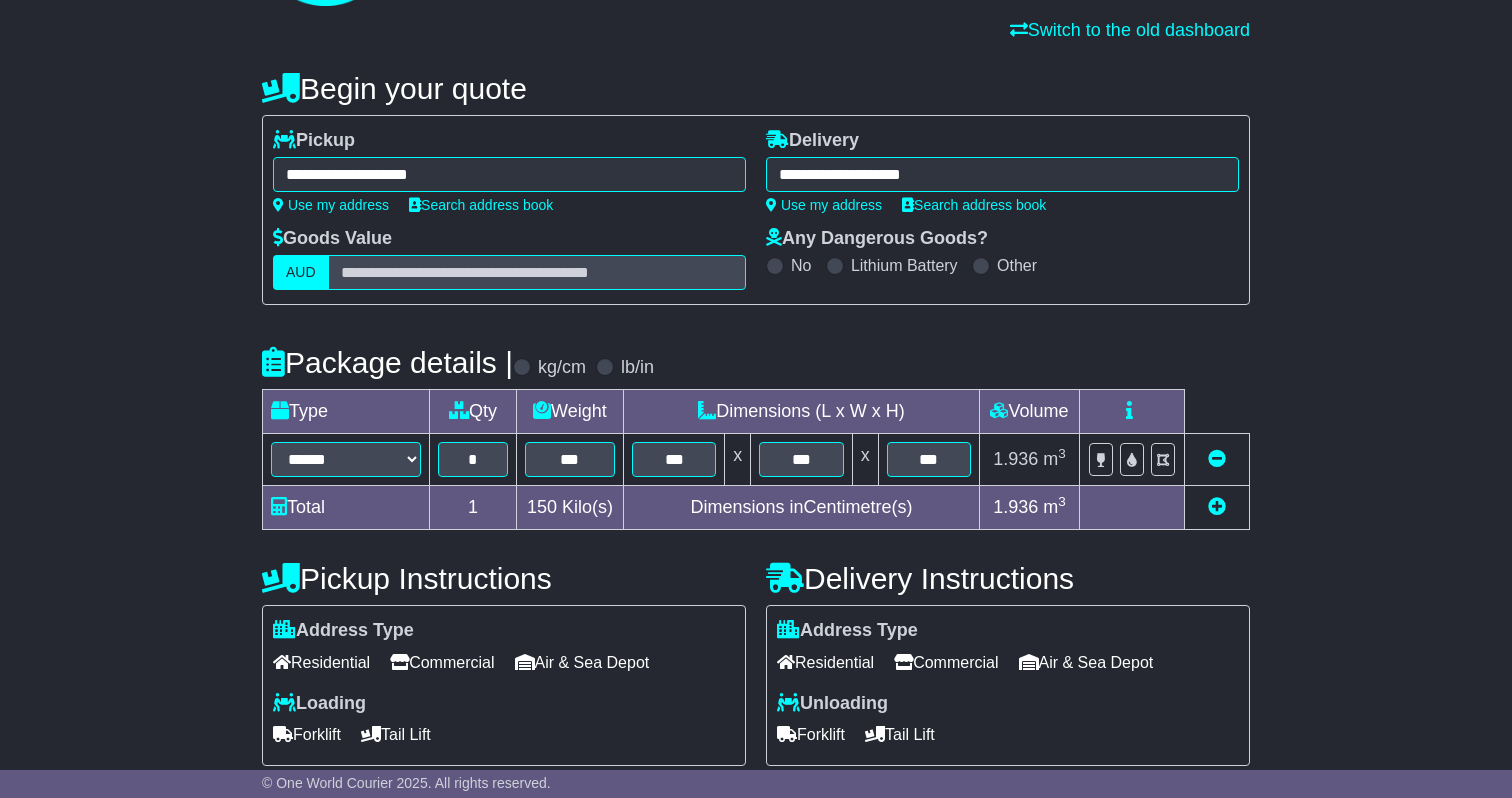 scroll, scrollTop: 143, scrollLeft: 0, axis: vertical 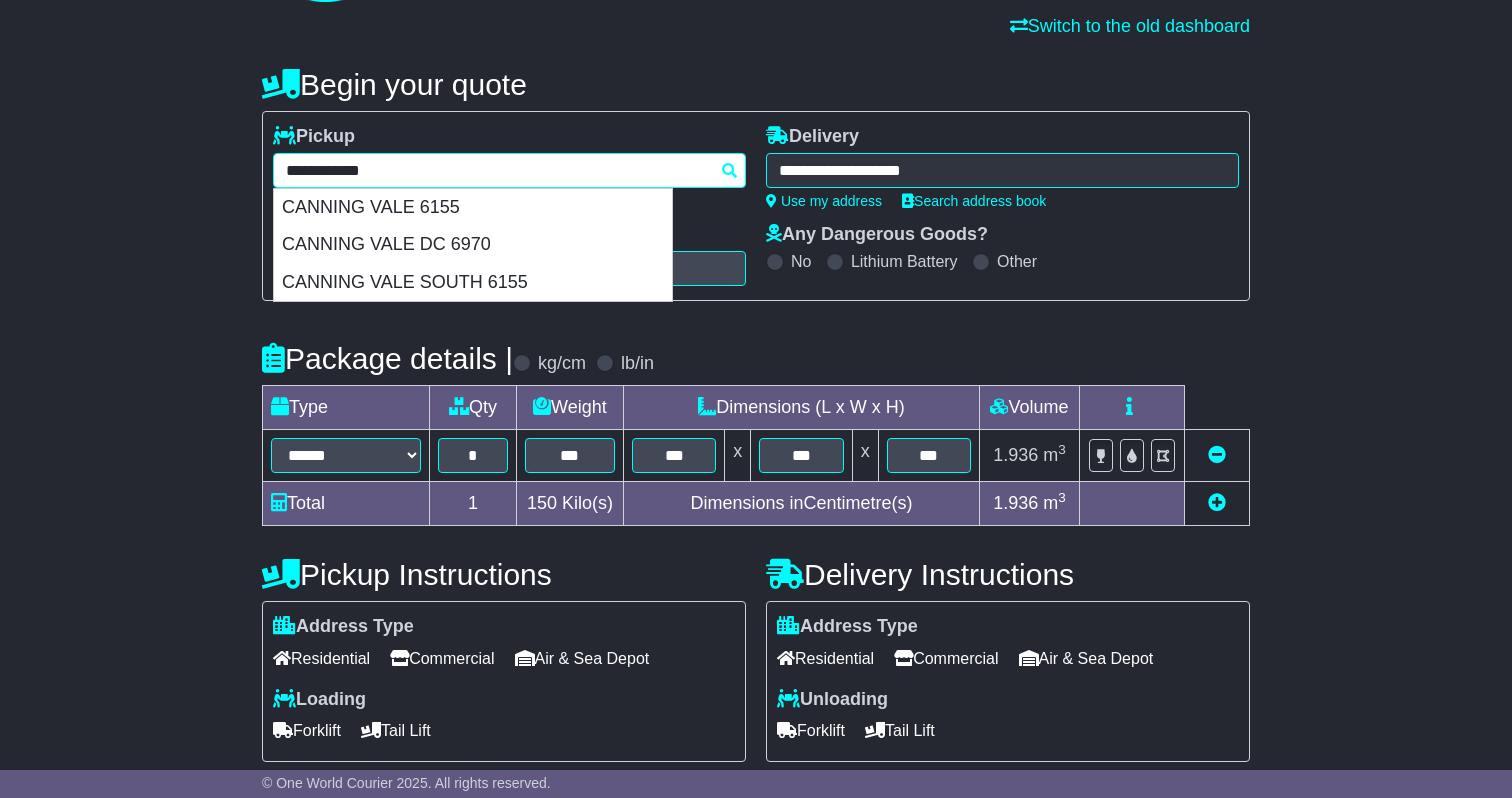 click on "**********" at bounding box center [509, 170] 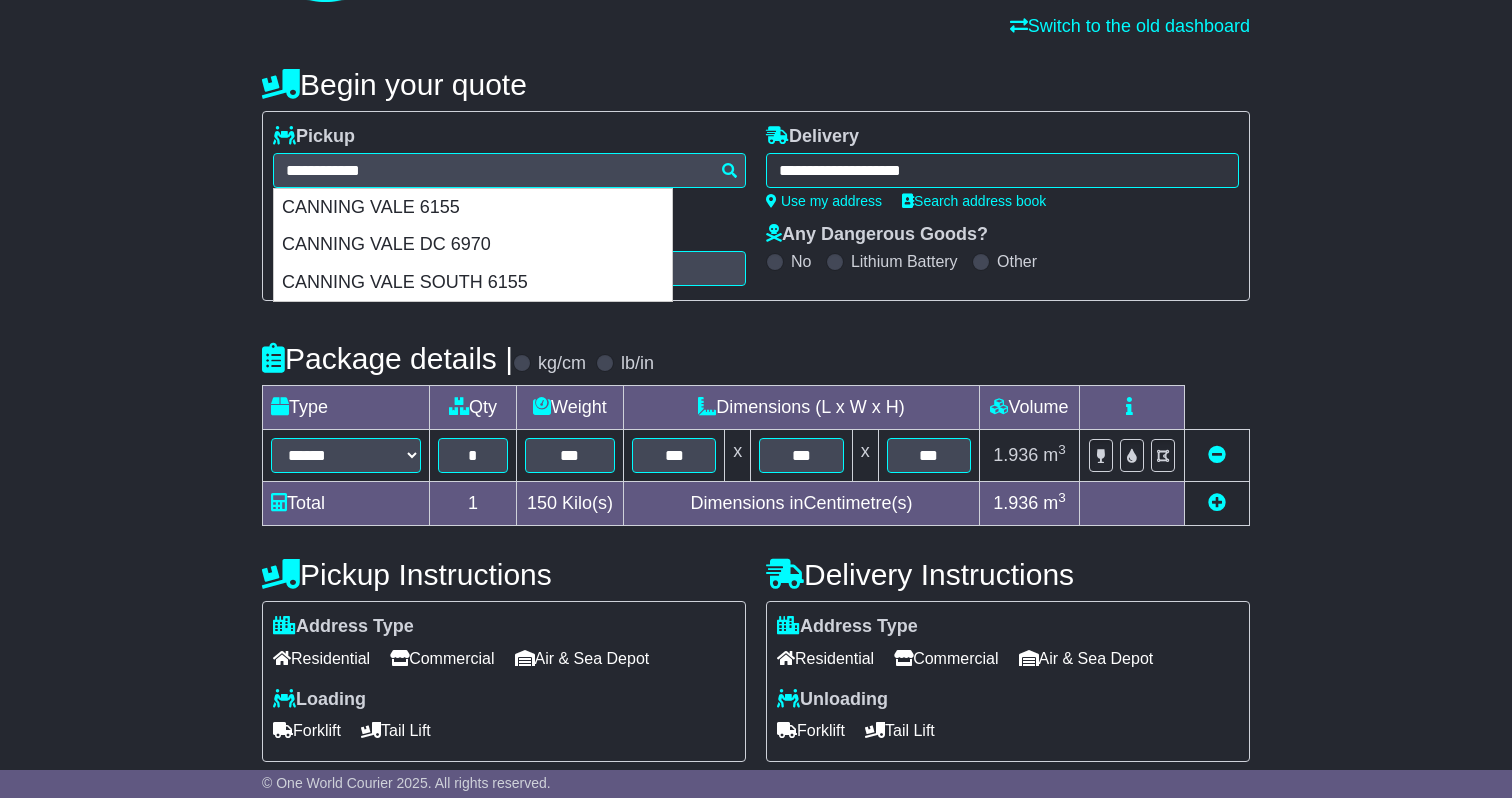 click on "Begin your quote" at bounding box center [756, 84] 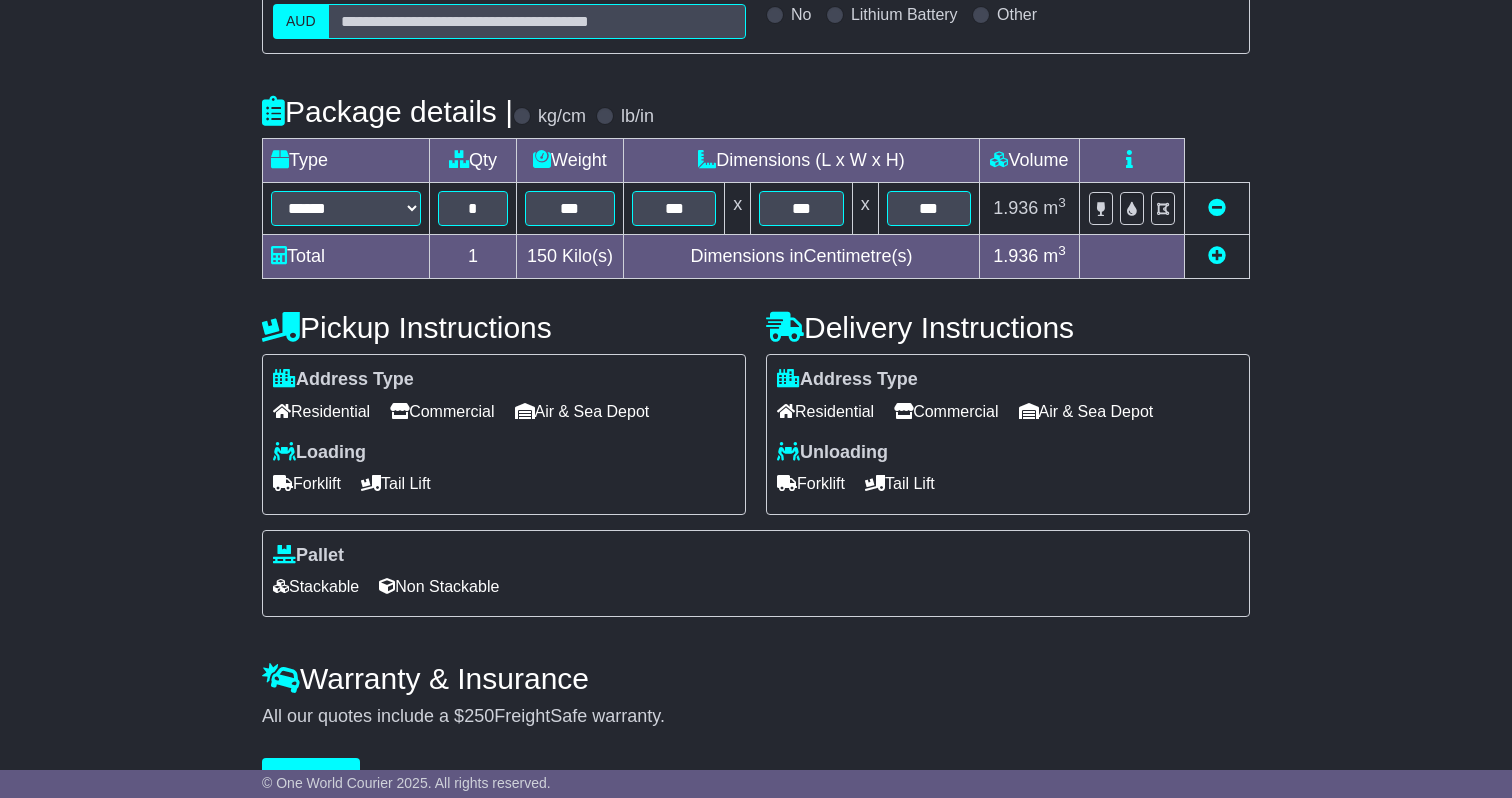 scroll, scrollTop: 440, scrollLeft: 0, axis: vertical 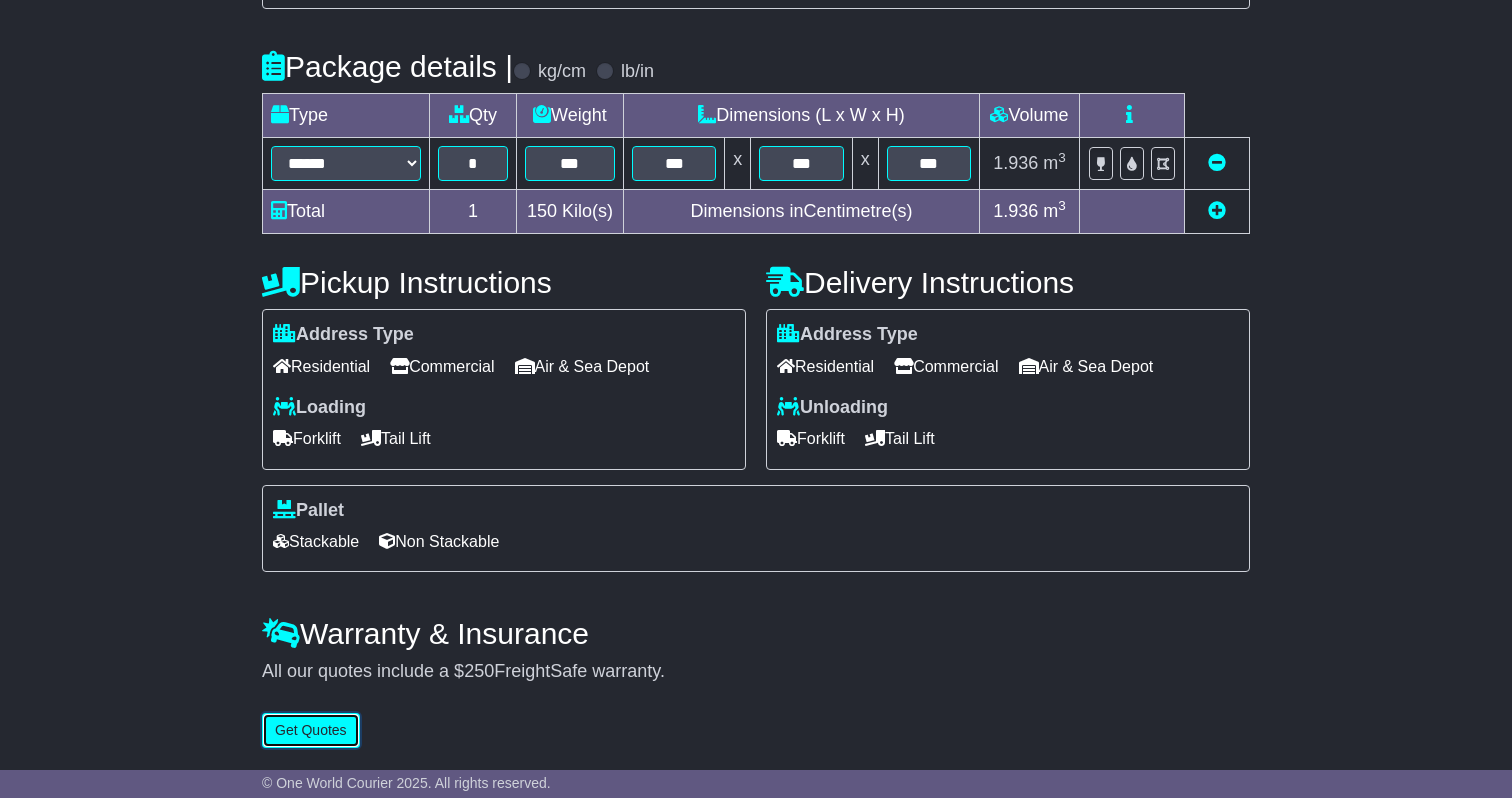 click on "Get Quotes" at bounding box center (311, 730) 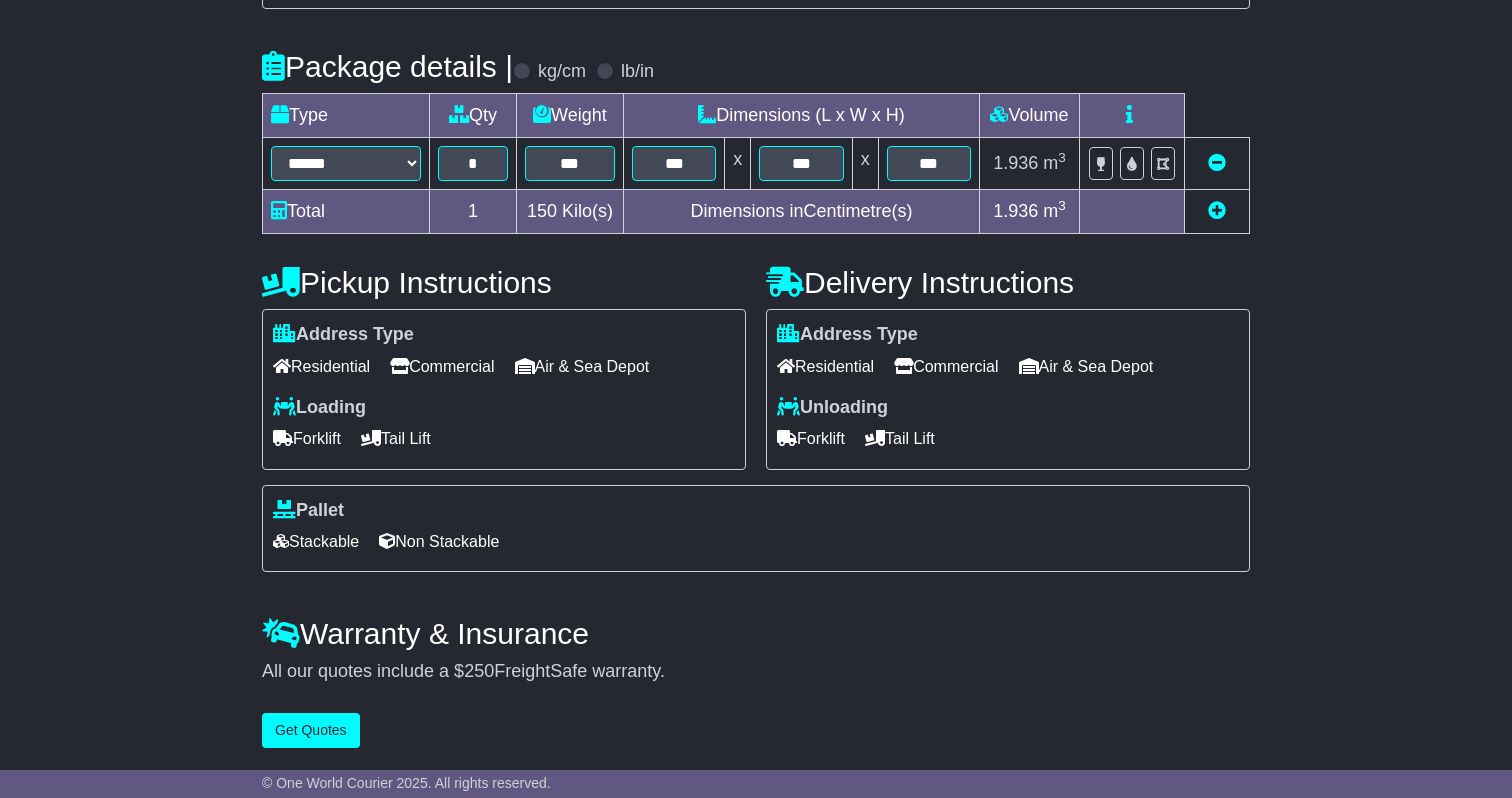 scroll, scrollTop: 0, scrollLeft: 0, axis: both 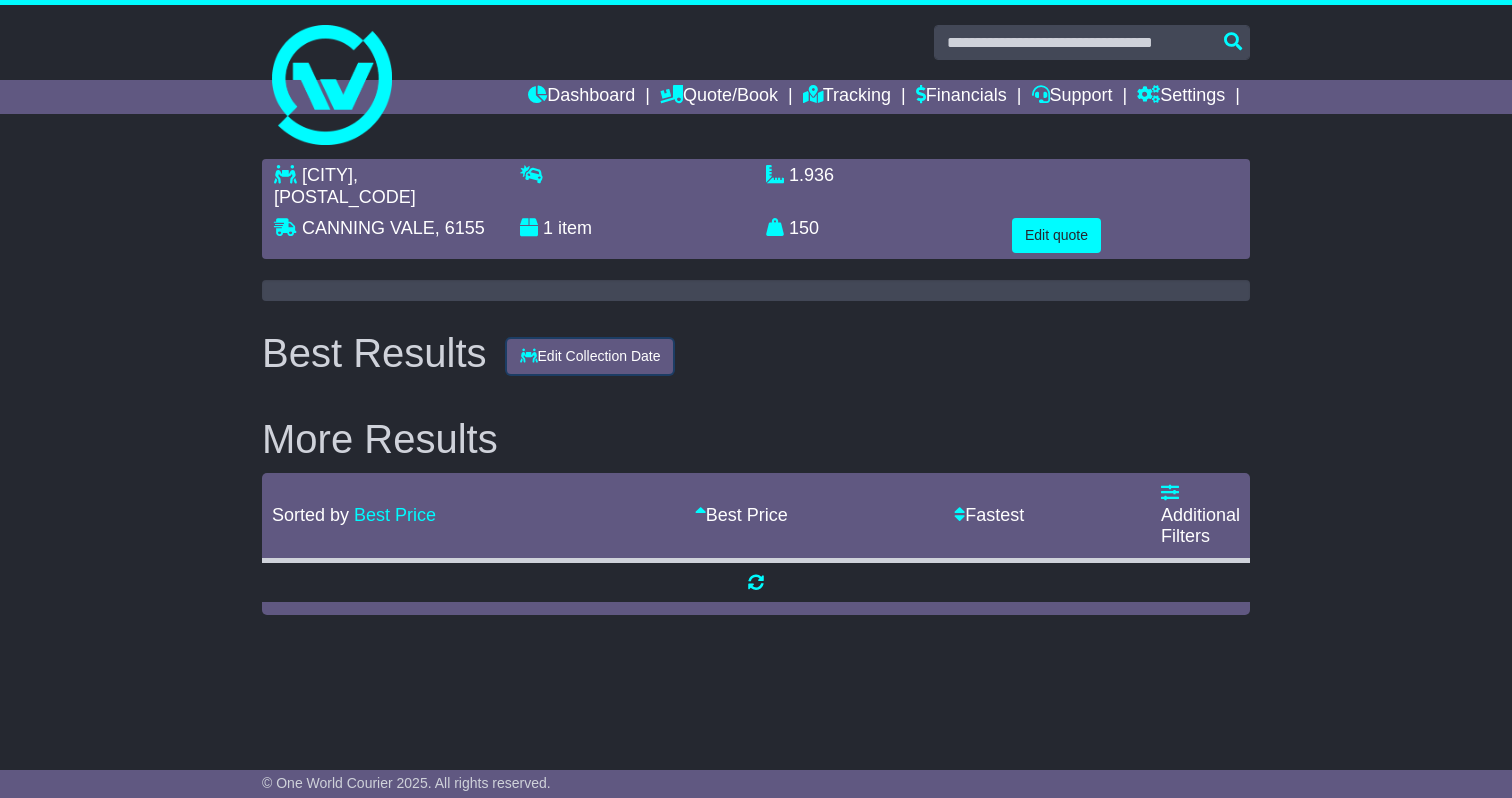 click on "Edit Collection Date" at bounding box center (590, 356) 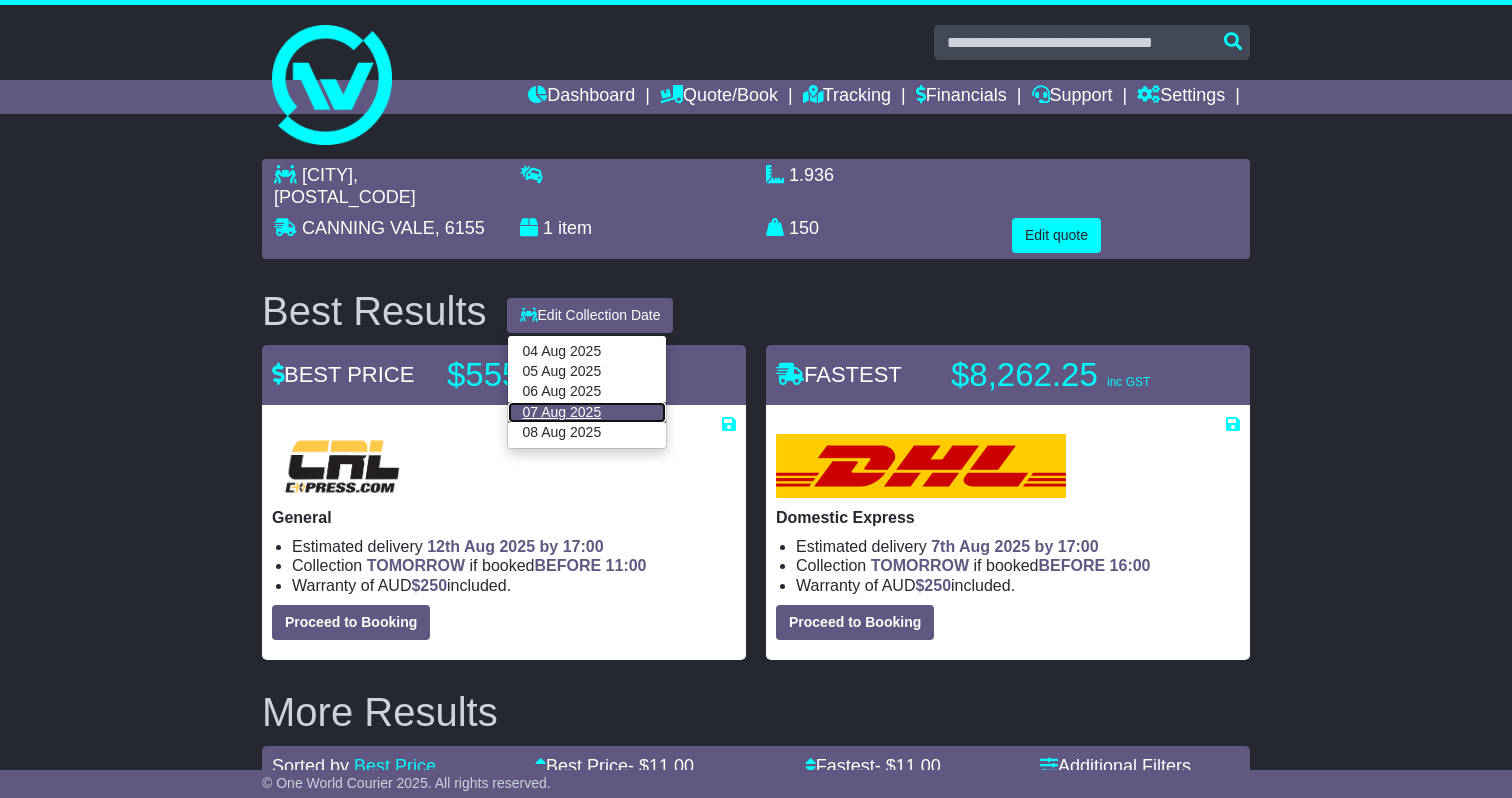 click on "07 Aug 2025" at bounding box center (587, 412) 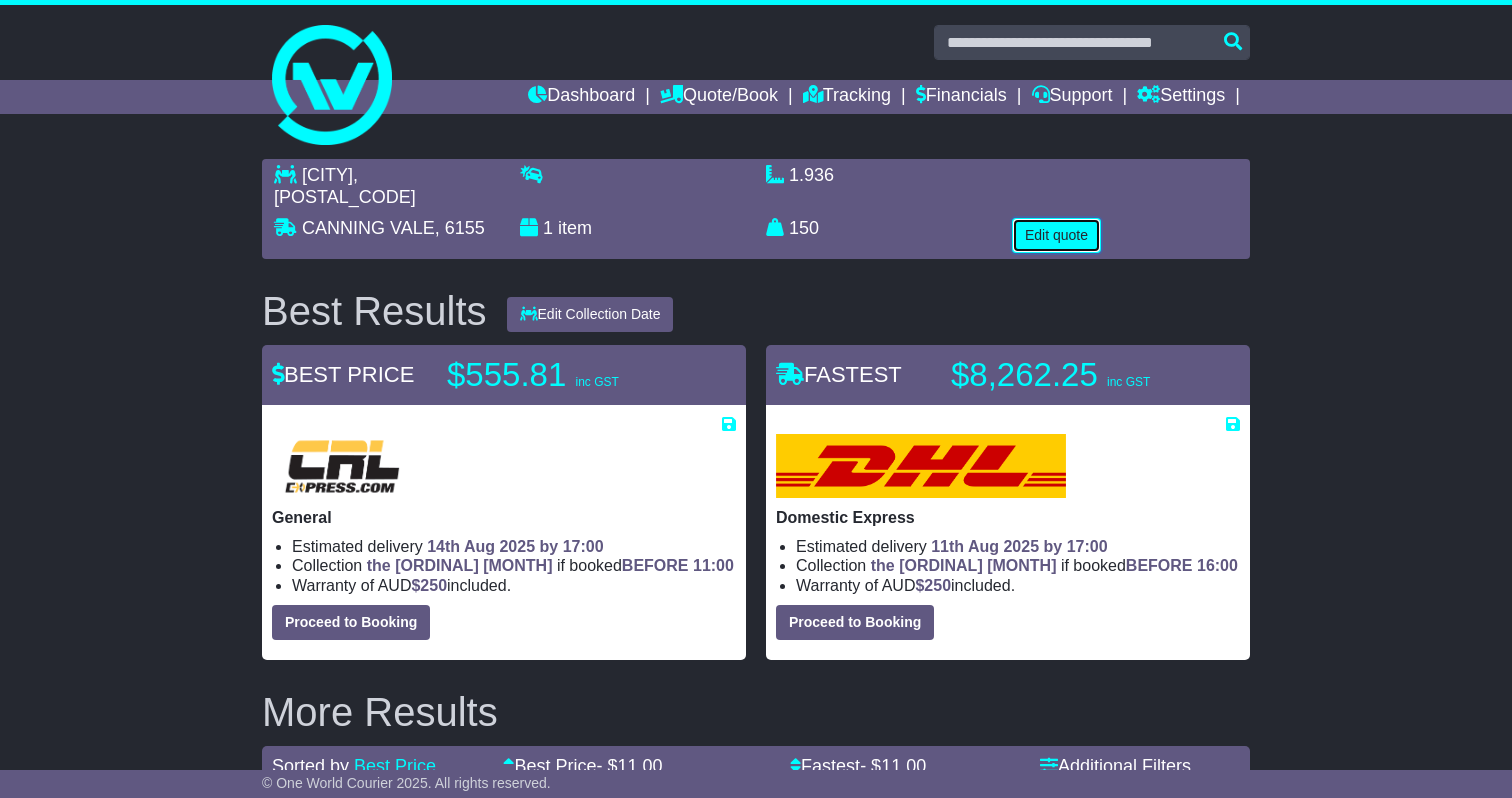 click on "Edit quote" at bounding box center [1056, 235] 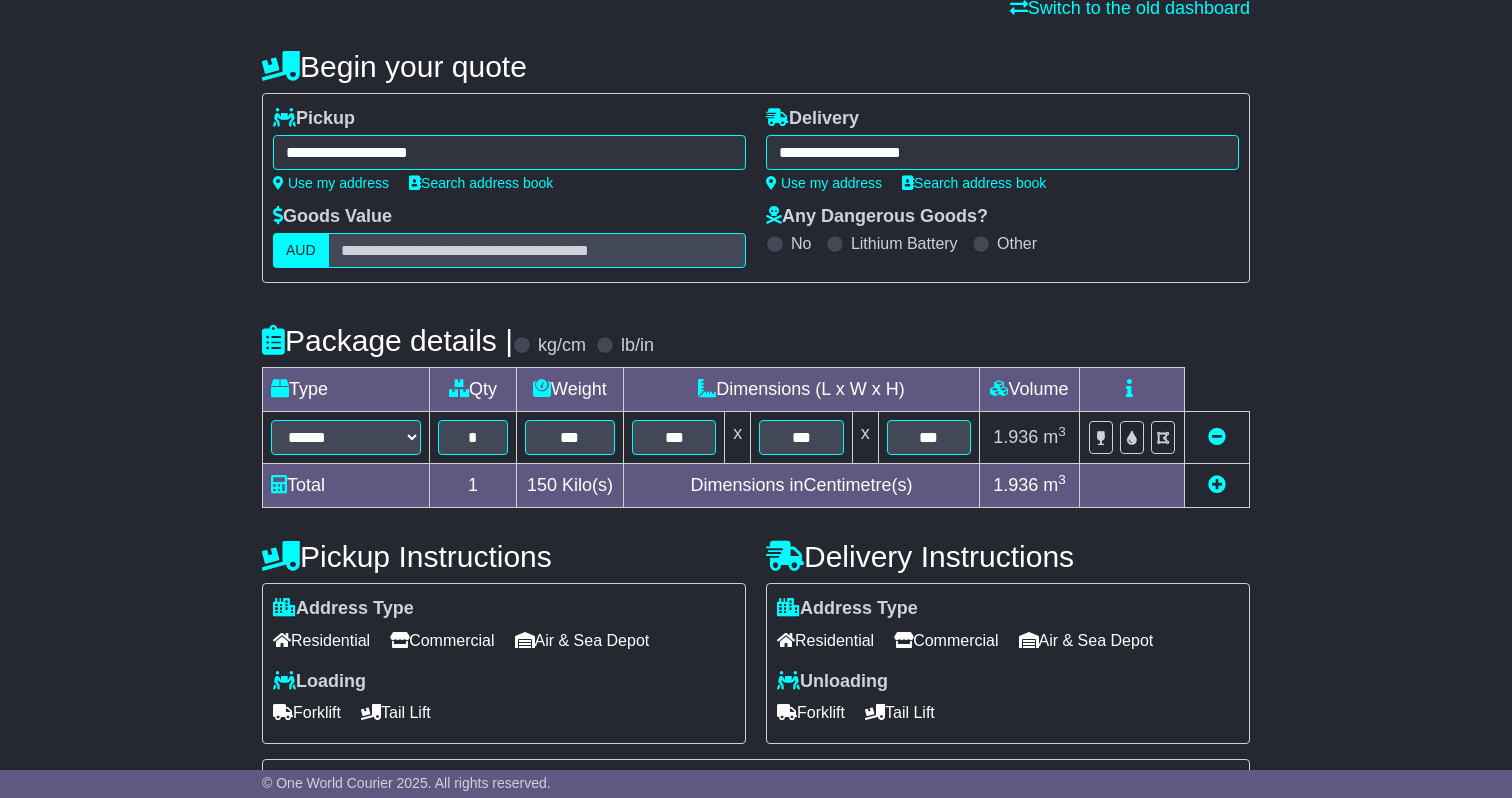 scroll, scrollTop: 166, scrollLeft: 0, axis: vertical 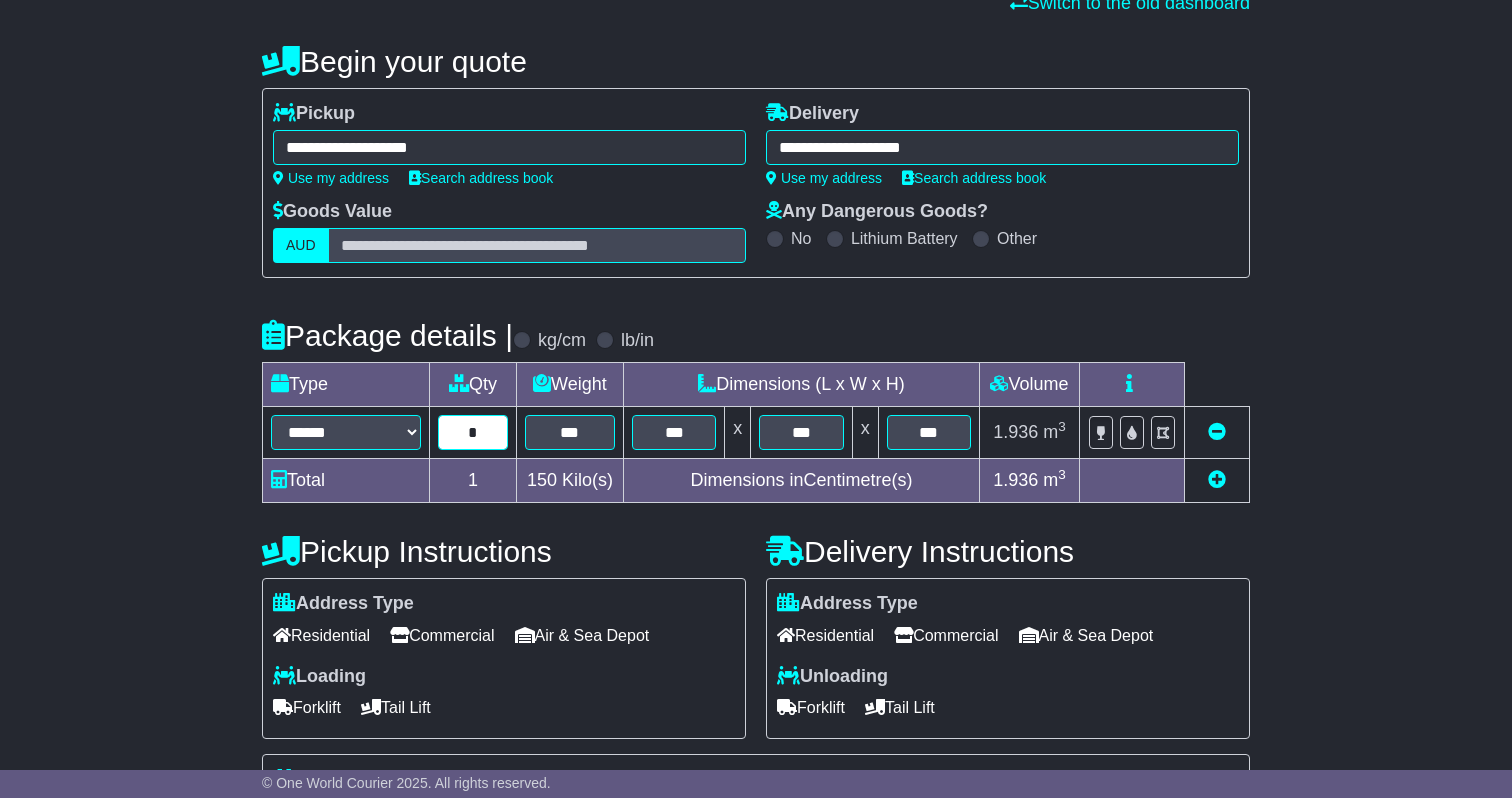 click on "*" at bounding box center [473, 432] 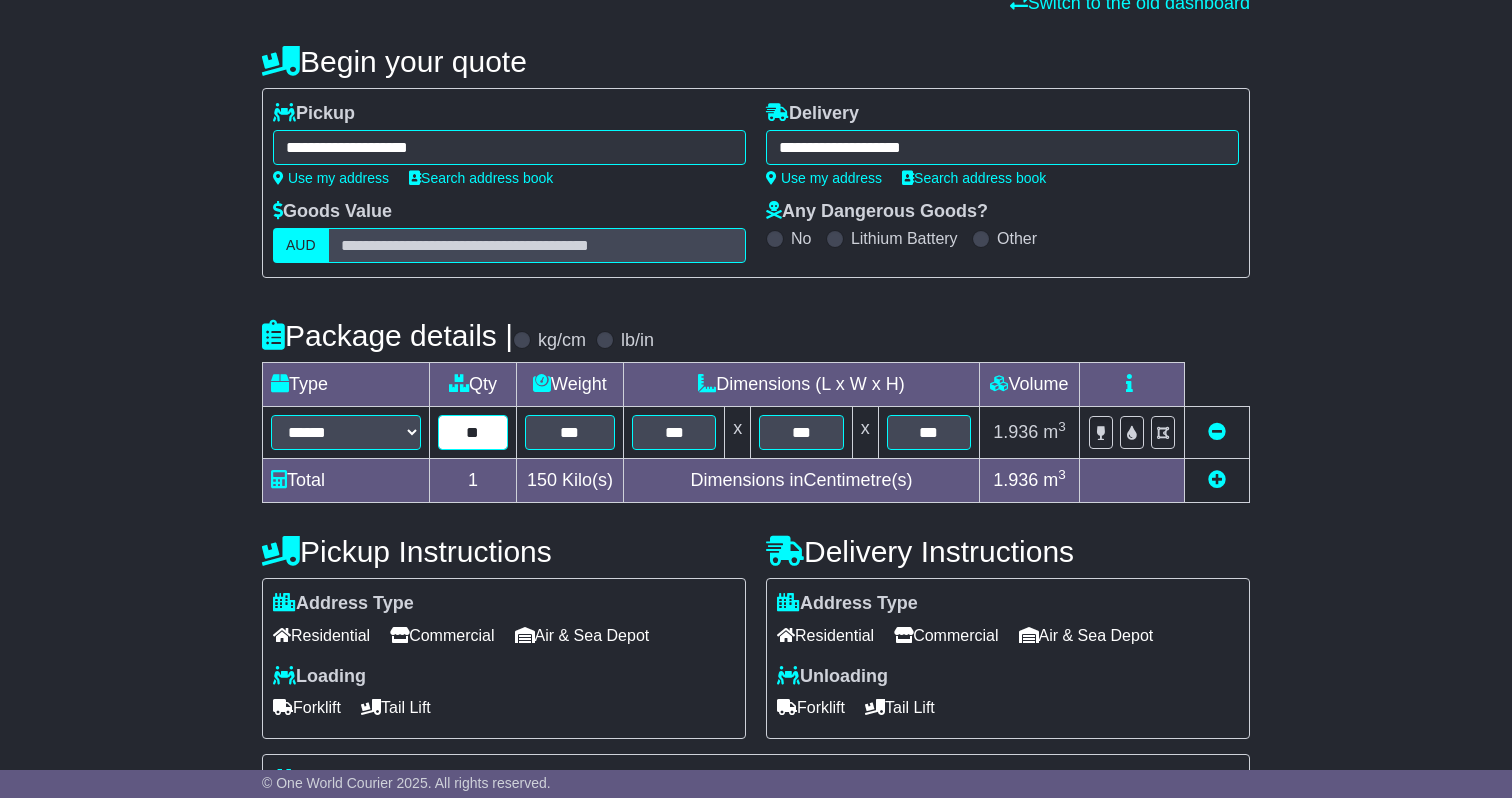 click on "**" at bounding box center (473, 432) 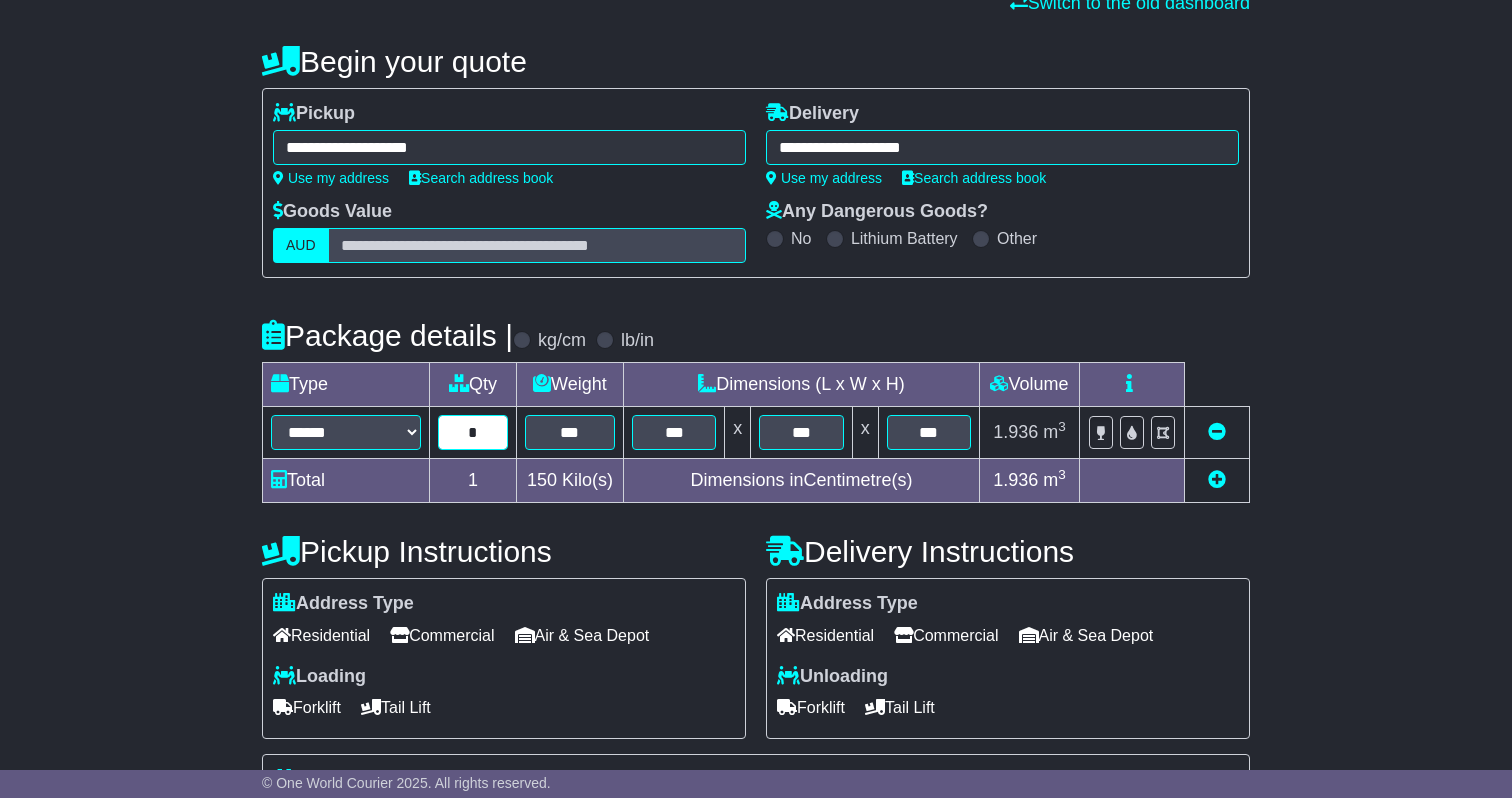 type on "*" 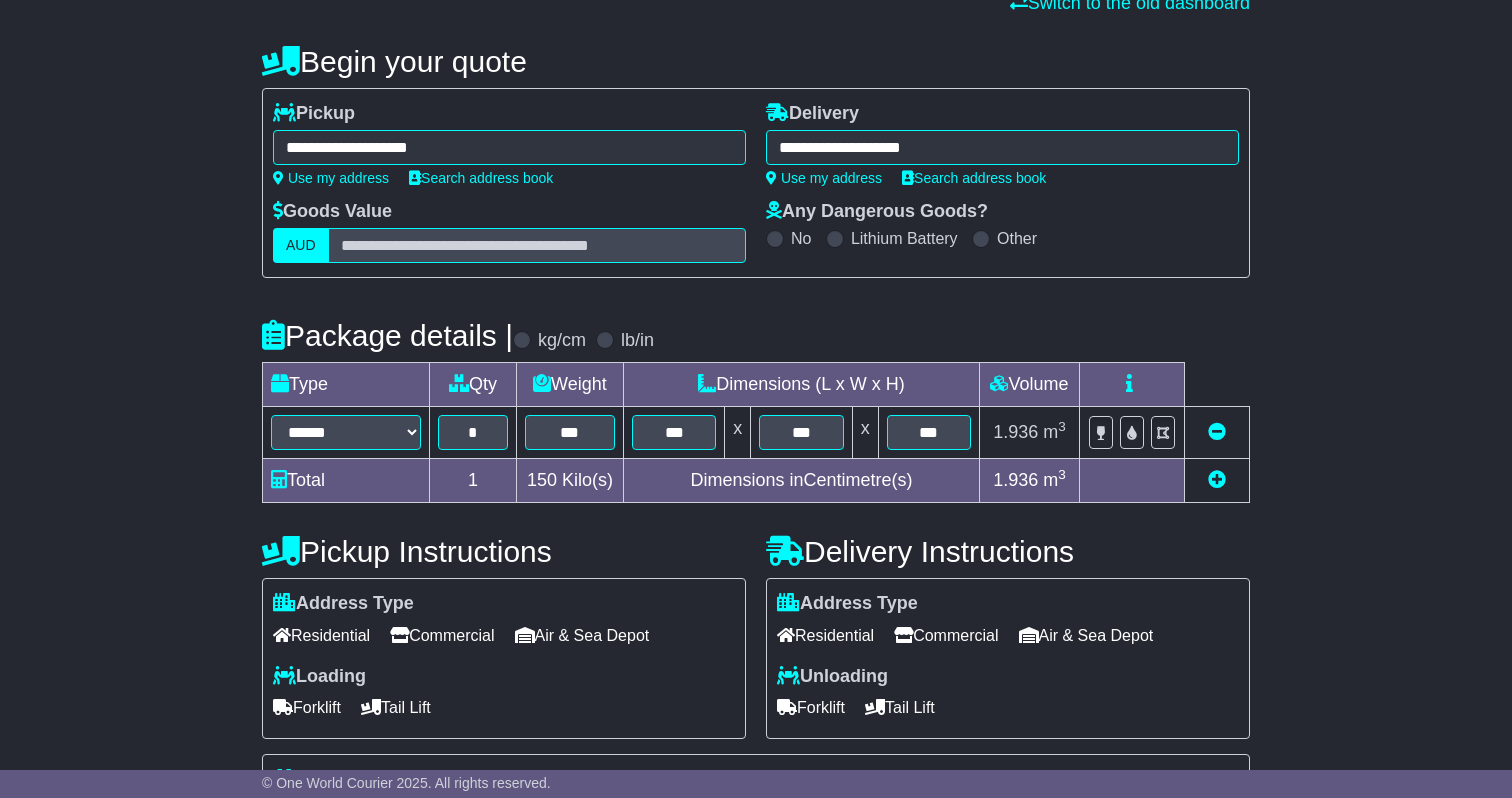 click on "**********" at bounding box center (756, 526) 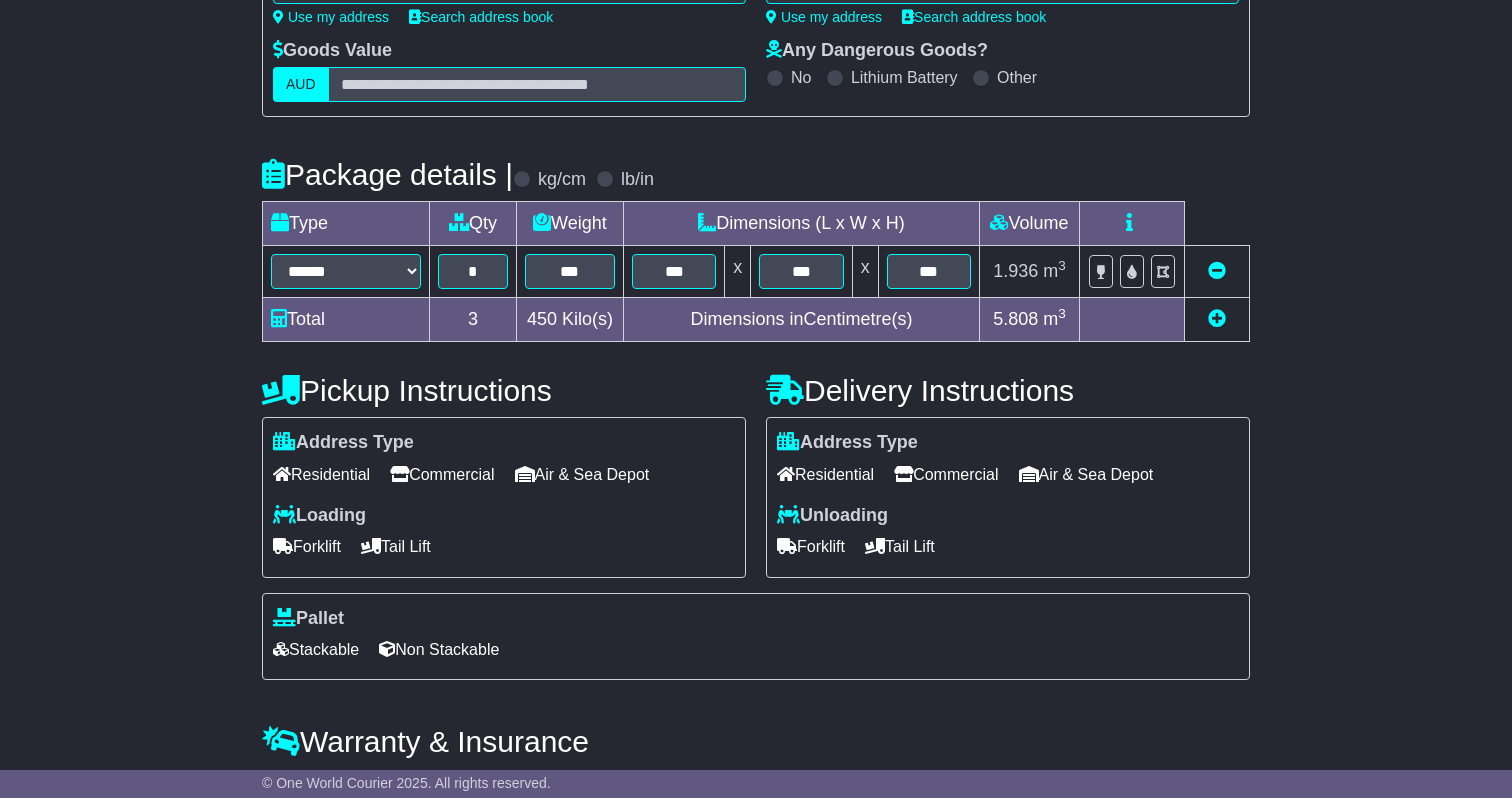 scroll, scrollTop: 440, scrollLeft: 0, axis: vertical 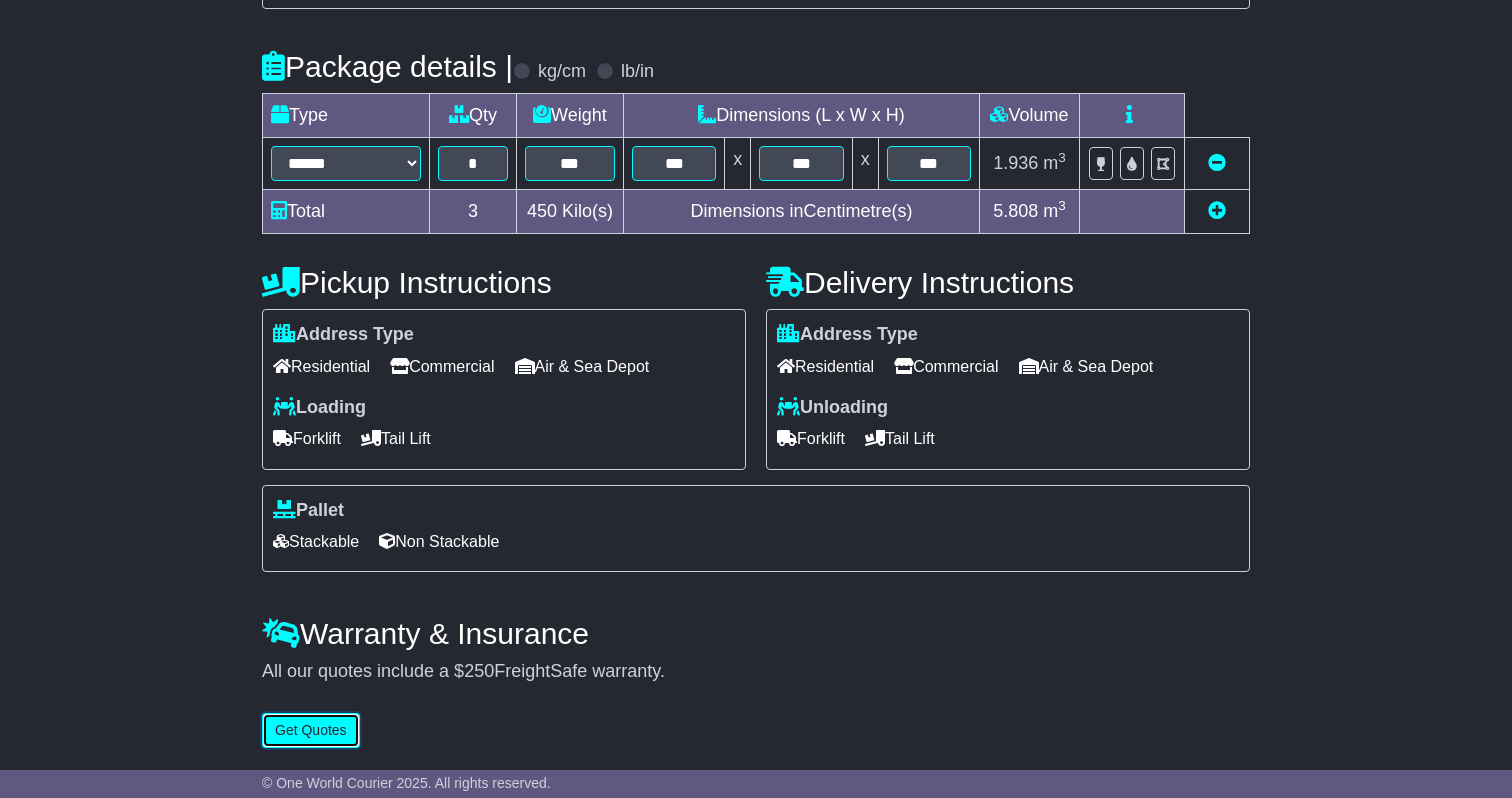 click on "Get Quotes" at bounding box center (311, 730) 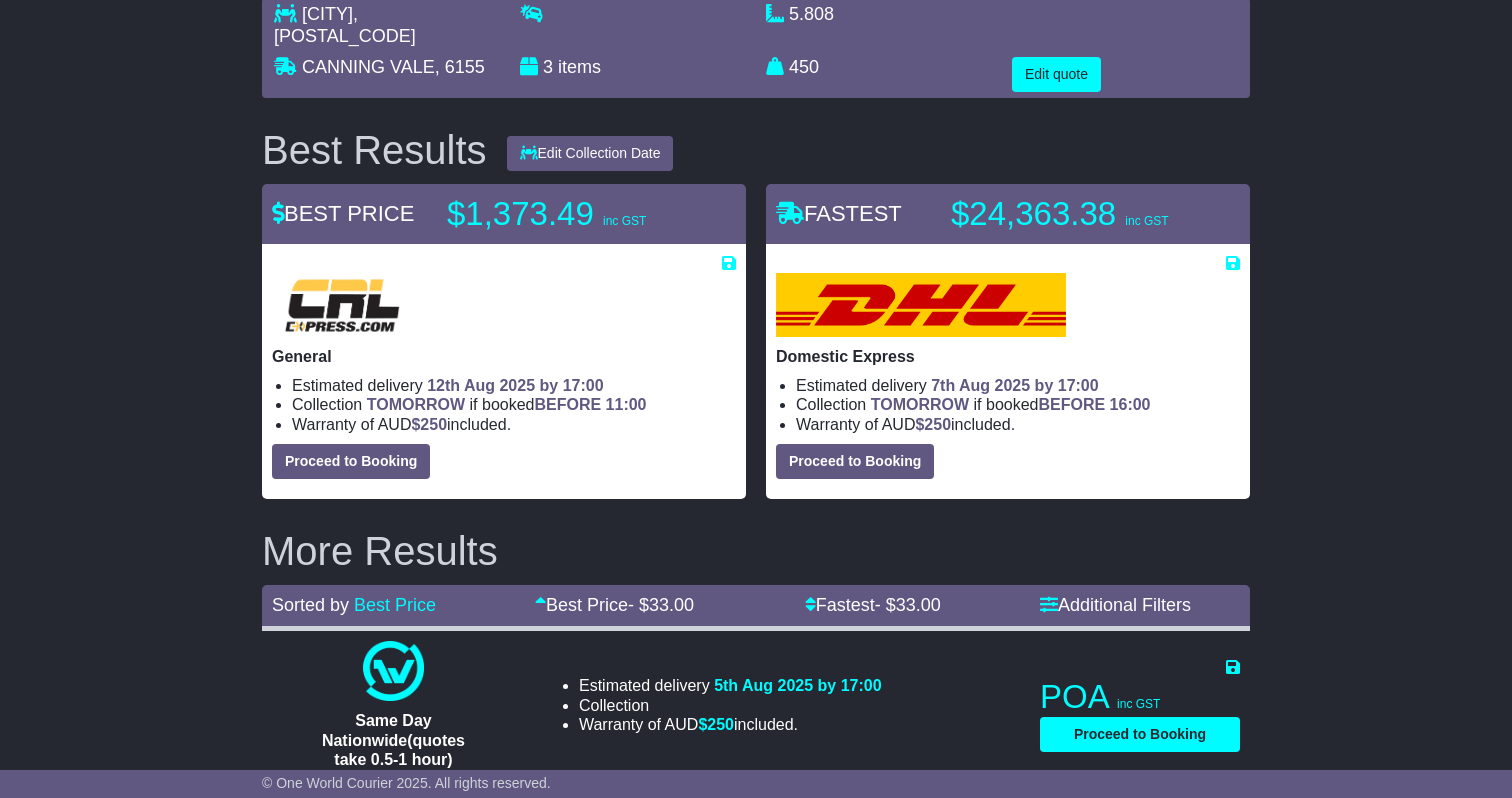 scroll, scrollTop: 0, scrollLeft: 0, axis: both 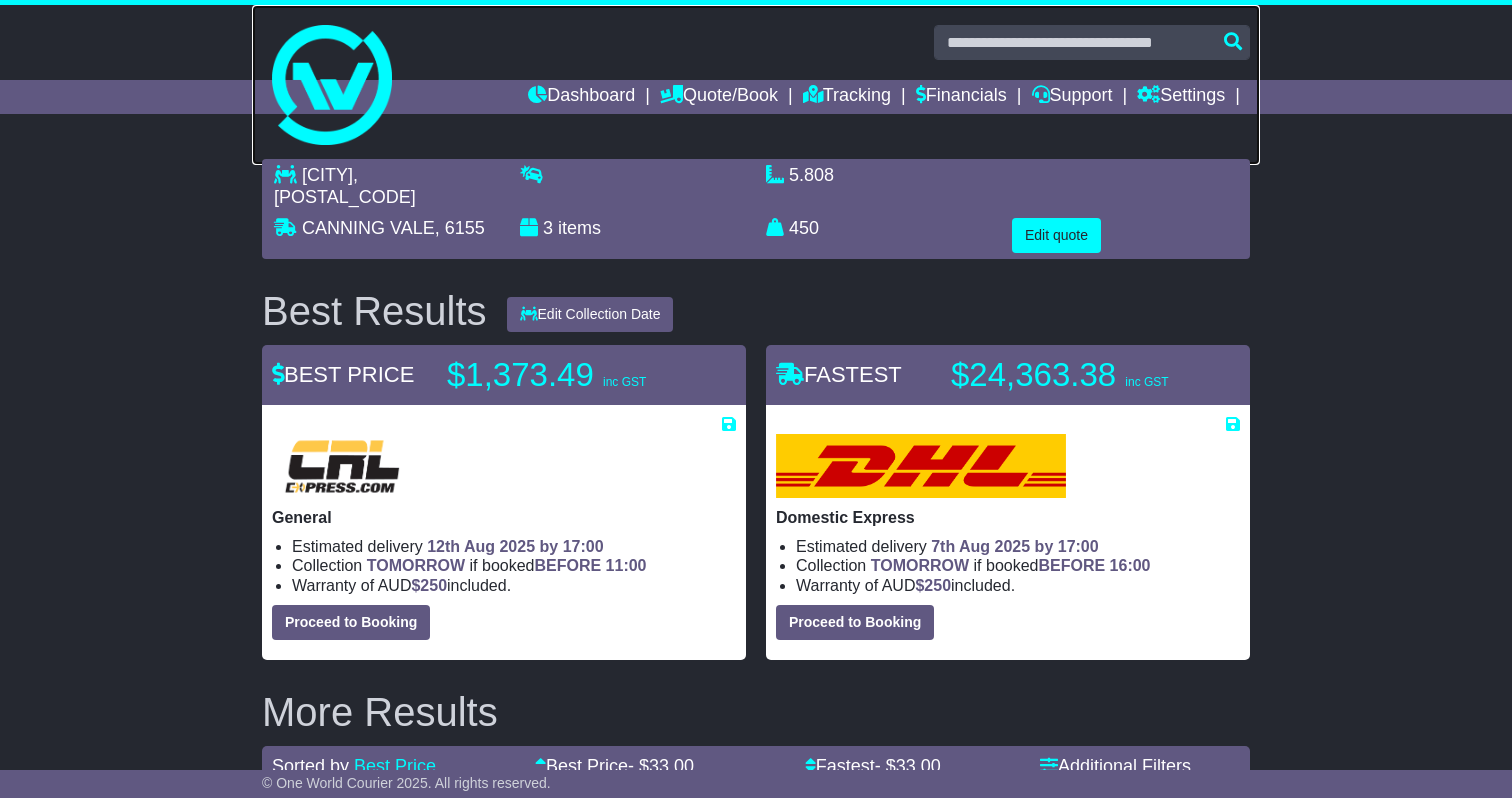click at bounding box center (332, 85) 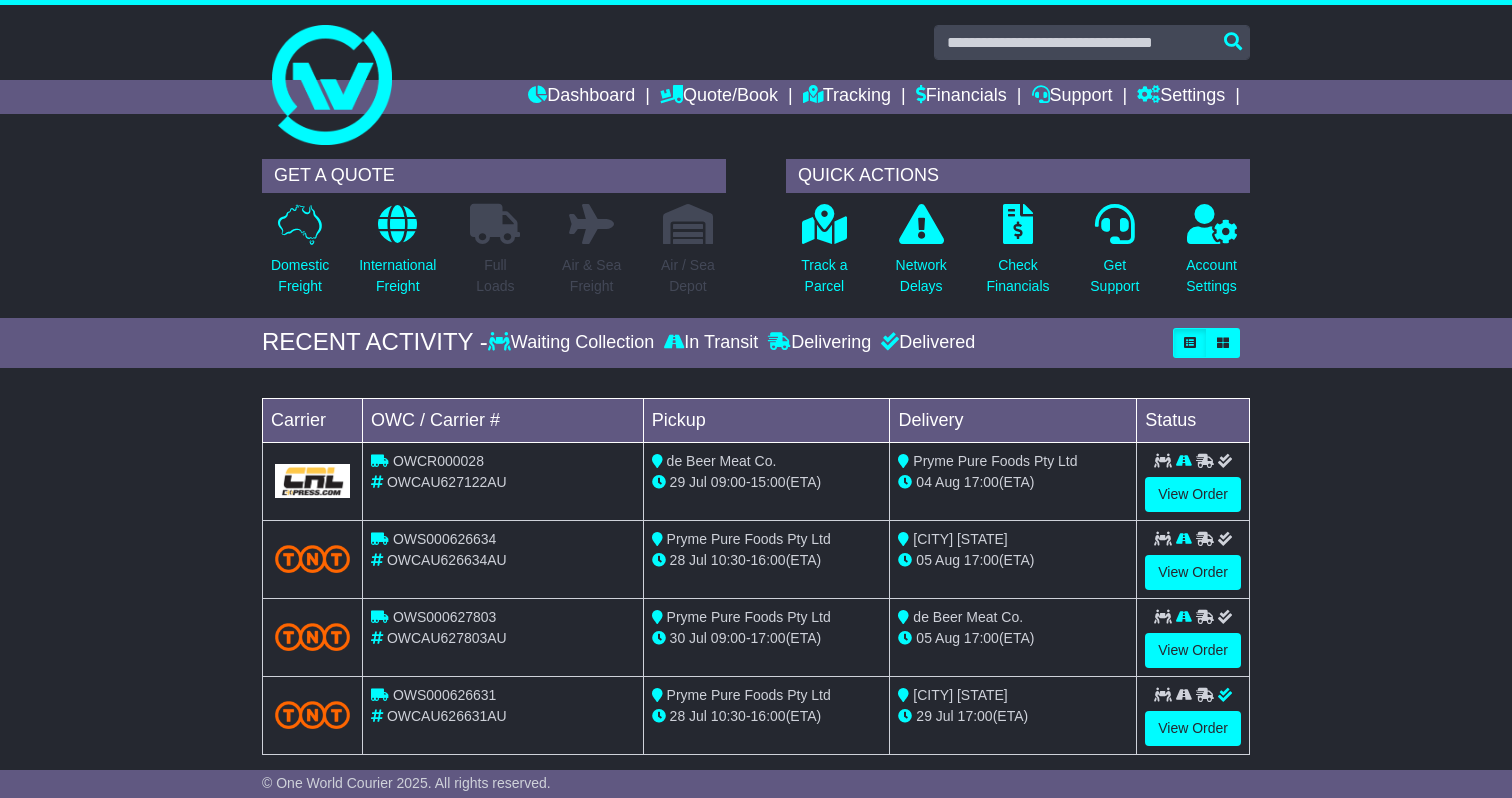 scroll, scrollTop: 0, scrollLeft: 0, axis: both 